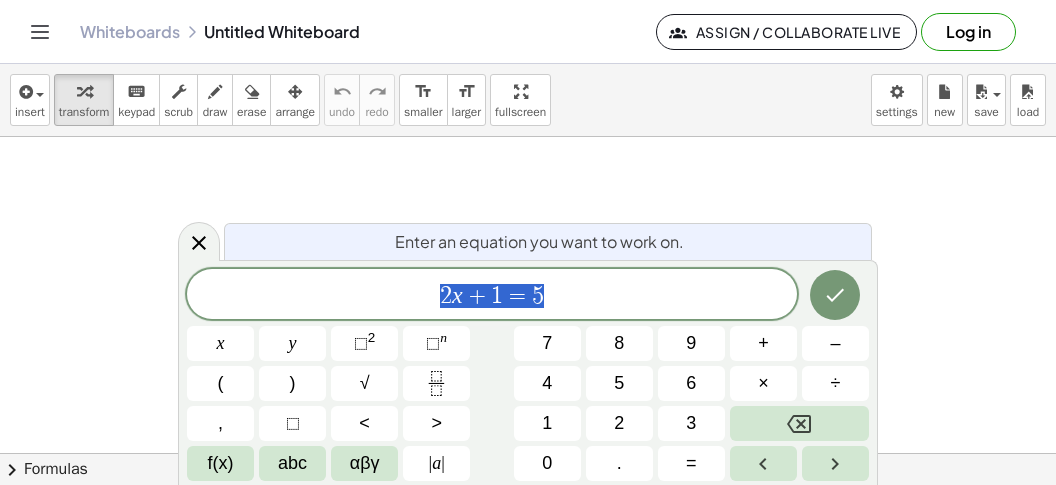 scroll, scrollTop: 0, scrollLeft: 0, axis: both 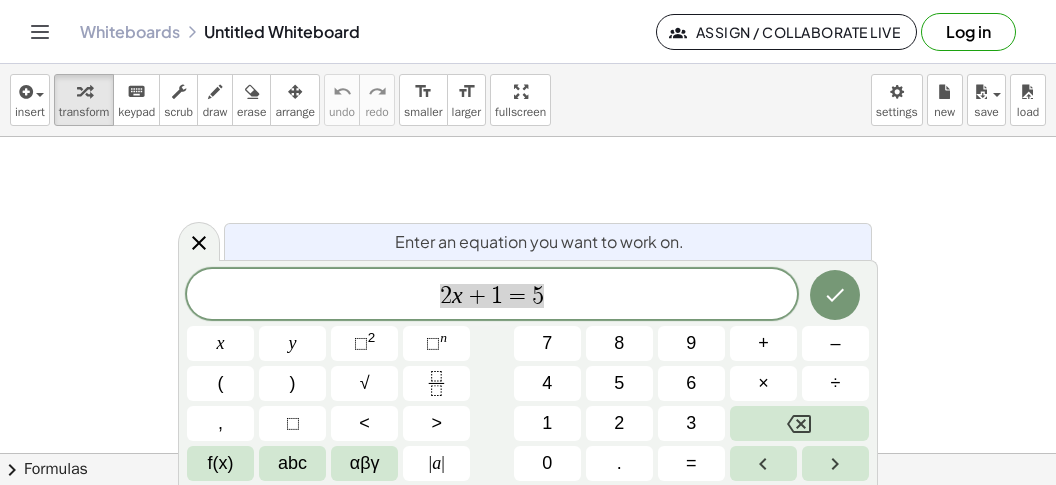 click on "2 x + 1 = 5" at bounding box center [492, 296] 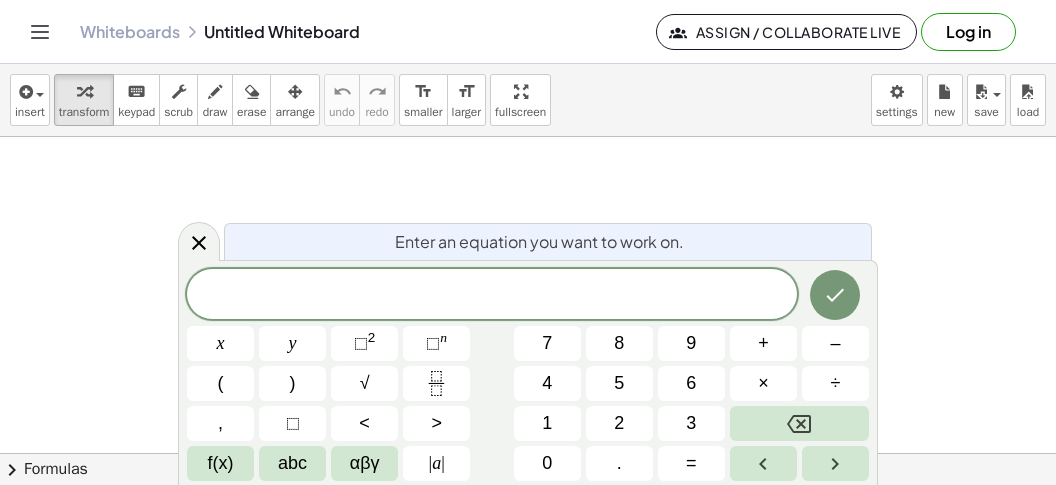 scroll, scrollTop: 19, scrollLeft: 0, axis: vertical 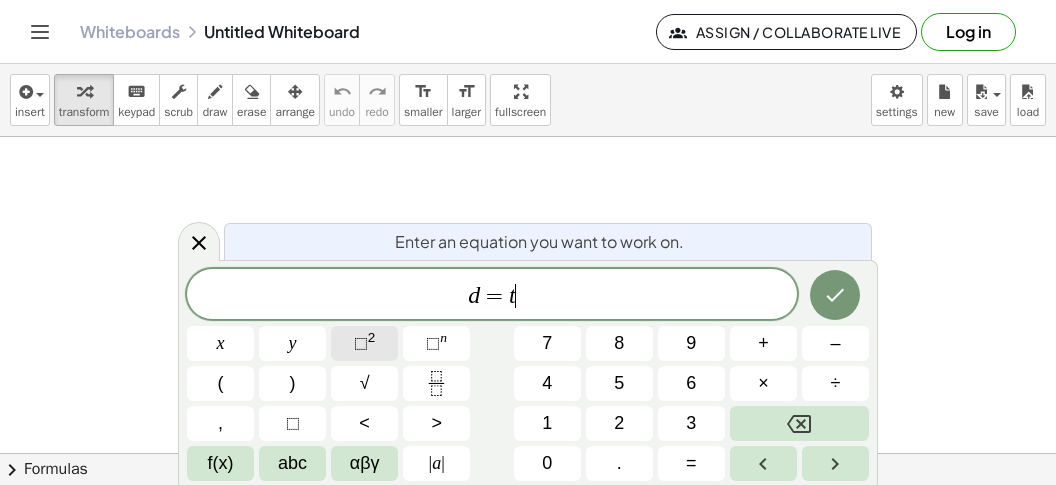 click on "⬚" at bounding box center (361, 343) 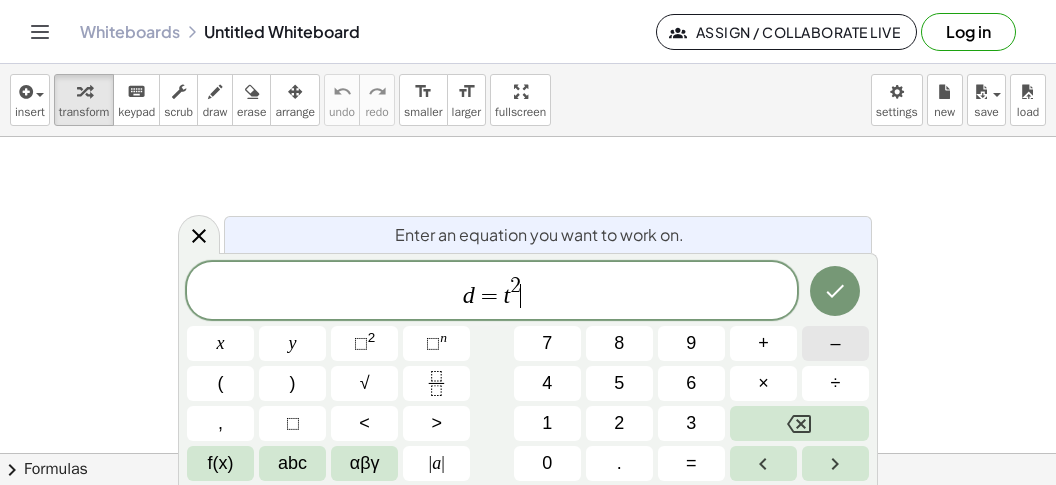 click on "–" at bounding box center (835, 343) 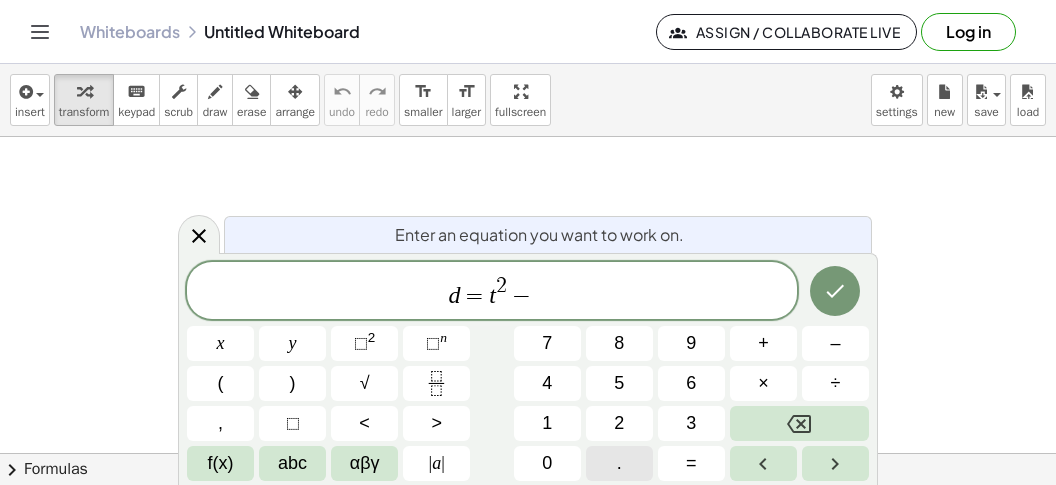 click on "." at bounding box center (619, 463) 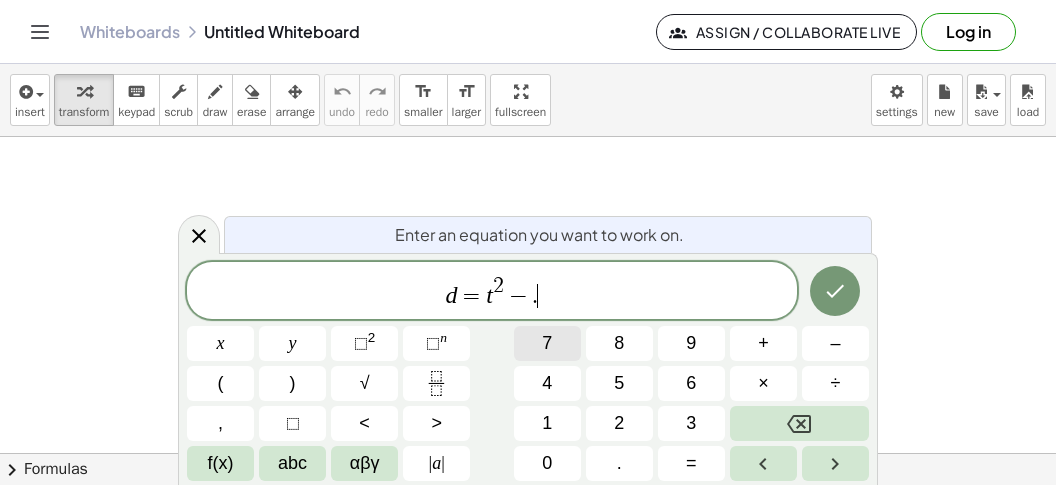 click on "7" at bounding box center [547, 343] 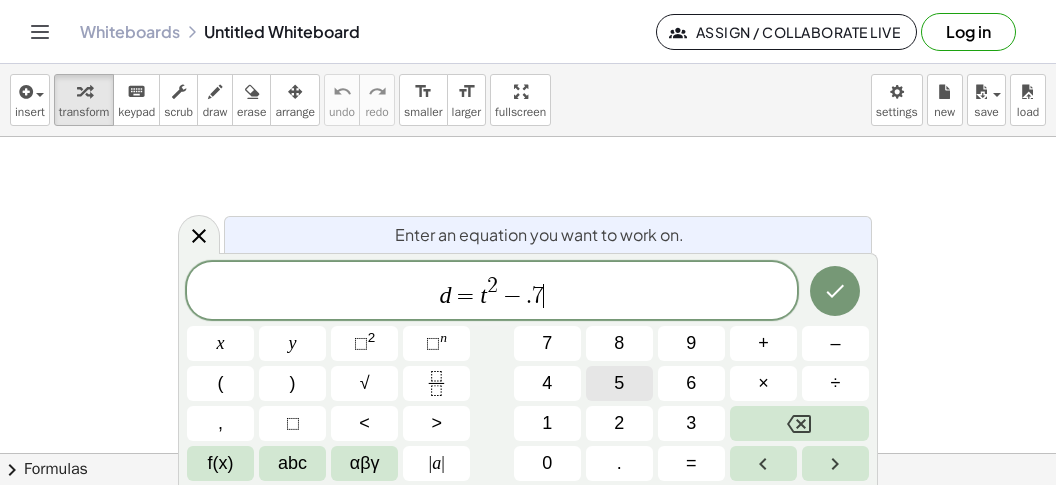 click on "5" at bounding box center [619, 383] 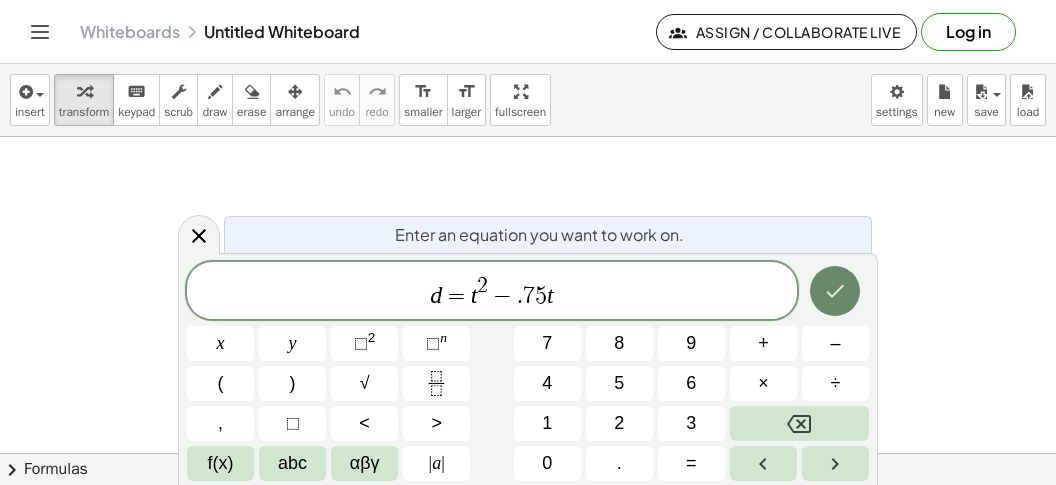 click 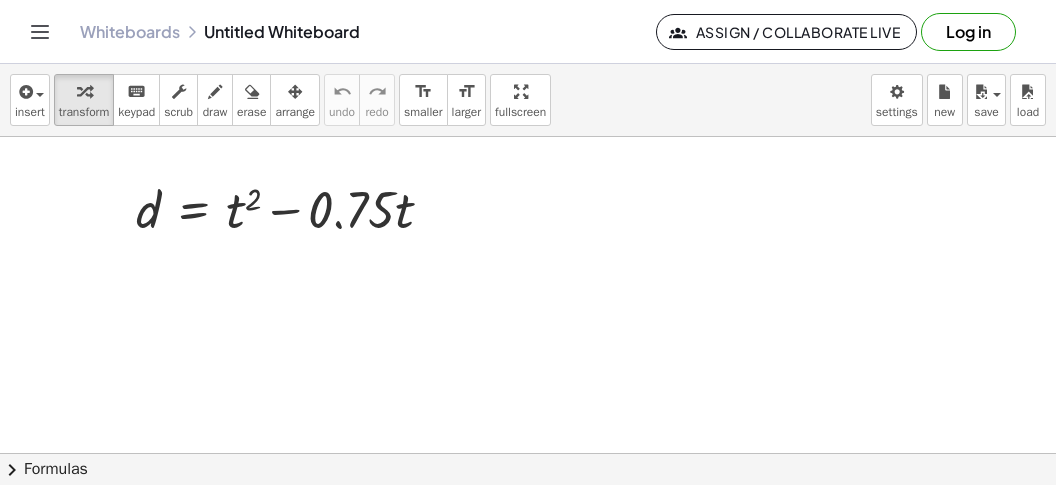 click at bounding box center [528, 453] 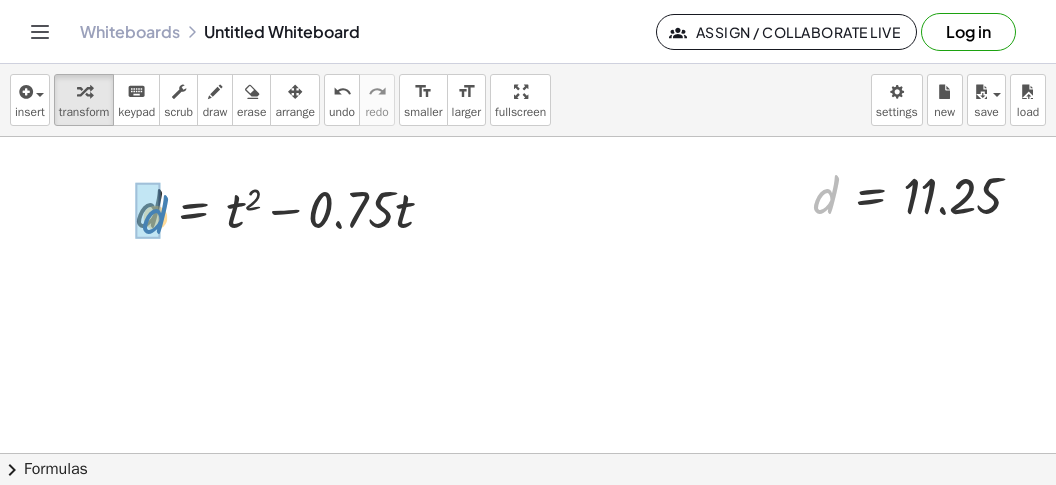 drag, startPoint x: 821, startPoint y: 195, endPoint x: 152, endPoint y: 216, distance: 669.3295 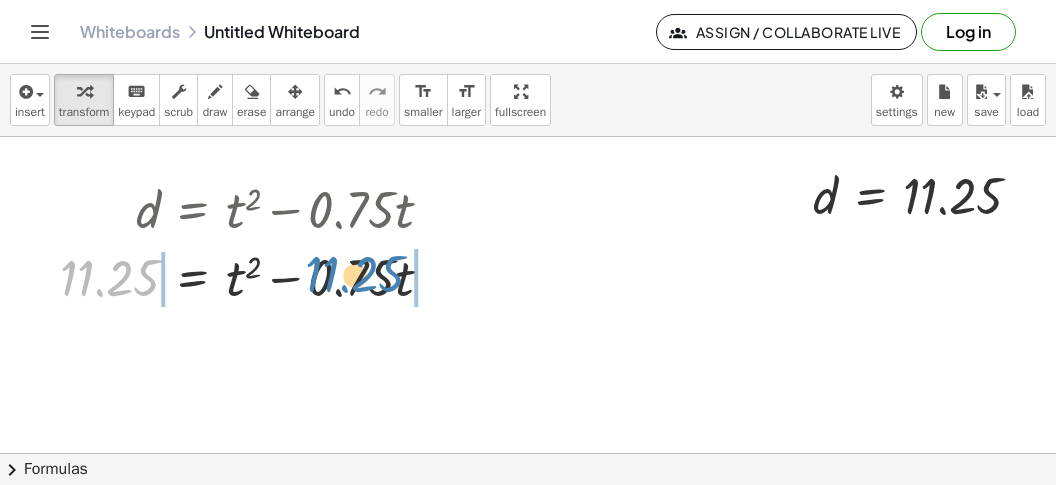 drag, startPoint x: 135, startPoint y: 272, endPoint x: 408, endPoint y: 268, distance: 273.0293 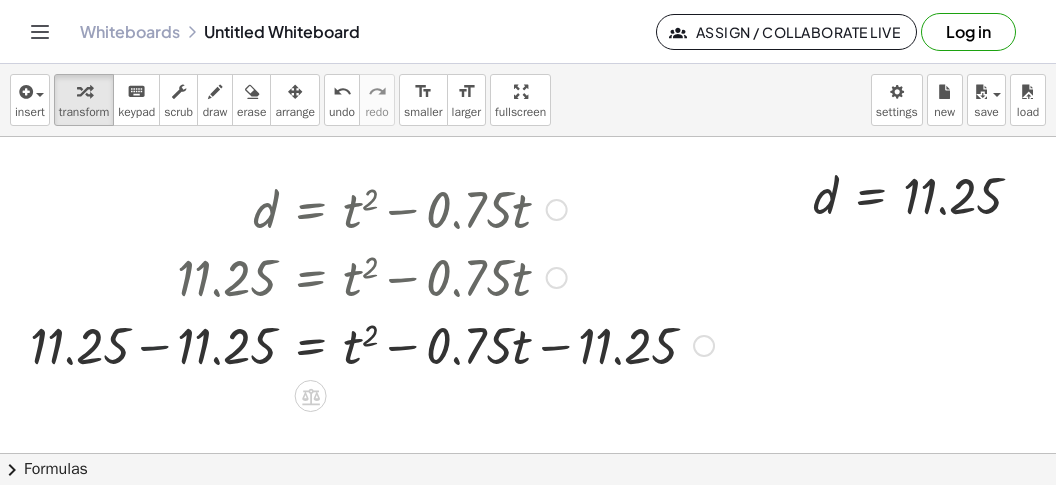 drag, startPoint x: 142, startPoint y: 344, endPoint x: 156, endPoint y: 351, distance: 15.652476 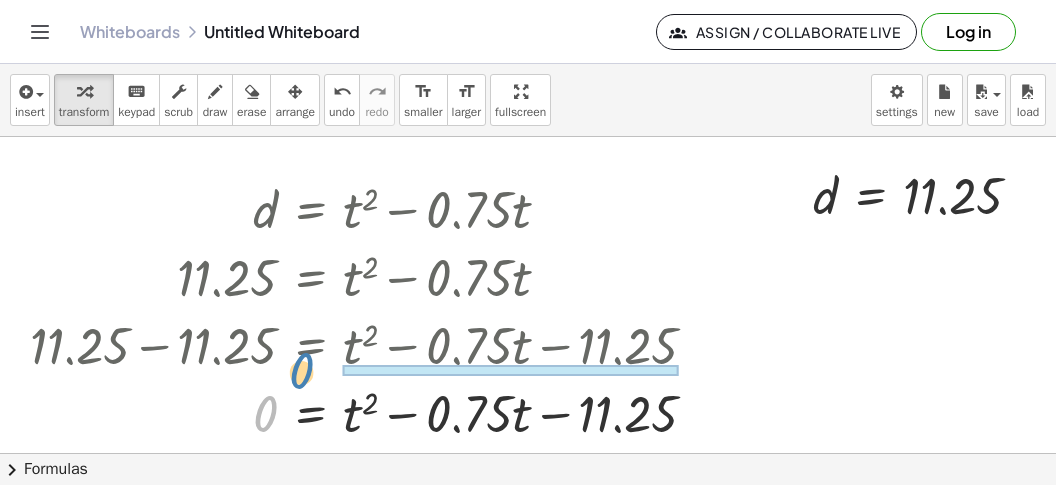drag, startPoint x: 267, startPoint y: 416, endPoint x: 303, endPoint y: 373, distance: 56.0803 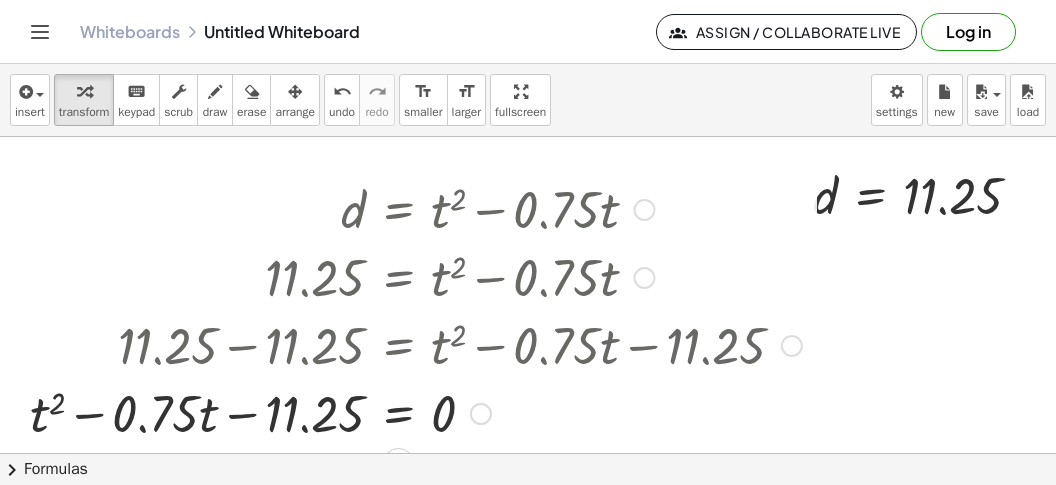 scroll, scrollTop: 125, scrollLeft: 0, axis: vertical 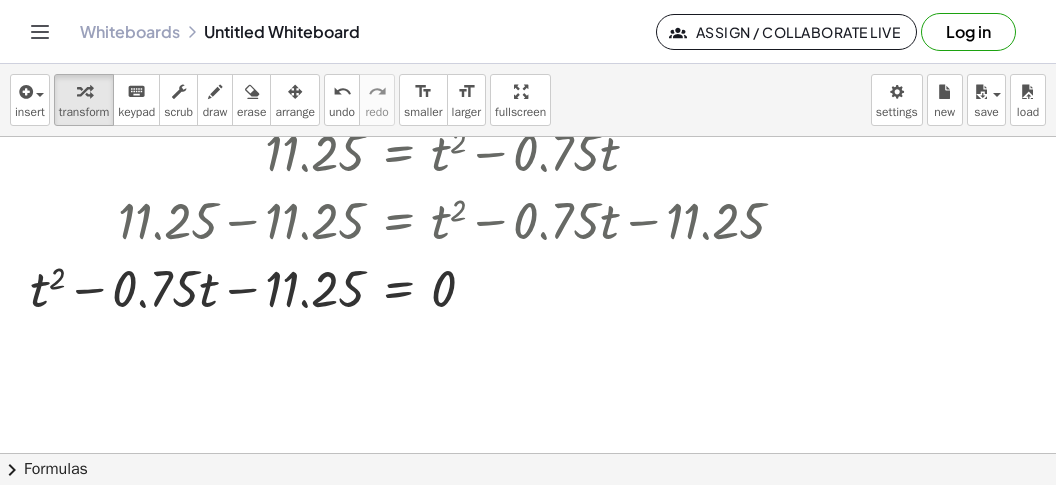 drag, startPoint x: 317, startPoint y: 464, endPoint x: 293, endPoint y: 443, distance: 31.890438 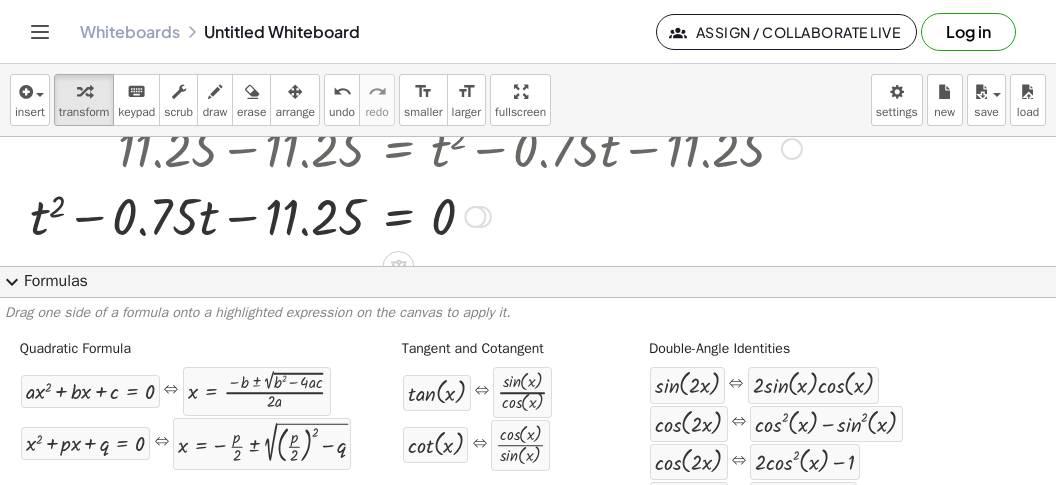 scroll, scrollTop: 242, scrollLeft: 0, axis: vertical 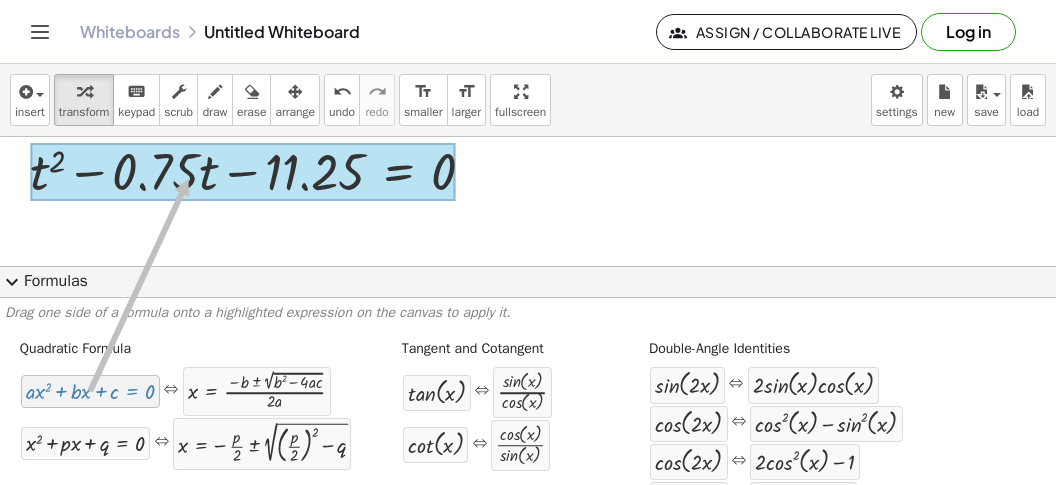 drag, startPoint x: 107, startPoint y: 391, endPoint x: 190, endPoint y: 179, distance: 227.66862 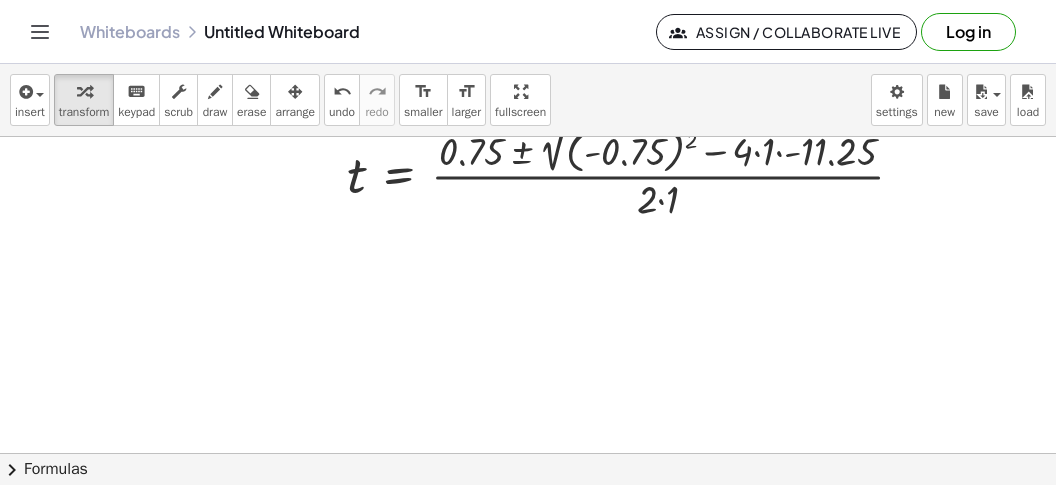 drag, startPoint x: 430, startPoint y: 283, endPoint x: 446, endPoint y: 287, distance: 16.492422 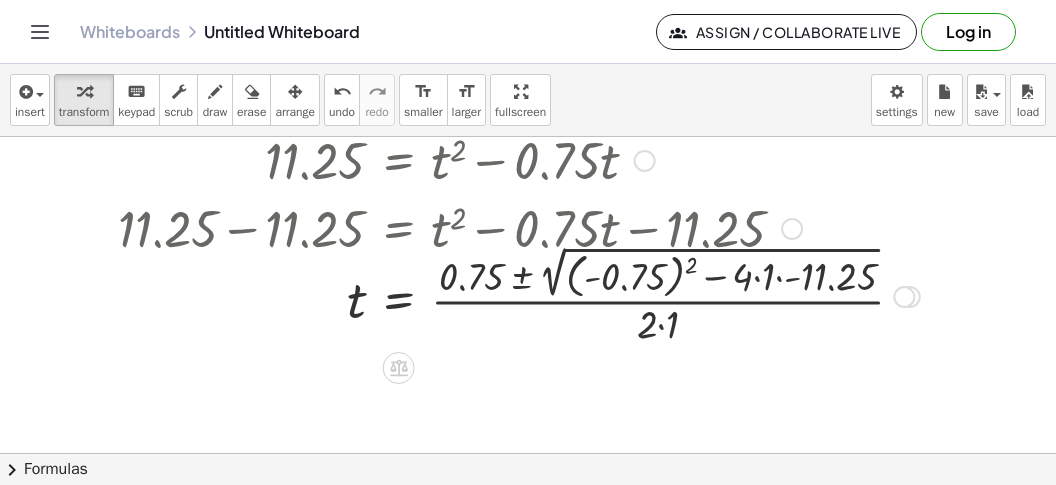 click at bounding box center (519, 294) 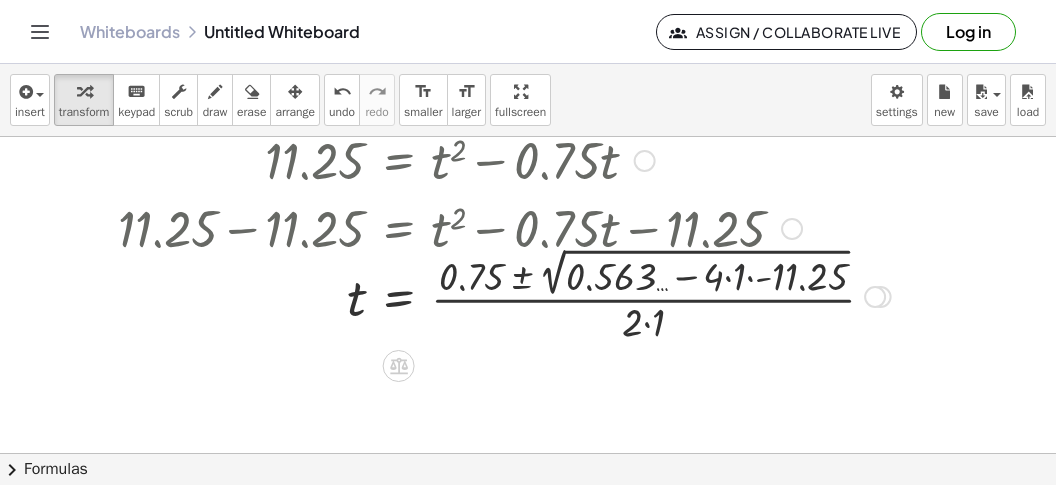 drag, startPoint x: 742, startPoint y: 282, endPoint x: 752, endPoint y: 281, distance: 10.049875 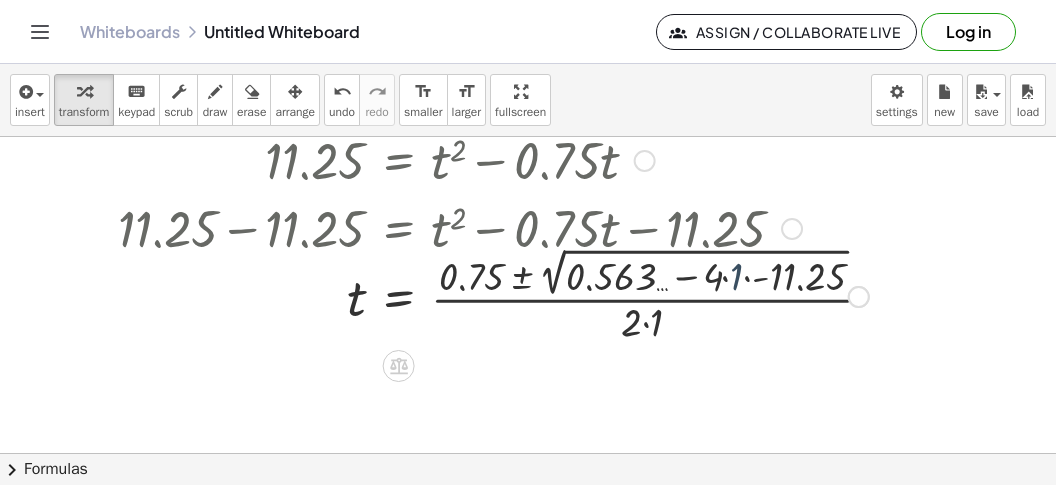 click at bounding box center [493, 294] 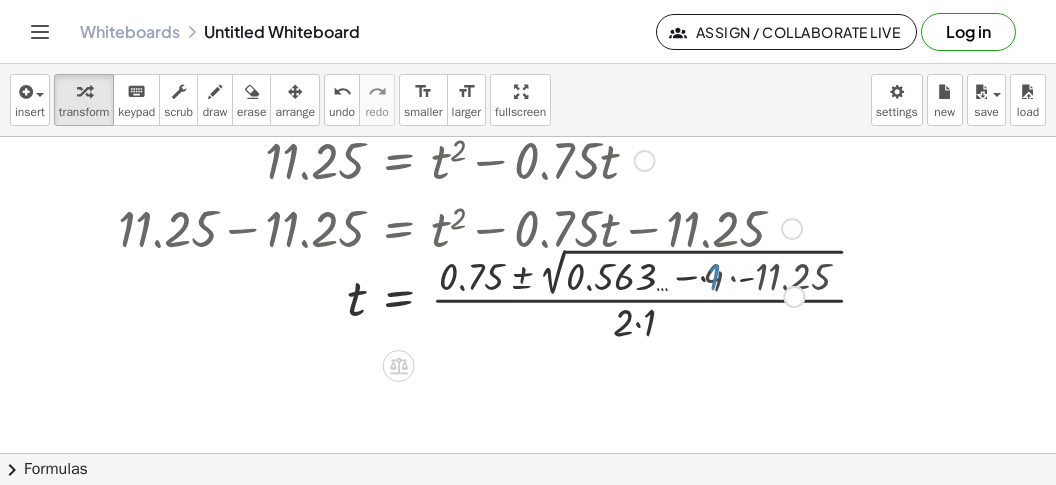 click at bounding box center (461, 294) 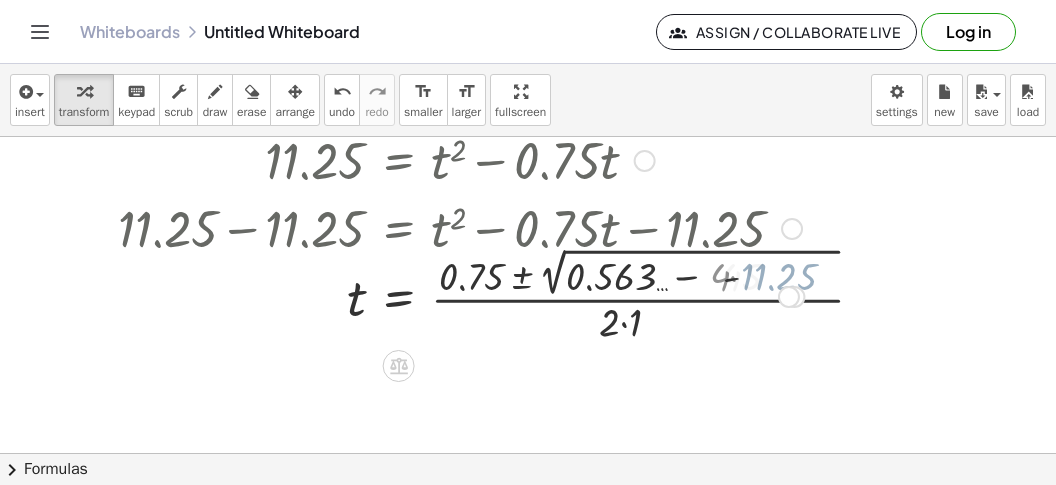 click at bounding box center [461, 294] 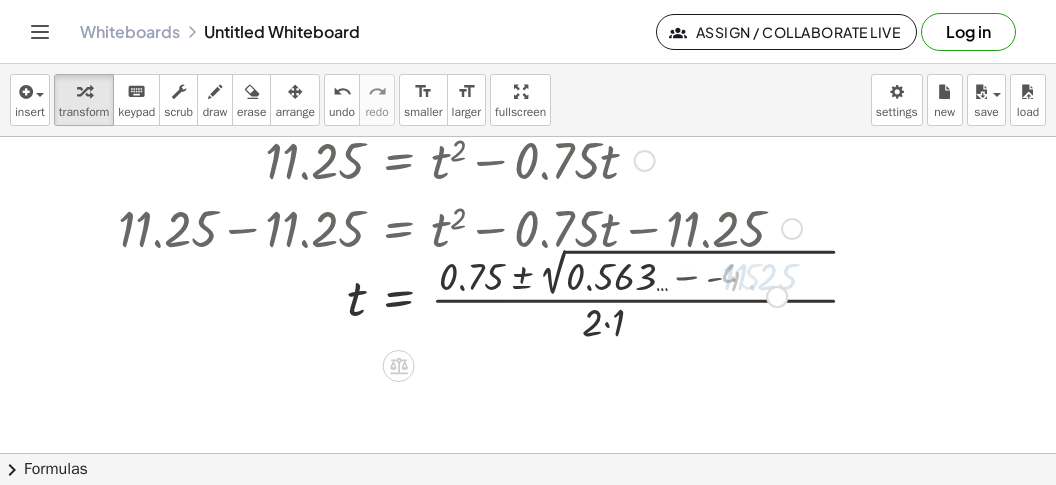 click at bounding box center (460, 294) 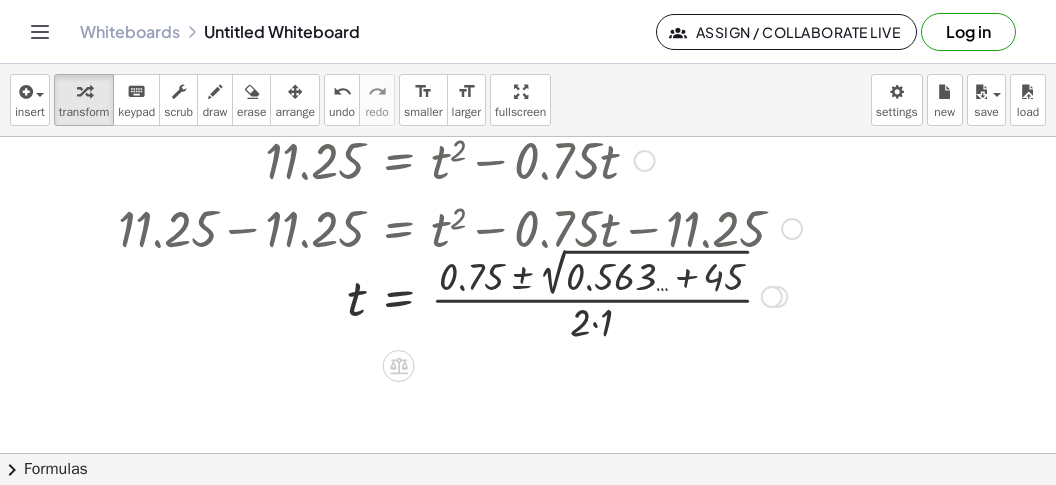 click at bounding box center [460, 294] 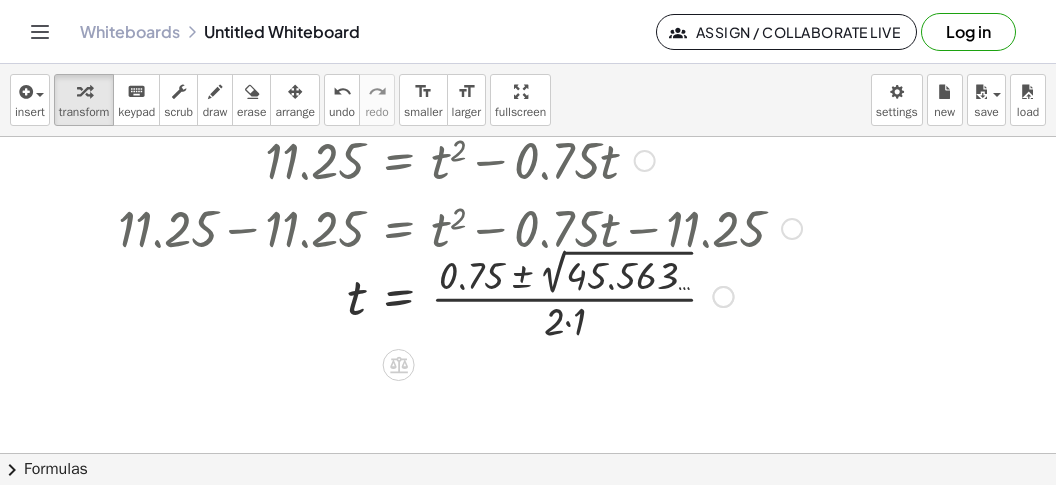 click at bounding box center [460, 295] 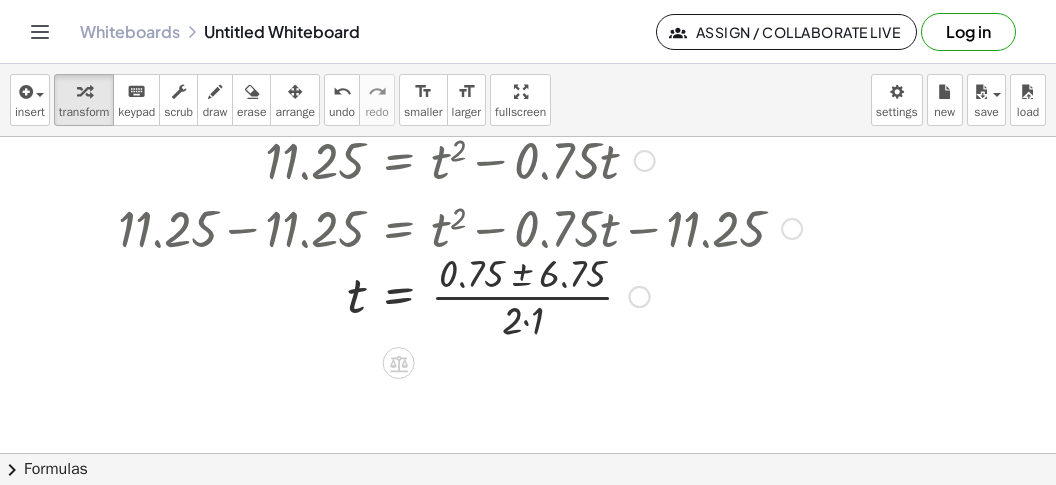 click at bounding box center [460, 295] 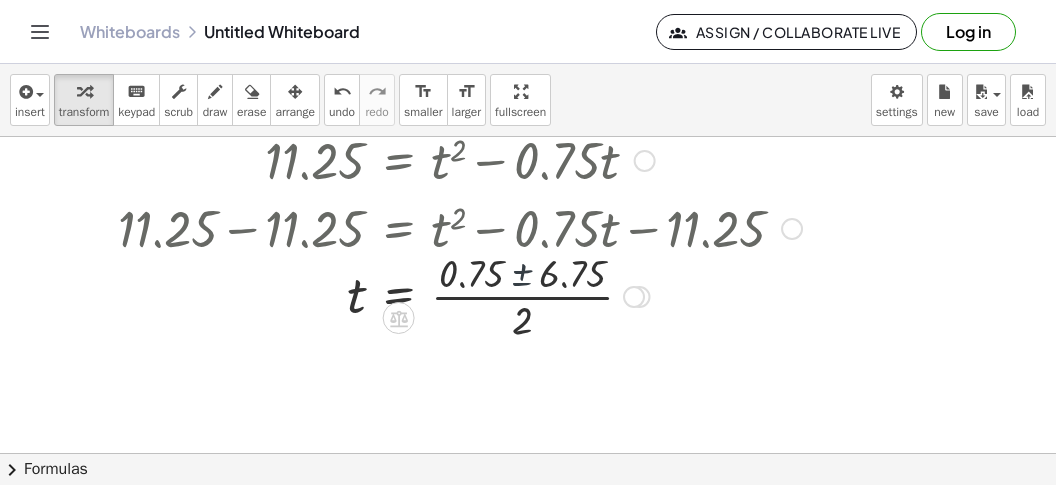 click at bounding box center [460, 295] 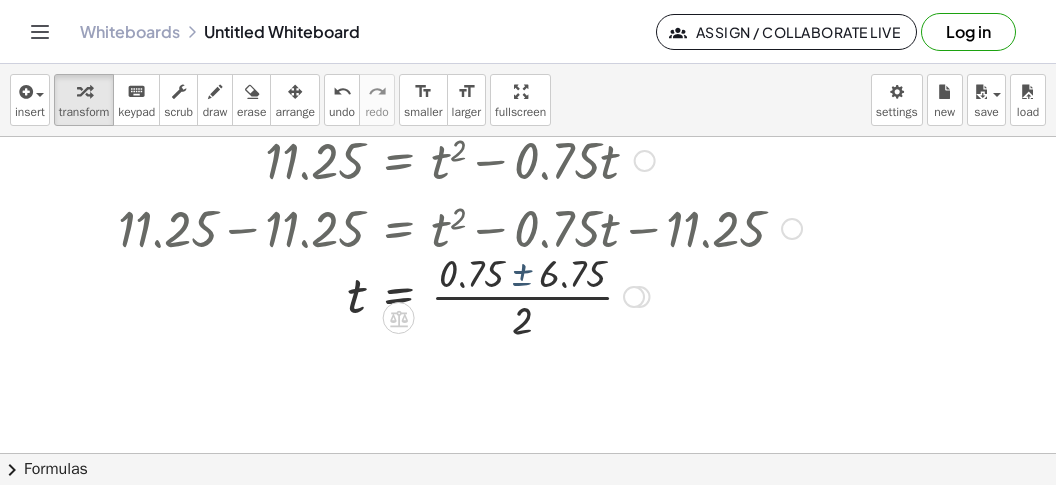 click at bounding box center (460, 295) 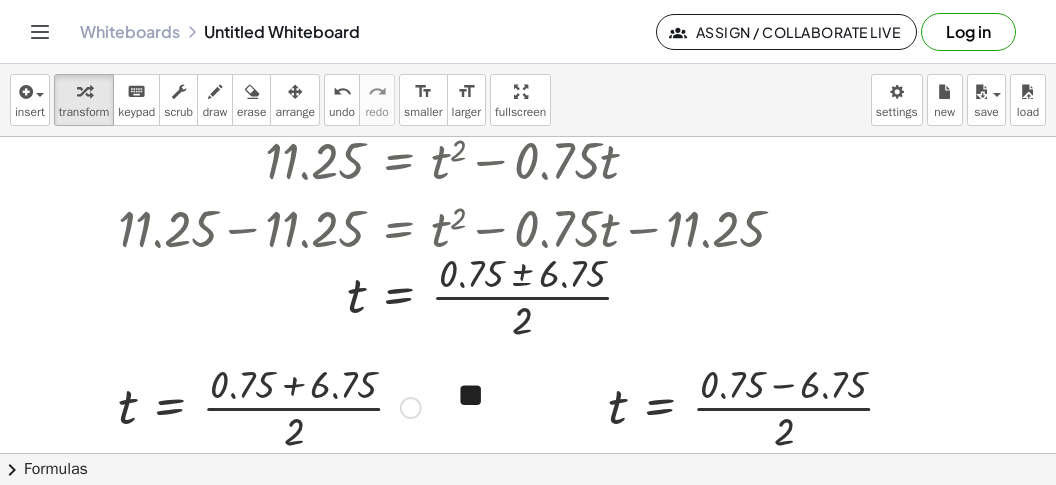 click at bounding box center (269, 406) 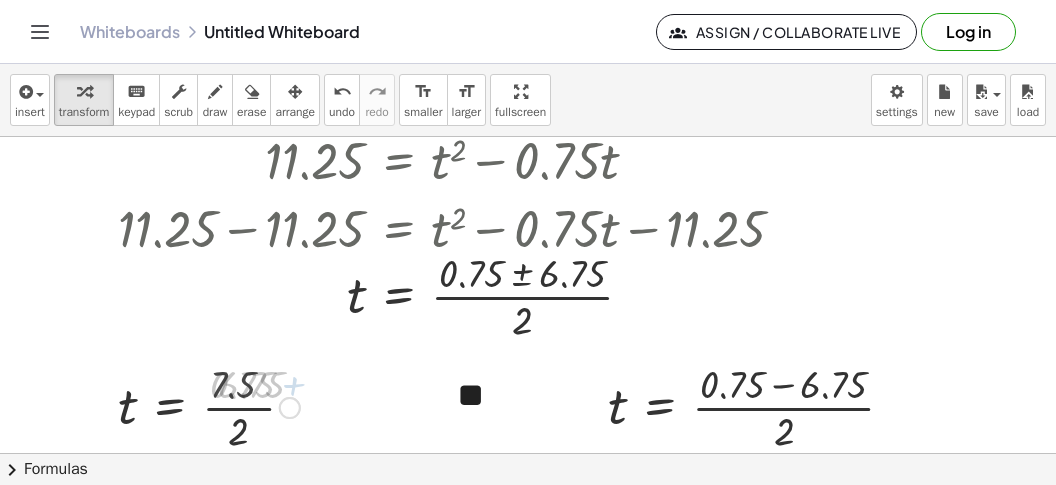 click at bounding box center (209, 406) 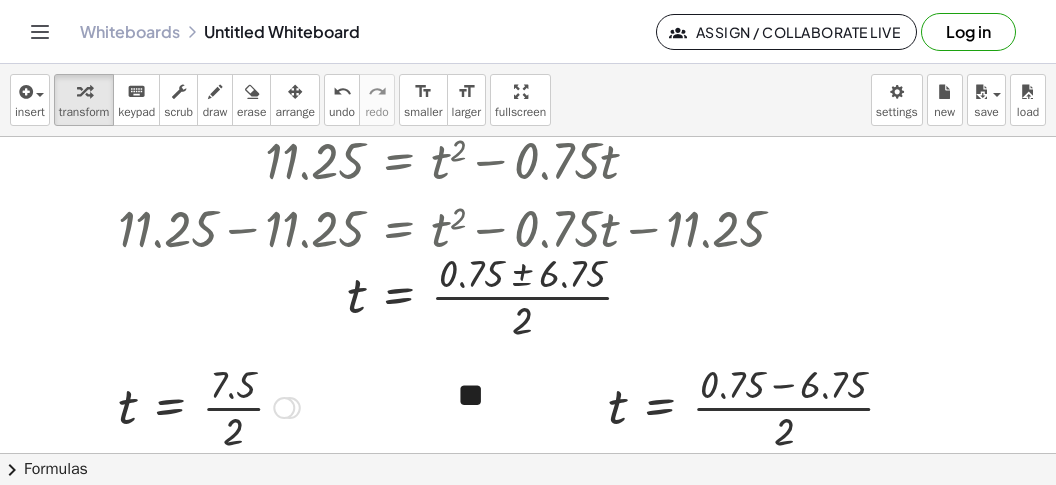 click at bounding box center [209, 406] 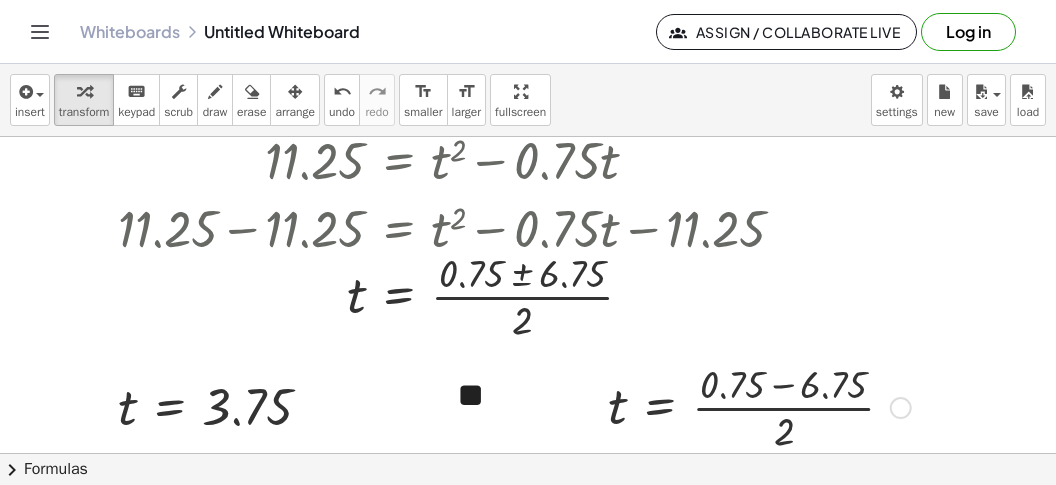 click at bounding box center [759, 406] 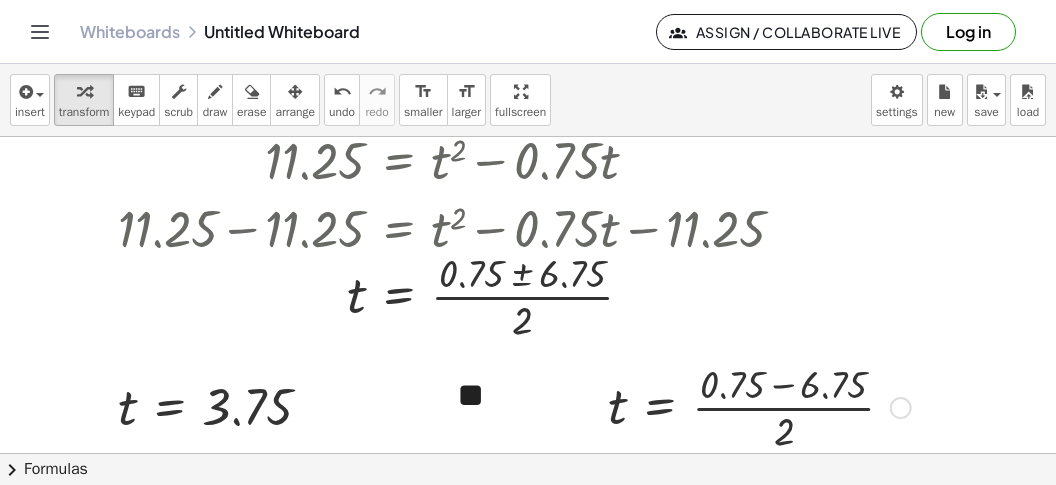 click at bounding box center (759, 406) 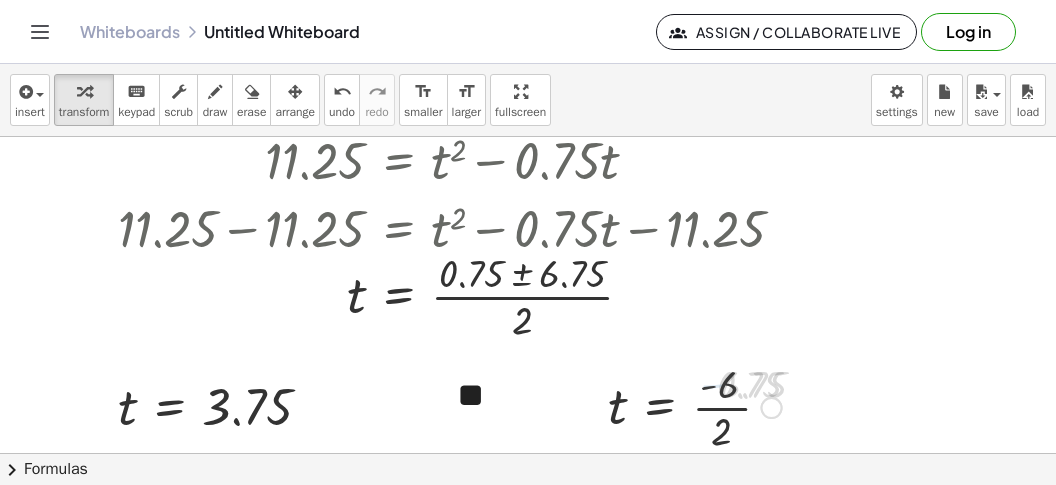 drag, startPoint x: 769, startPoint y: 404, endPoint x: 759, endPoint y: 407, distance: 10.440307 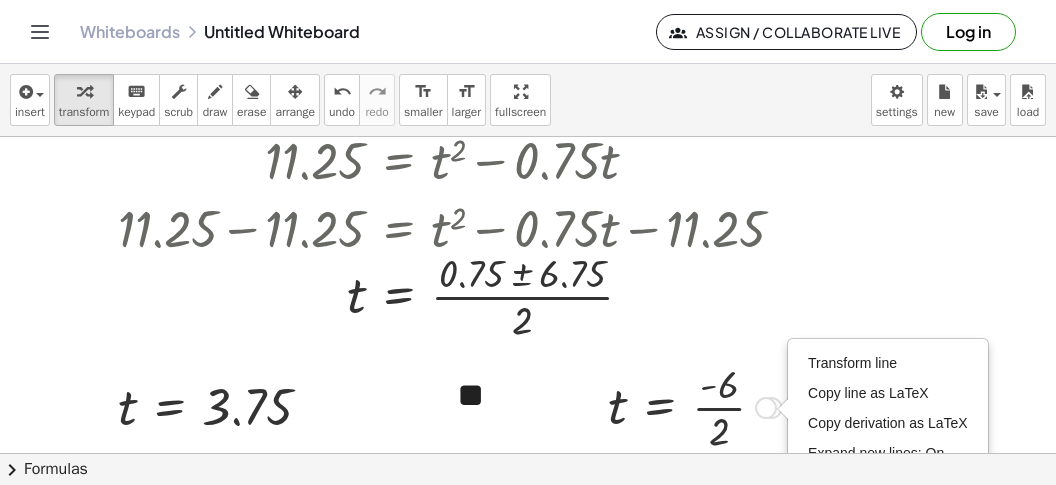 click at bounding box center (695, 406) 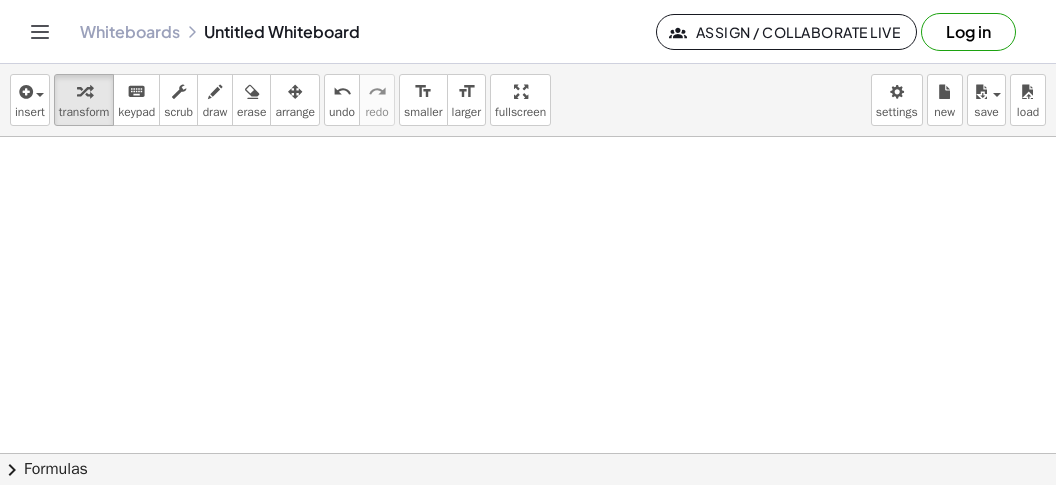 scroll, scrollTop: 568, scrollLeft: 0, axis: vertical 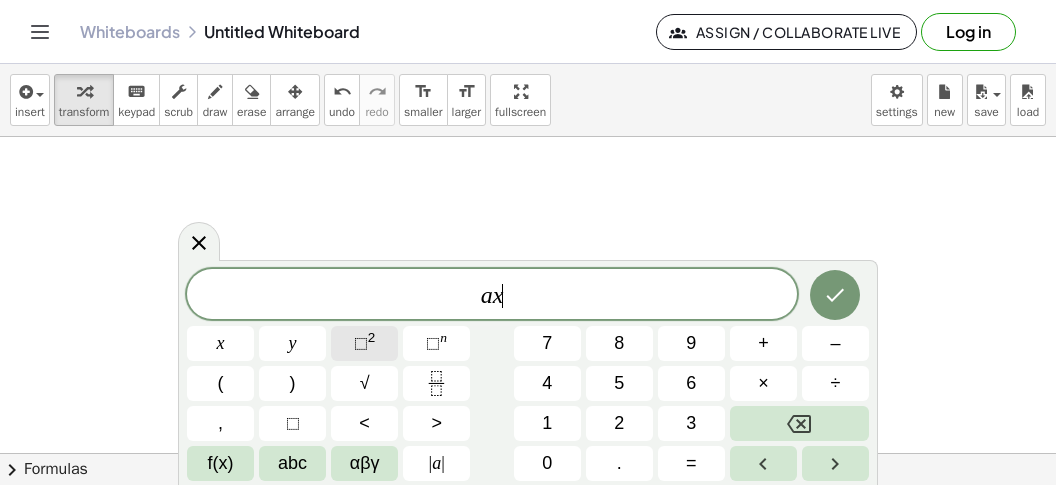 click on "⬚ 2" at bounding box center (364, 343) 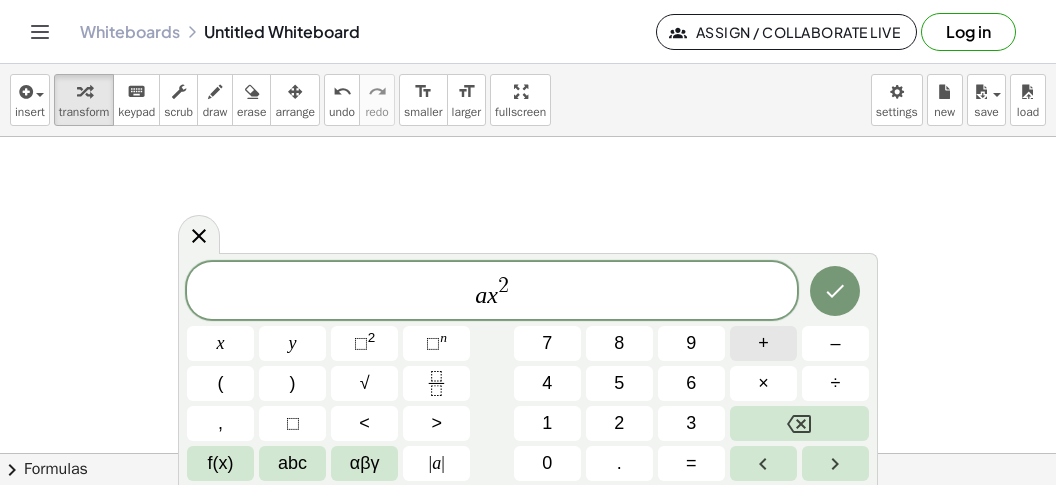 click on "+" at bounding box center (763, 343) 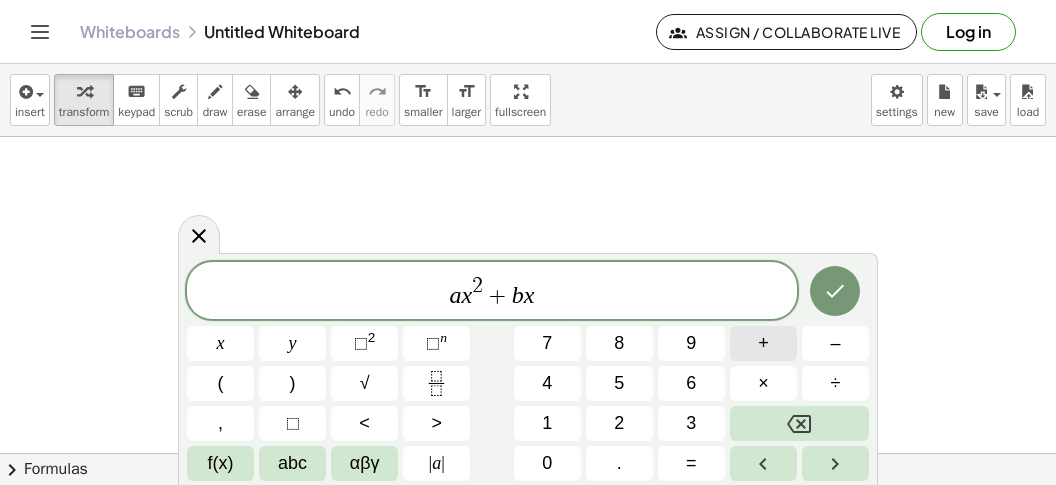 click on "+" at bounding box center [763, 343] 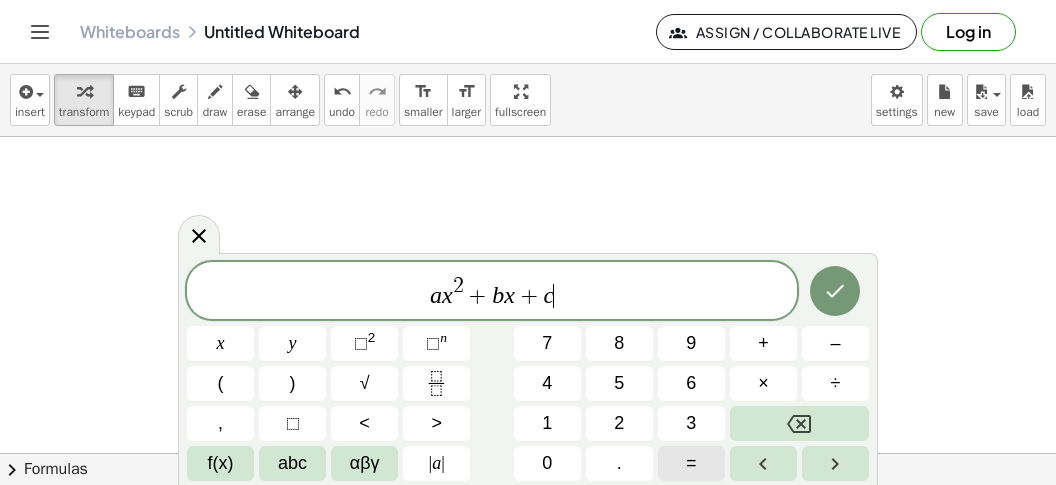 click on "=" at bounding box center (691, 463) 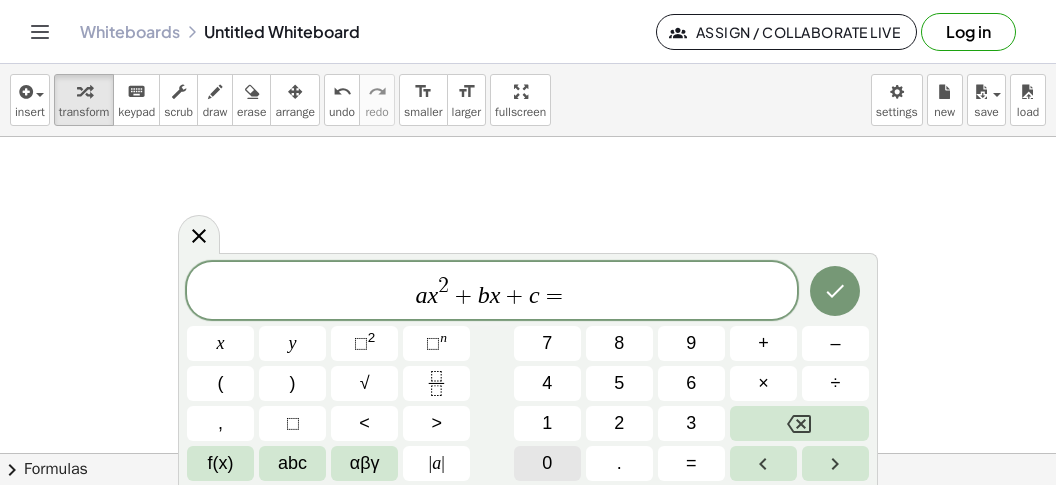 click on "0" at bounding box center [547, 463] 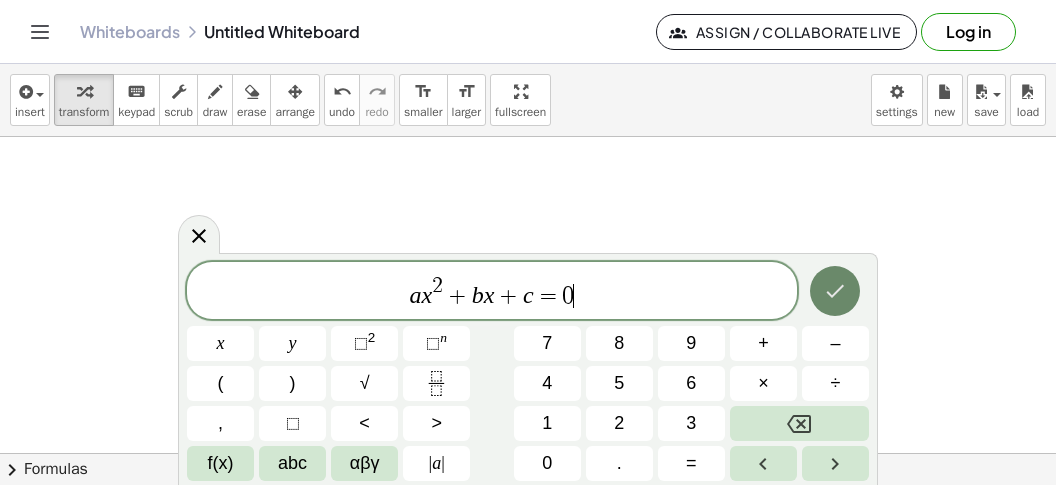 click 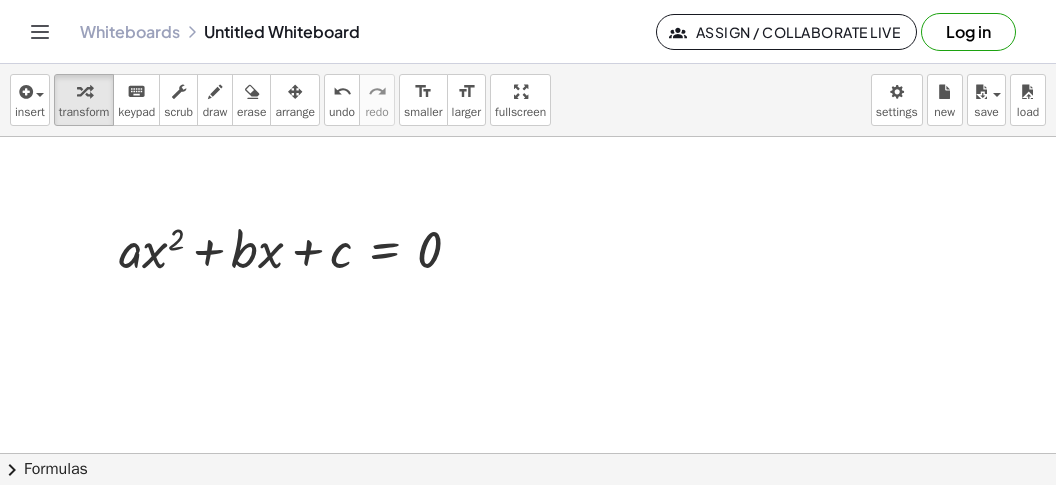 click on "chevron_right  Formulas" 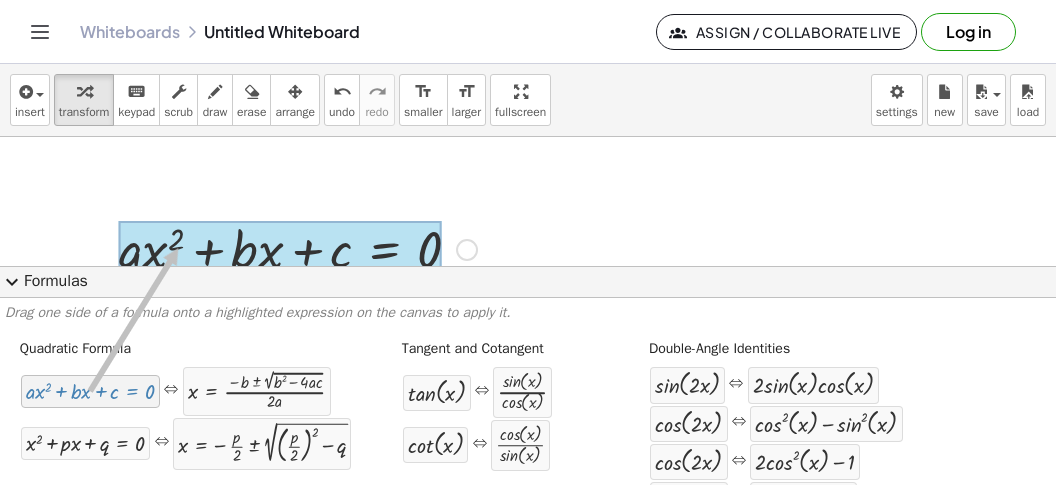 drag, startPoint x: 107, startPoint y: 406, endPoint x: 180, endPoint y: 248, distance: 174.04884 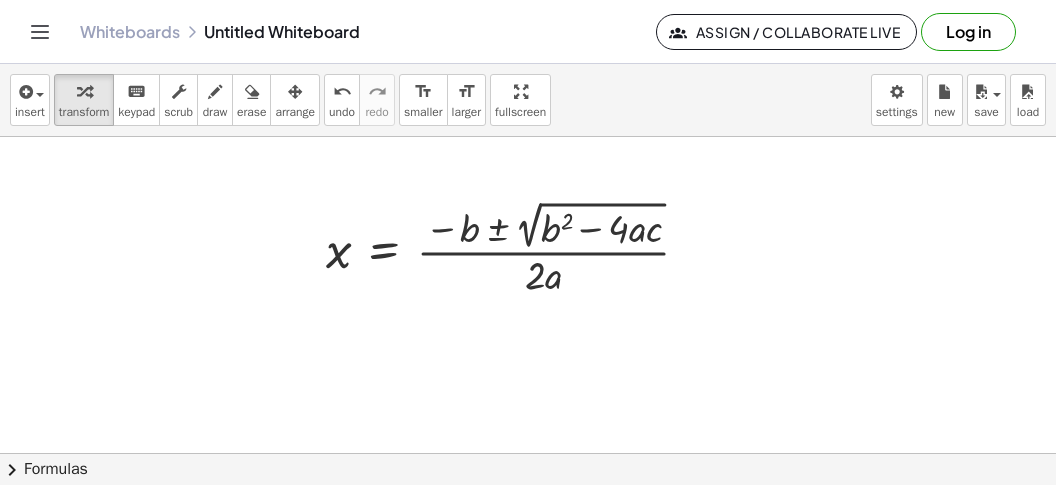 click at bounding box center (528, 44) 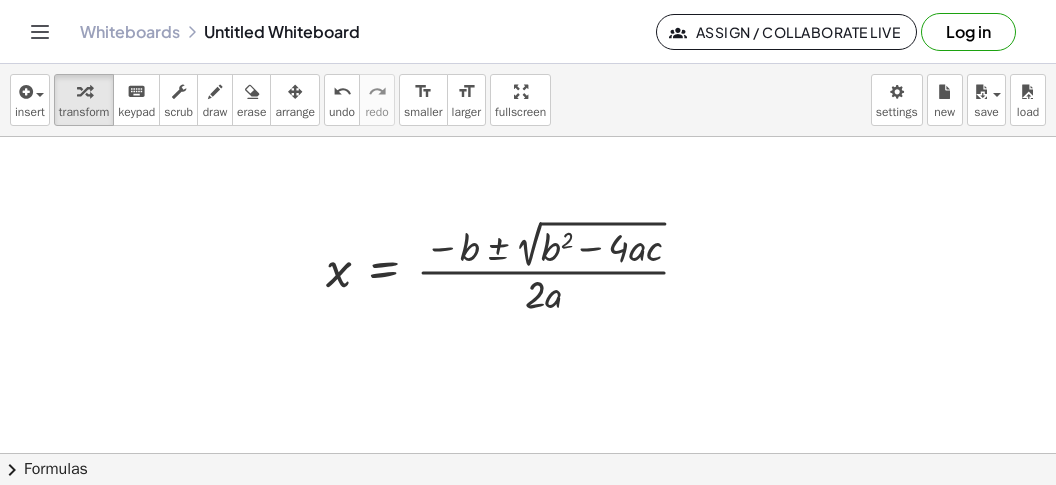 scroll, scrollTop: 508, scrollLeft: 0, axis: vertical 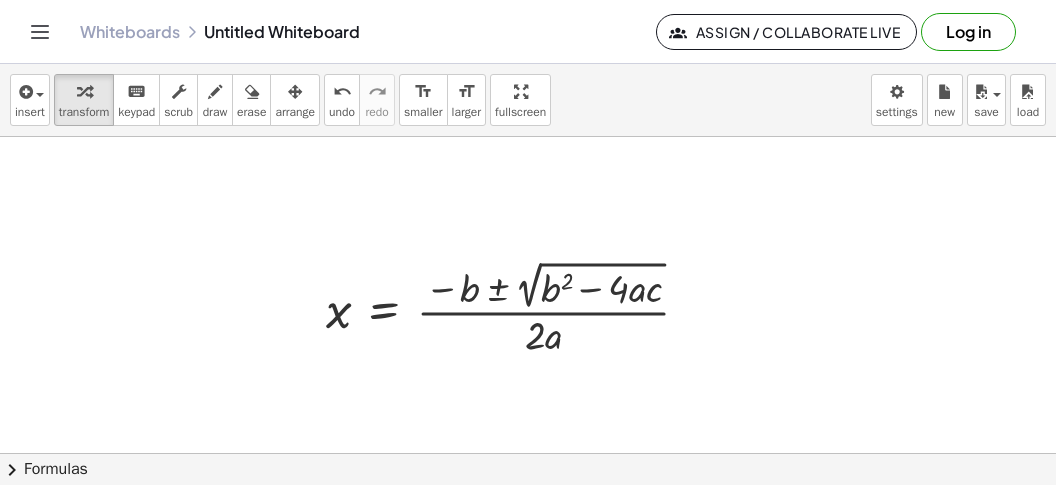 click at bounding box center [528, 104] 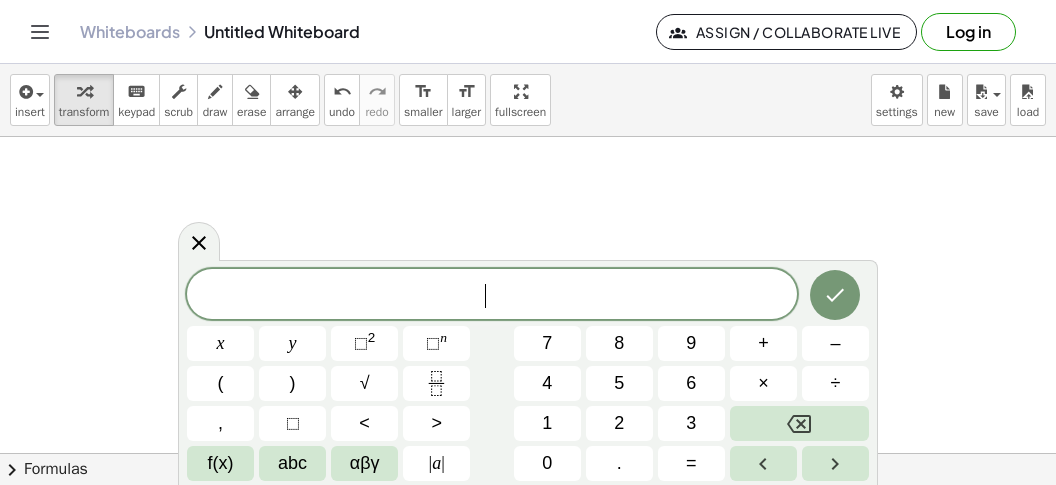 scroll, scrollTop: 18, scrollLeft: 0, axis: vertical 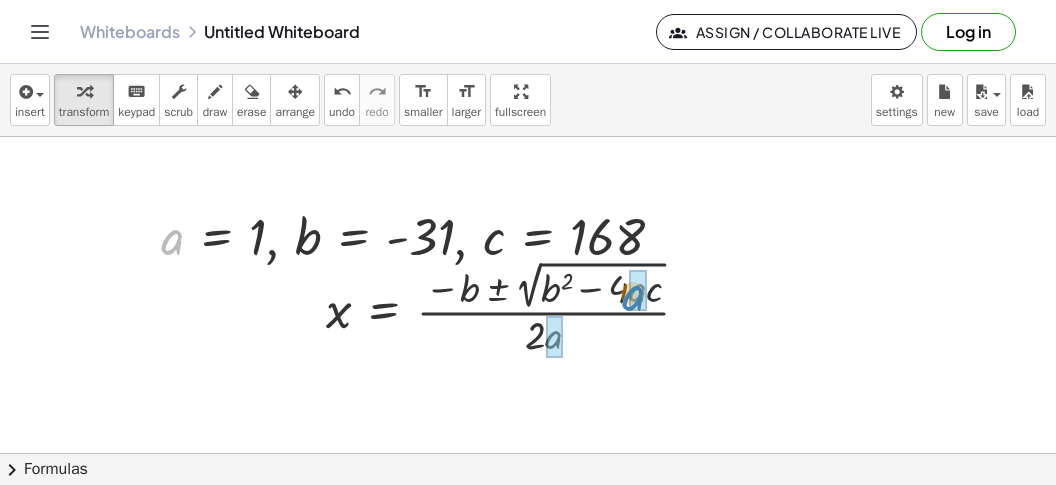 drag, startPoint x: 172, startPoint y: 239, endPoint x: 633, endPoint y: 295, distance: 464.38885 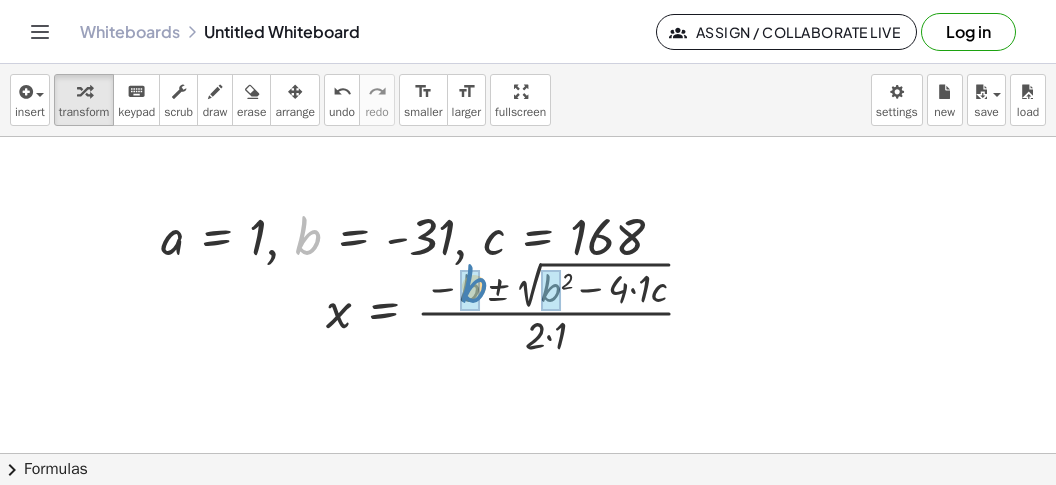 drag, startPoint x: 307, startPoint y: 237, endPoint x: 475, endPoint y: 286, distance: 175 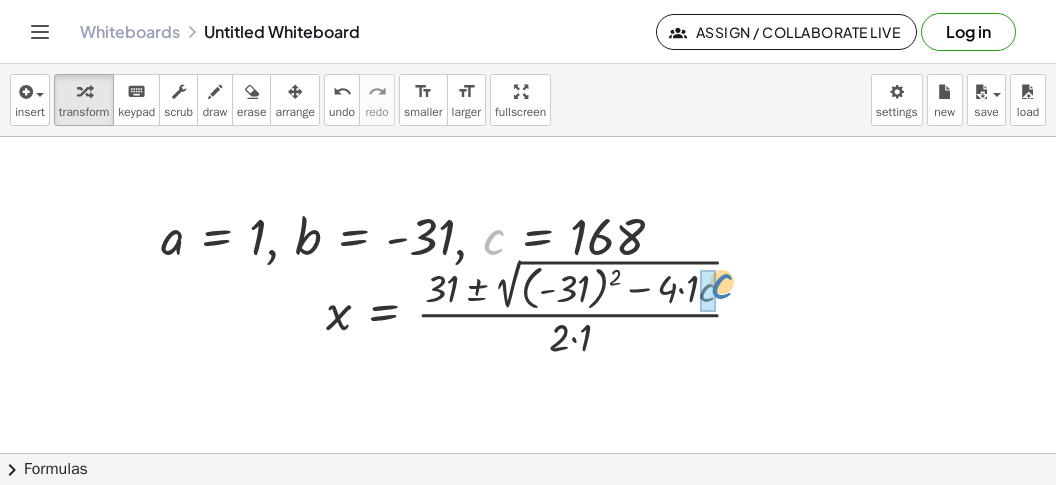 drag, startPoint x: 493, startPoint y: 235, endPoint x: 713, endPoint y: 278, distance: 224.16289 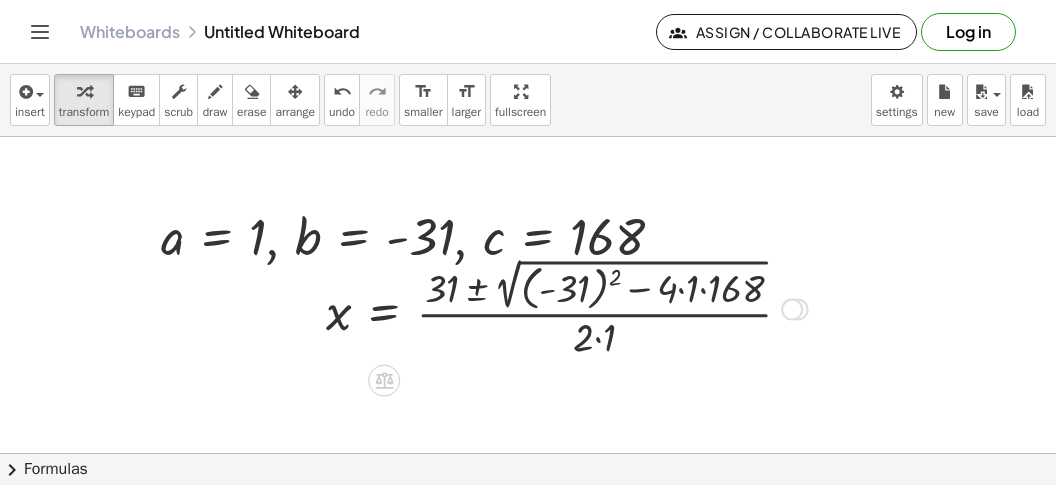 click at bounding box center (567, 307) 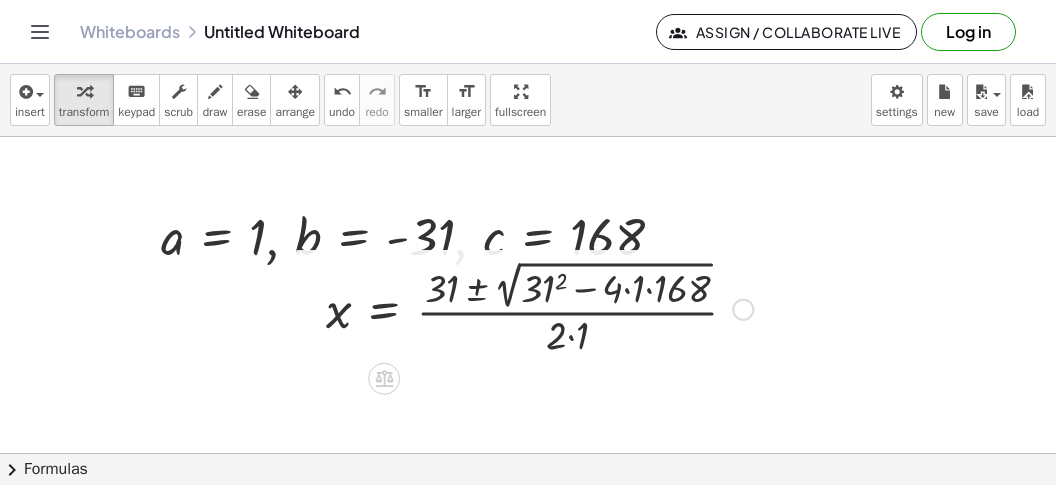 drag, startPoint x: 554, startPoint y: 304, endPoint x: 609, endPoint y: 301, distance: 55.081757 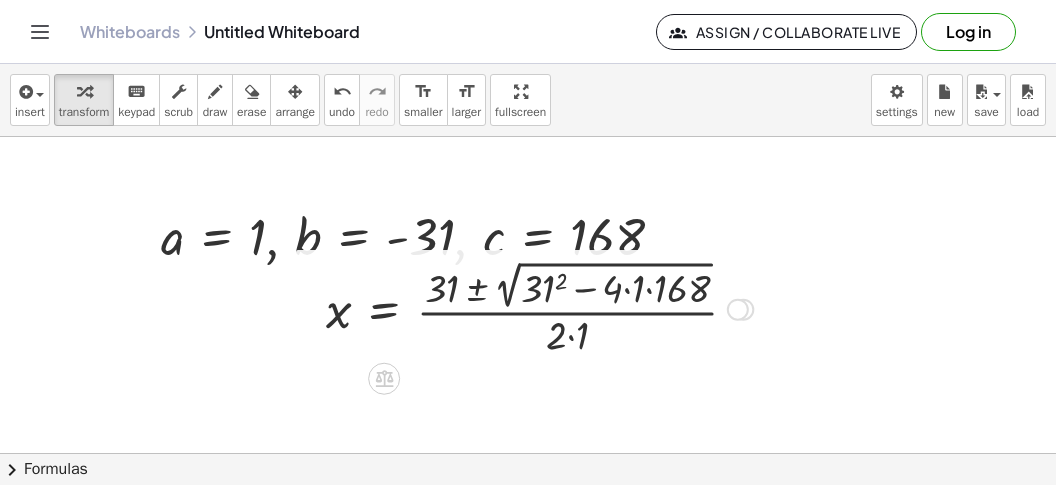 click at bounding box center (539, 307) 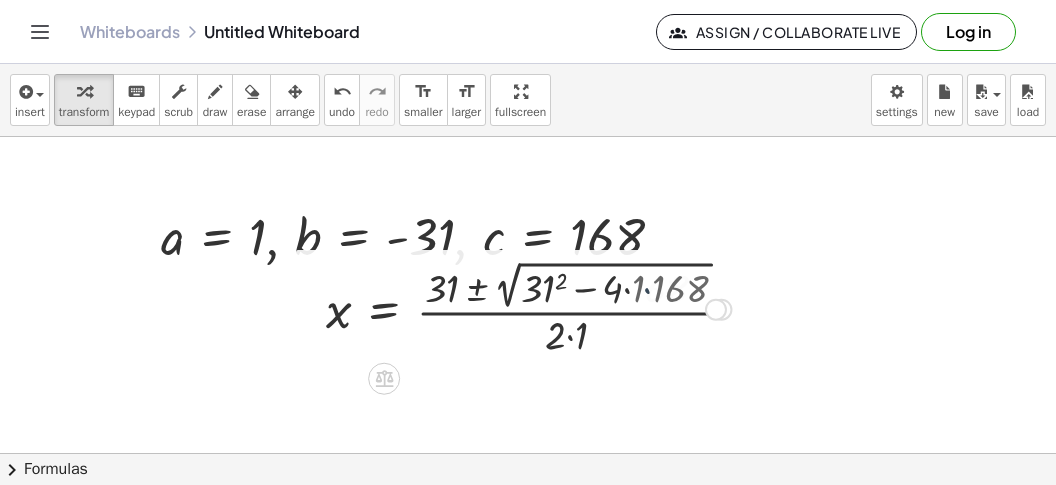click at bounding box center (528, 307) 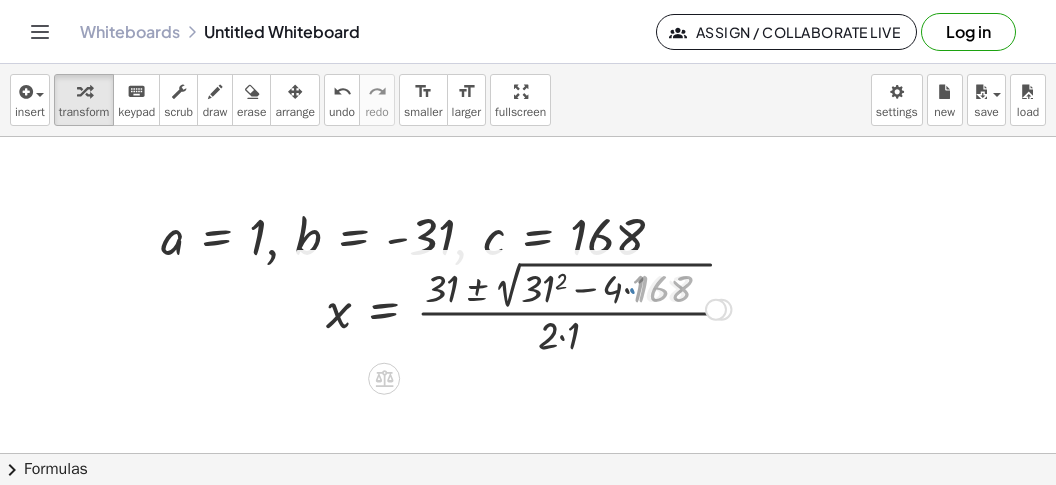 click at bounding box center (528, 307) 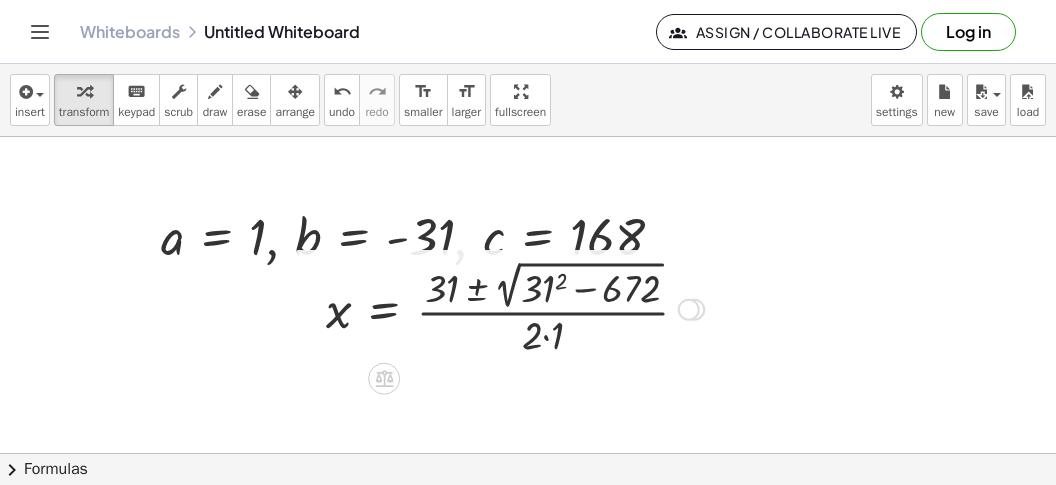 click at bounding box center [515, 307] 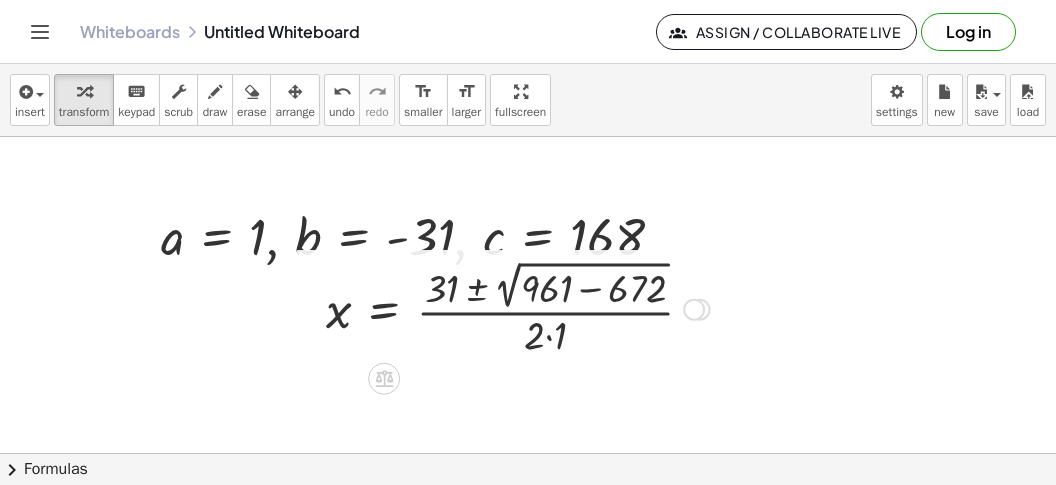 click at bounding box center (518, 307) 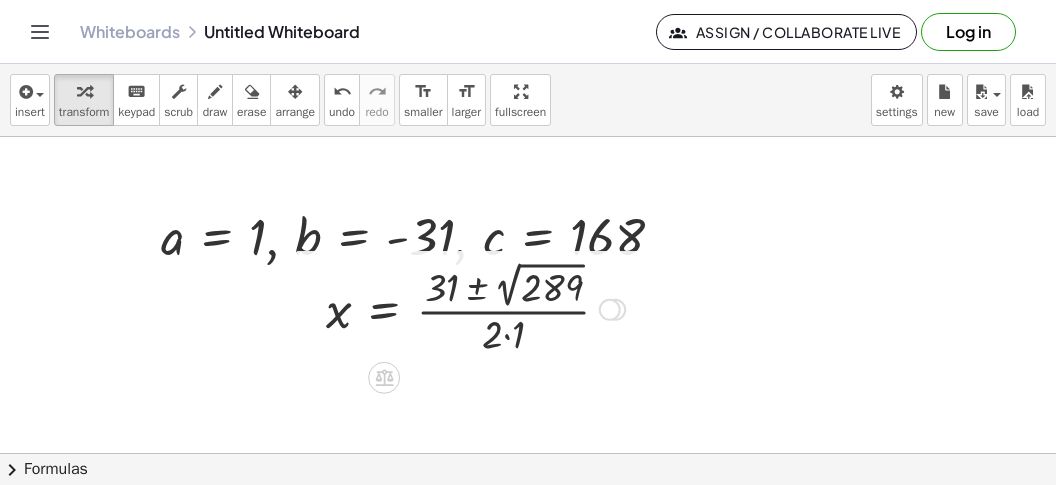 click at bounding box center [475, 308] 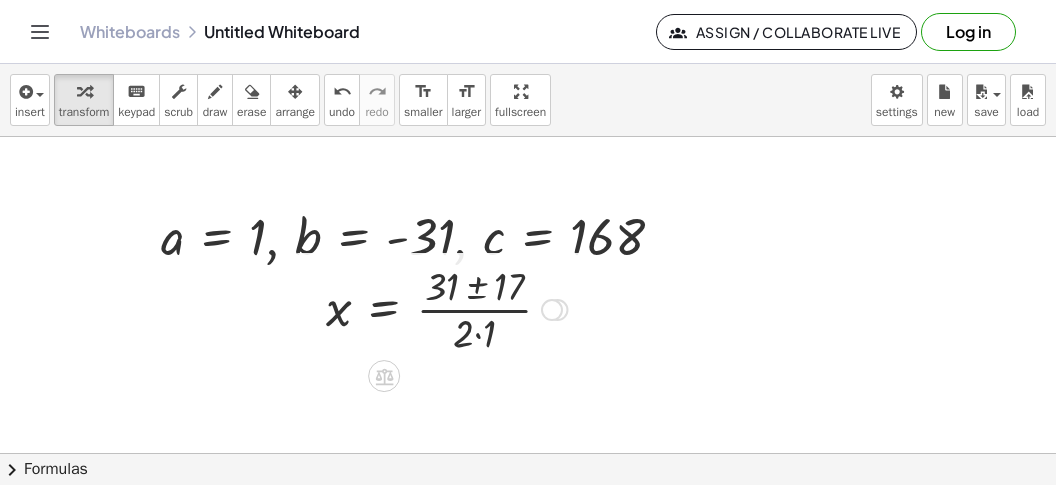 click at bounding box center [446, 308] 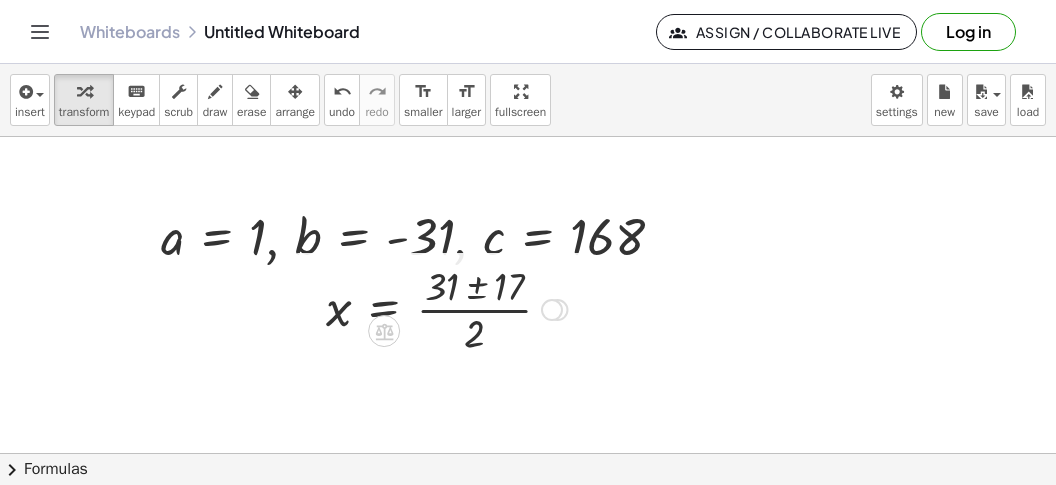 click at bounding box center (446, 308) 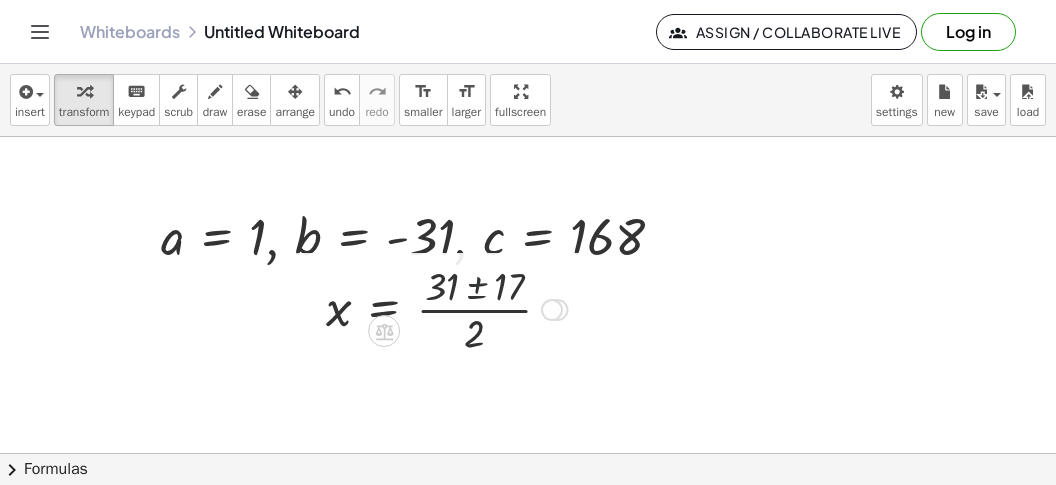 click at bounding box center [446, 308] 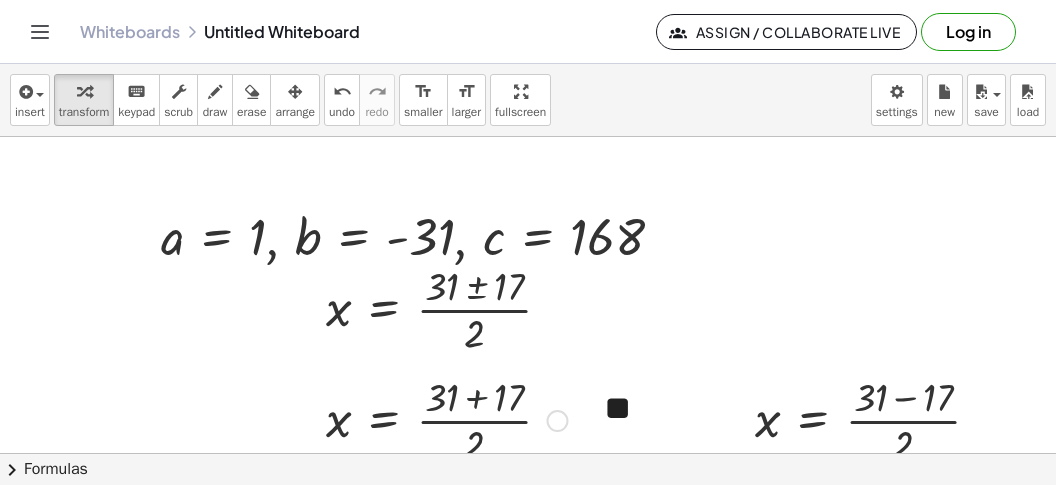 click at bounding box center [446, 419] 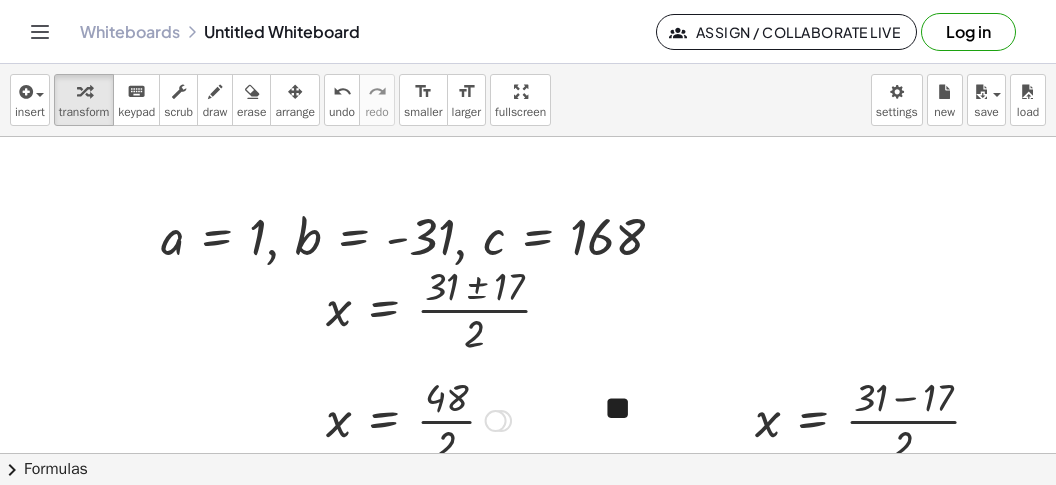 click at bounding box center (418, 419) 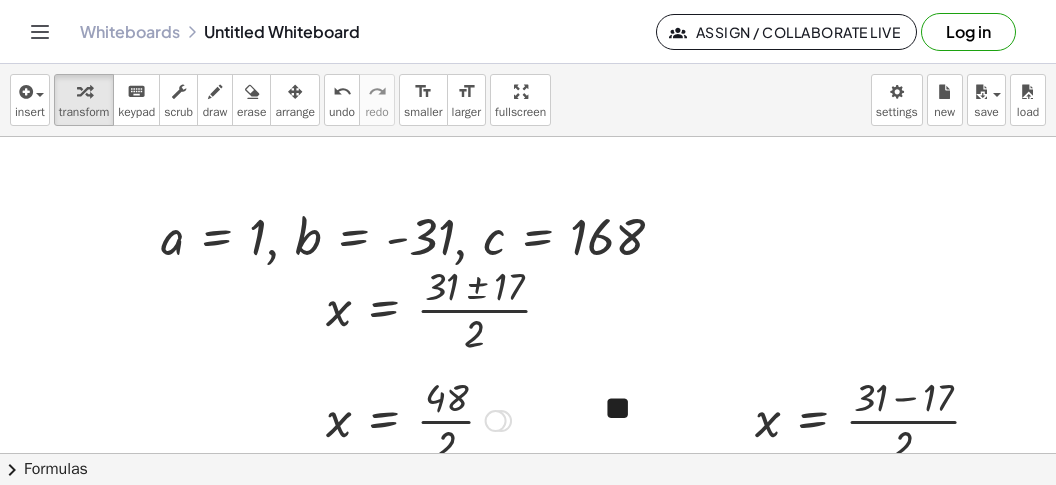 click at bounding box center (418, 419) 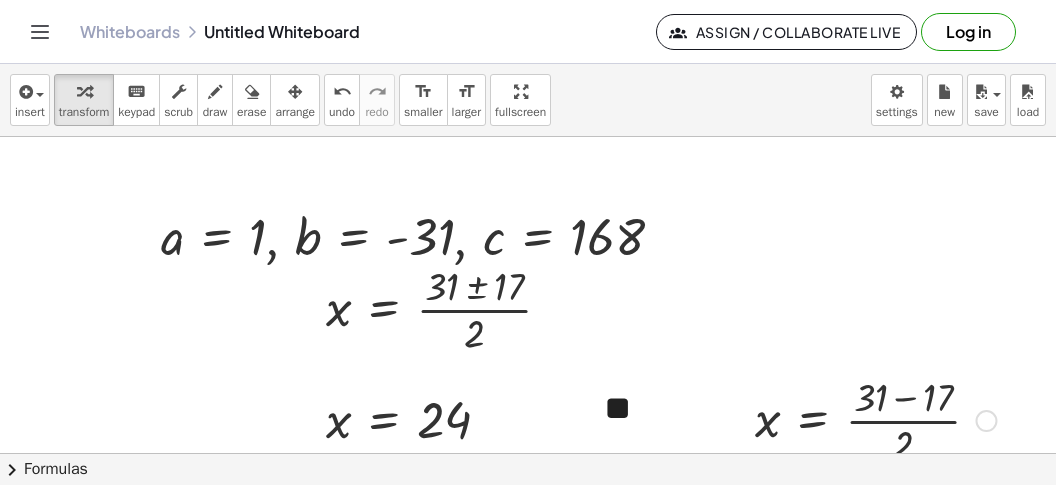 click at bounding box center (875, 419) 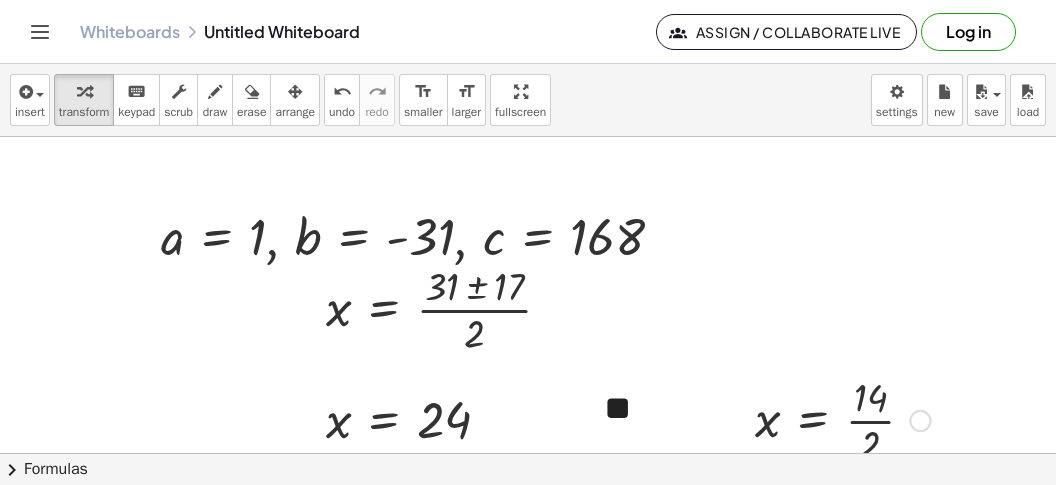 click at bounding box center [842, 419] 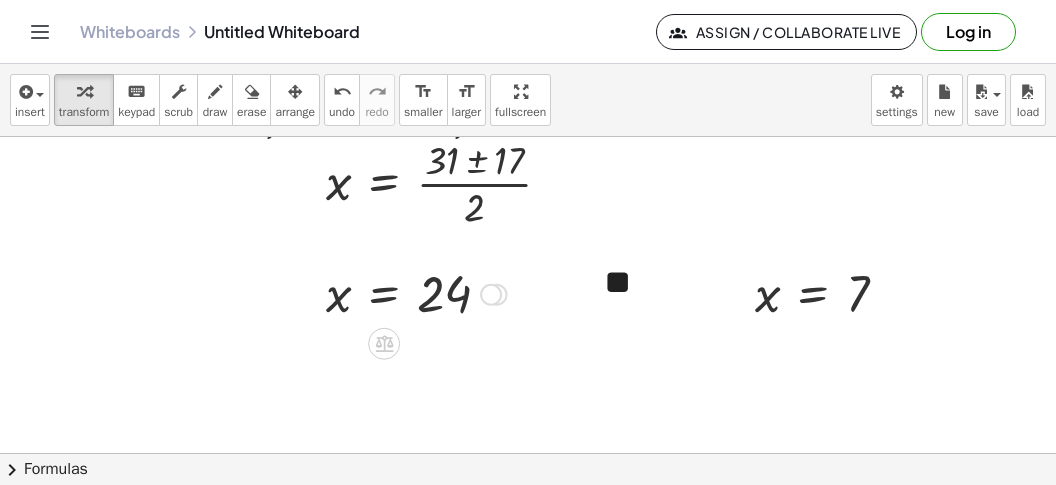 scroll, scrollTop: 950, scrollLeft: 0, axis: vertical 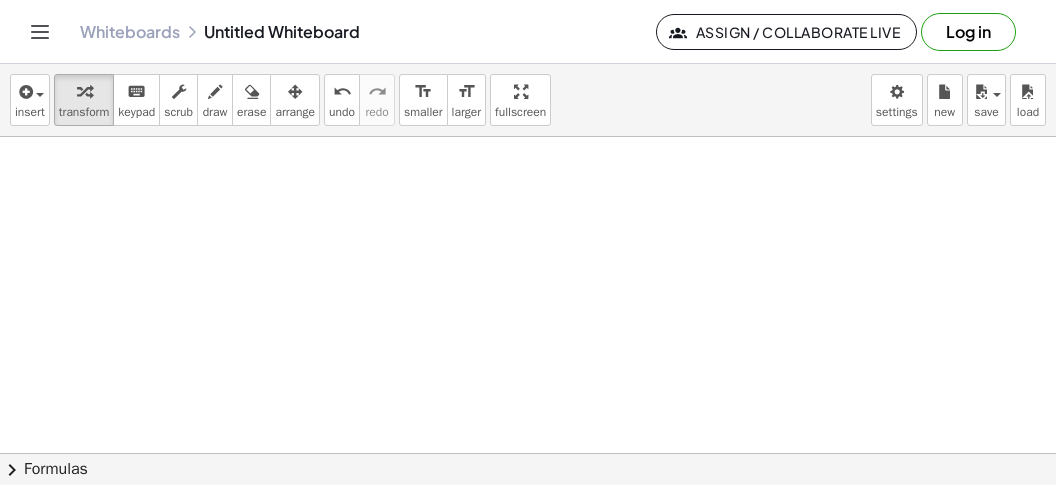 click at bounding box center (528, -21) 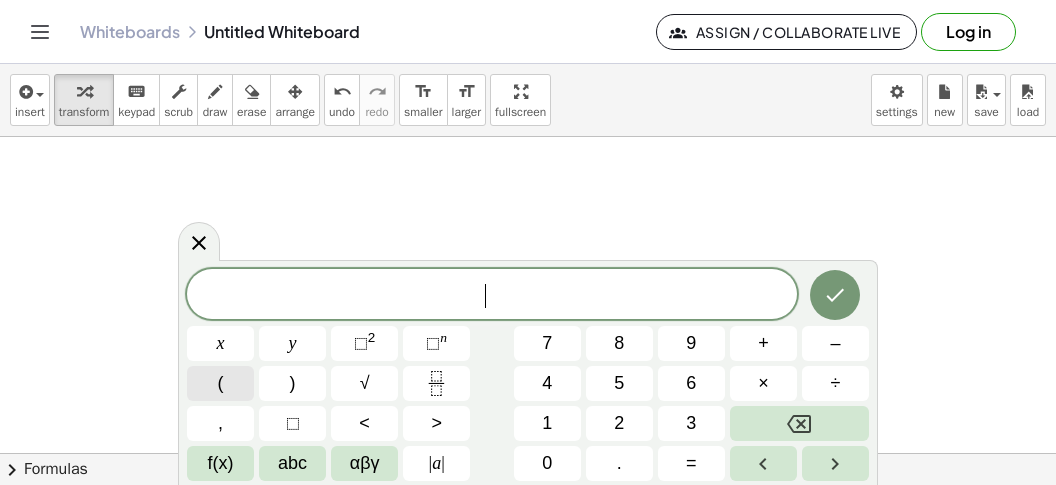 click on "(" at bounding box center (220, 383) 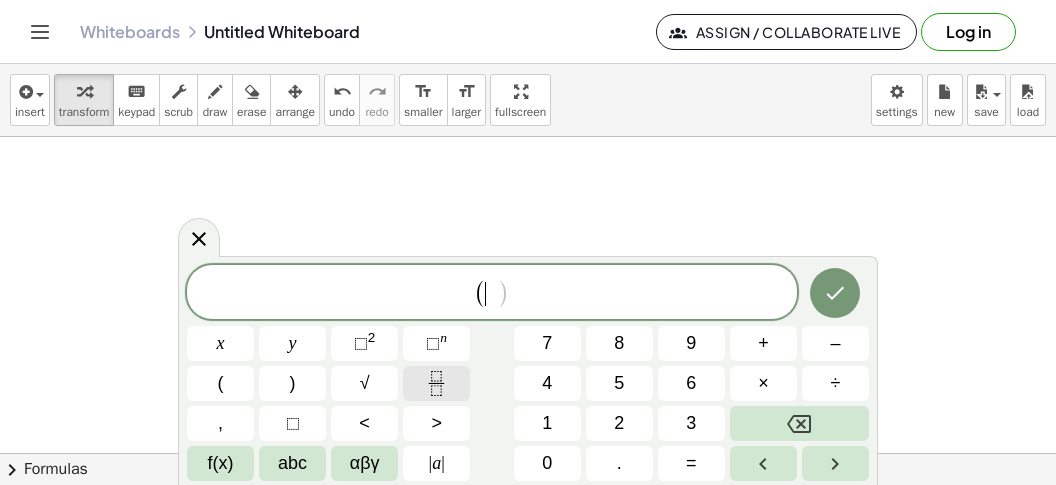 click 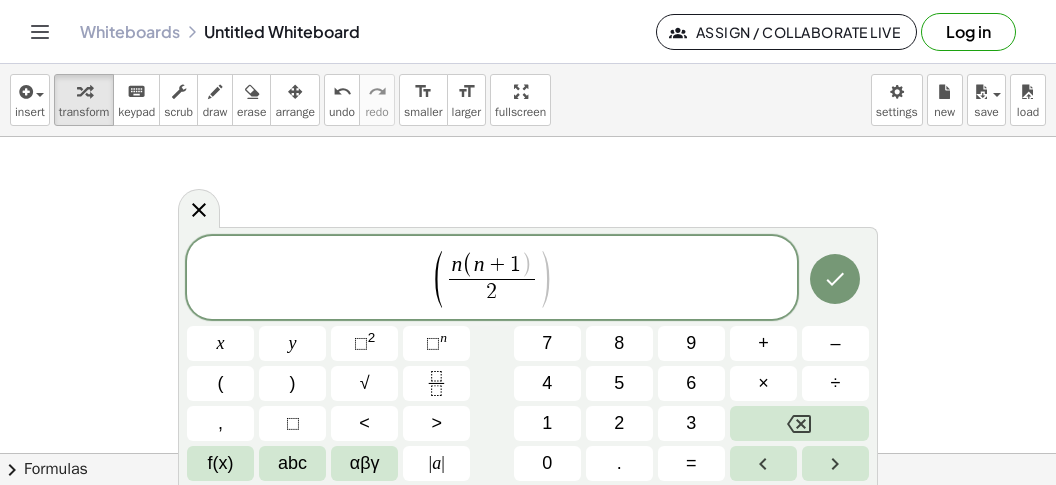 click on "( n ( n + 1 ) 2 ​ ​ )" at bounding box center (492, 279) 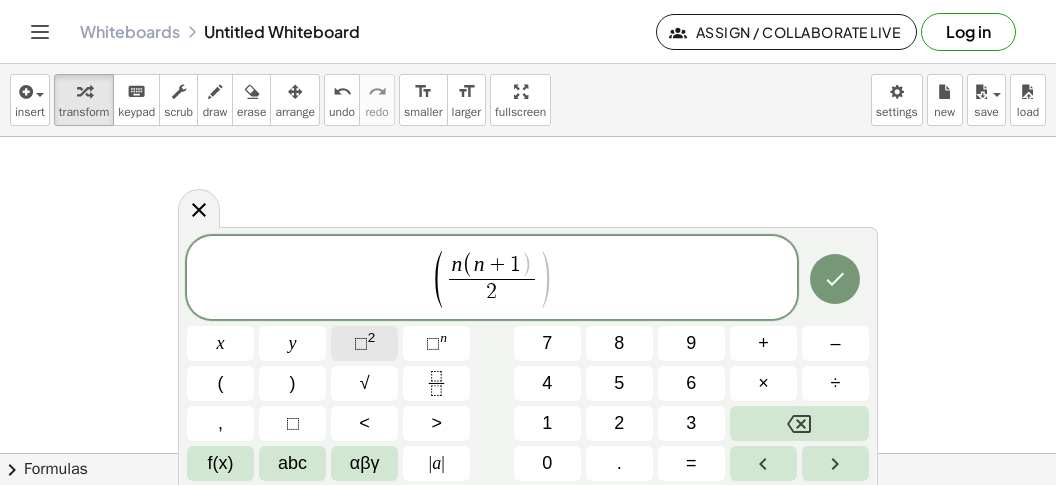 click on "⬚ 2" at bounding box center (364, 343) 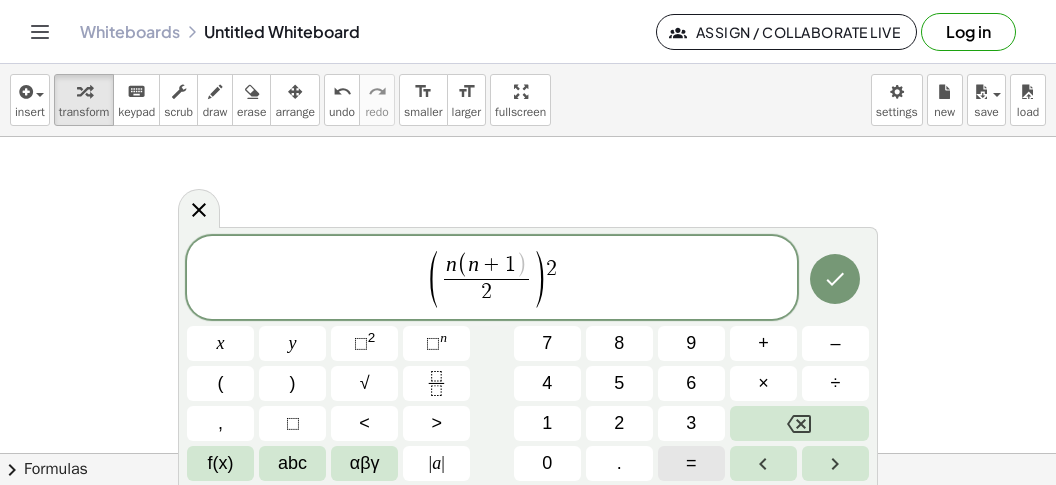 click on "=" at bounding box center (691, 463) 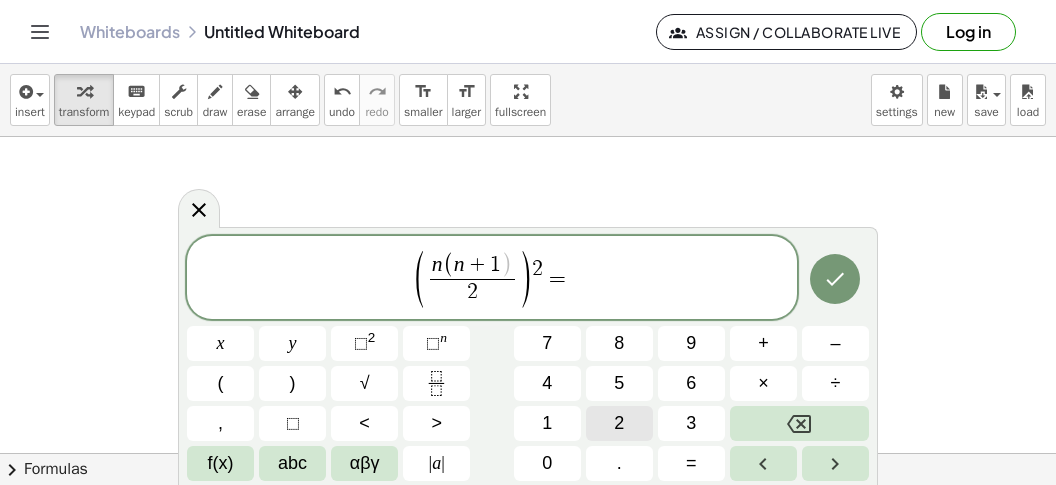 click on "2" at bounding box center (619, 423) 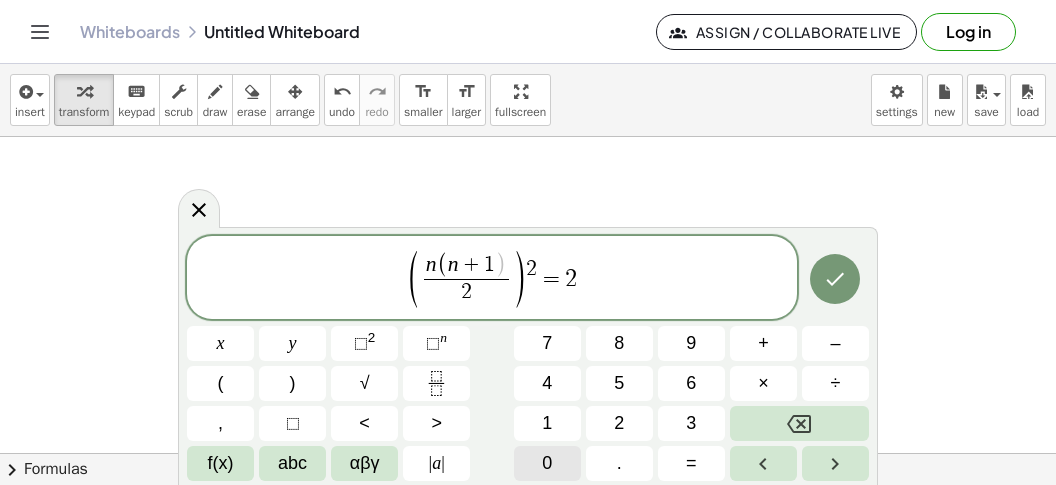 click on "0" at bounding box center [547, 463] 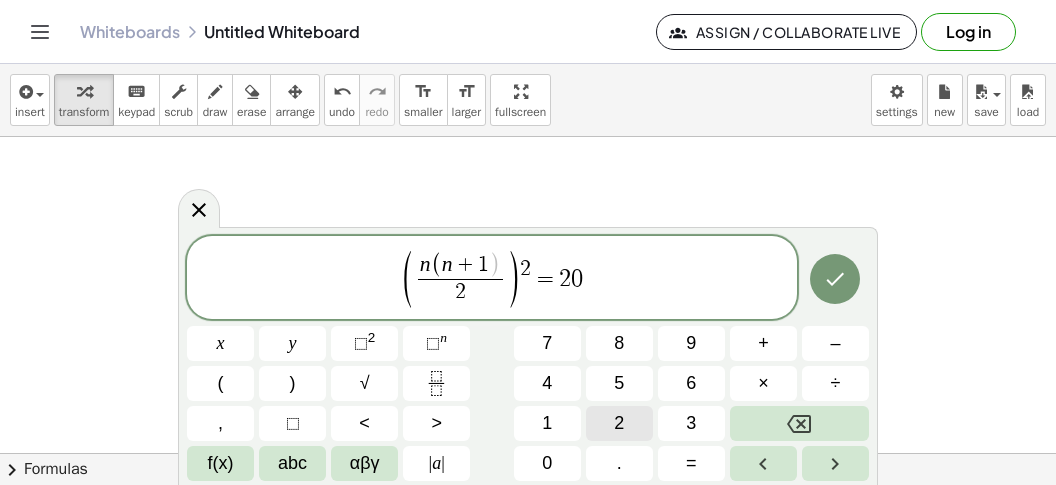 click on "2" at bounding box center (619, 423) 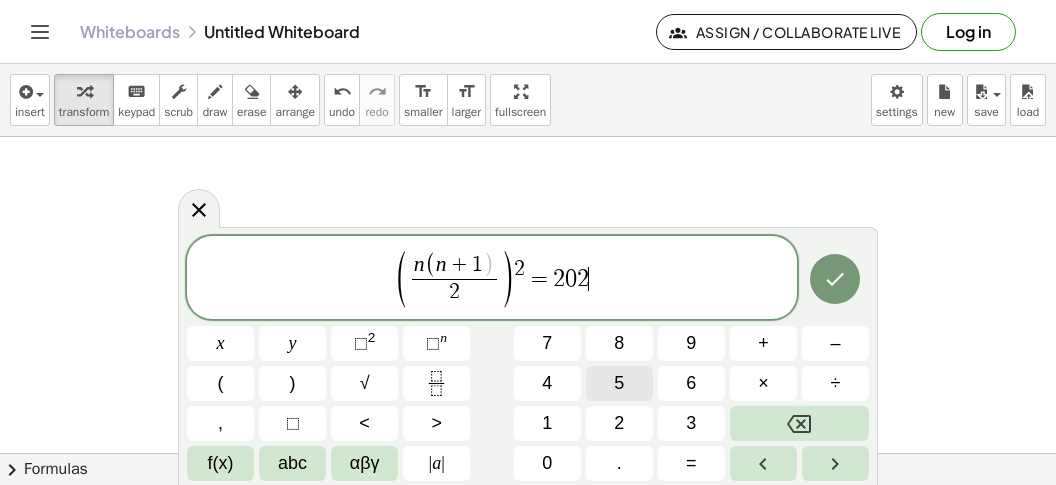 click on "5" at bounding box center [619, 383] 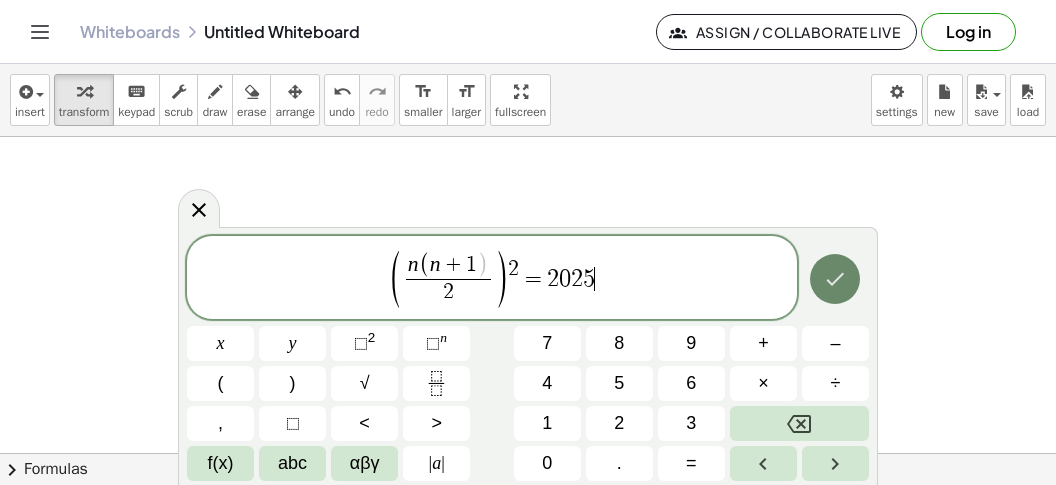 click at bounding box center (835, 279) 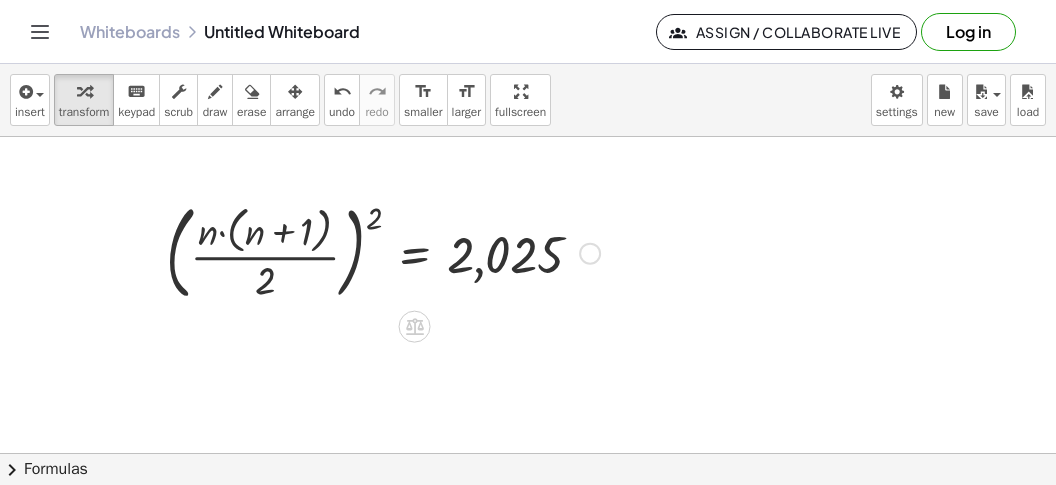 click at bounding box center (383, 251) 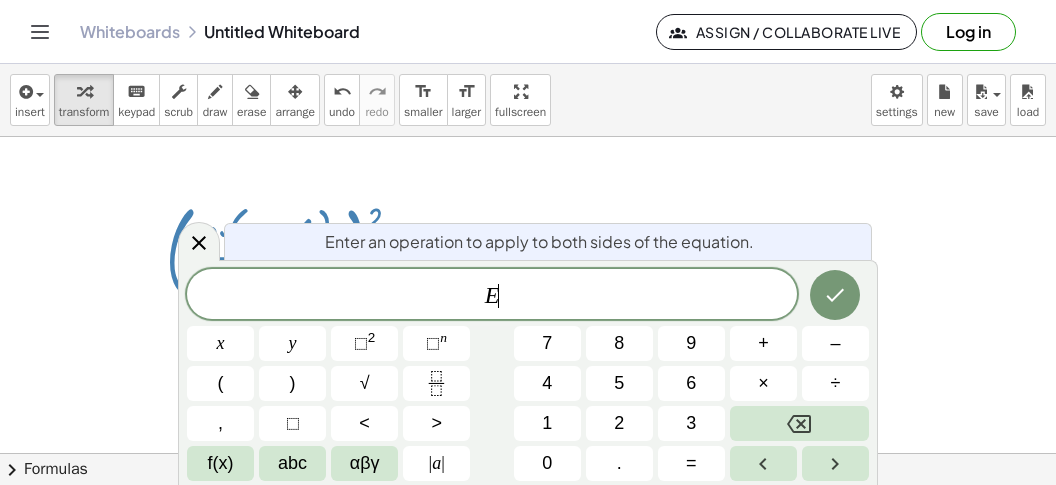 scroll, scrollTop: 18, scrollLeft: 0, axis: vertical 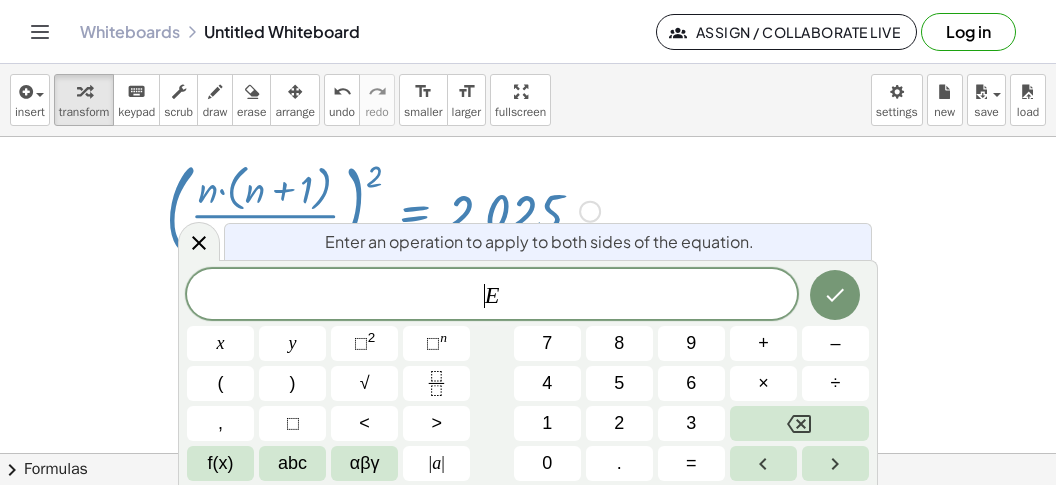 click on "​ E" at bounding box center [492, 296] 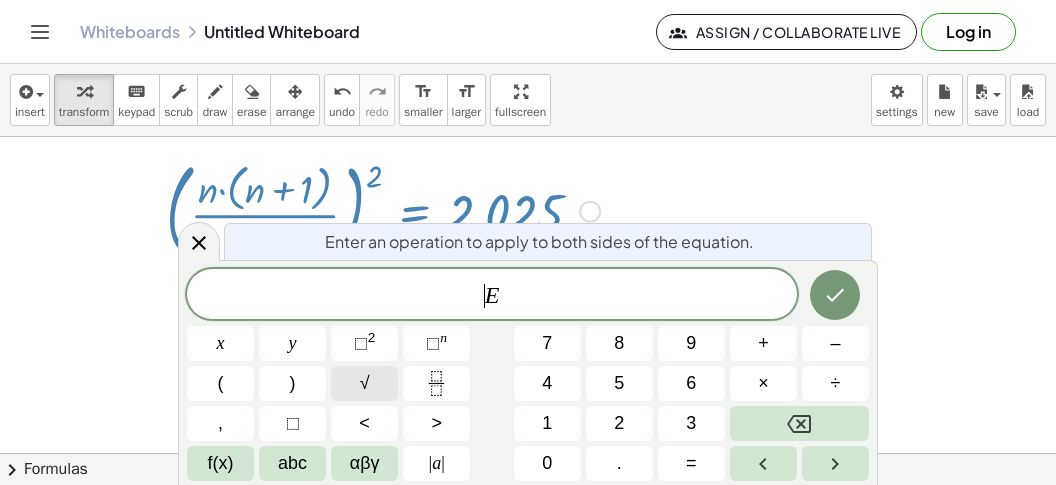 click on "√" at bounding box center (365, 383) 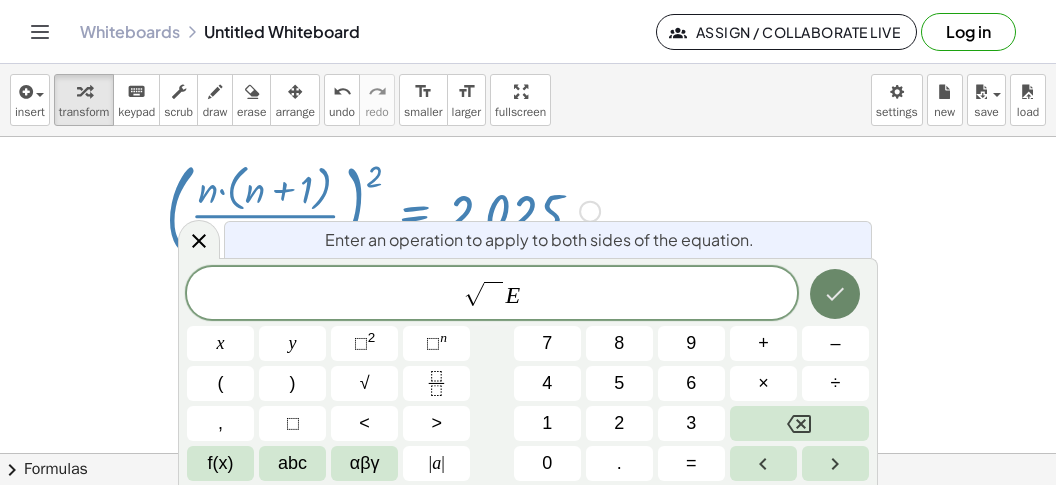 click 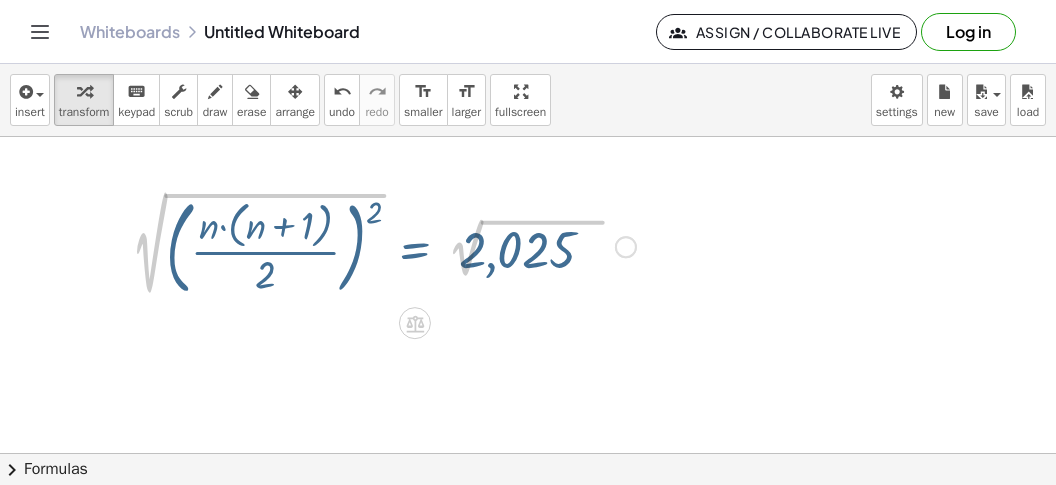 scroll, scrollTop: 950, scrollLeft: 0, axis: vertical 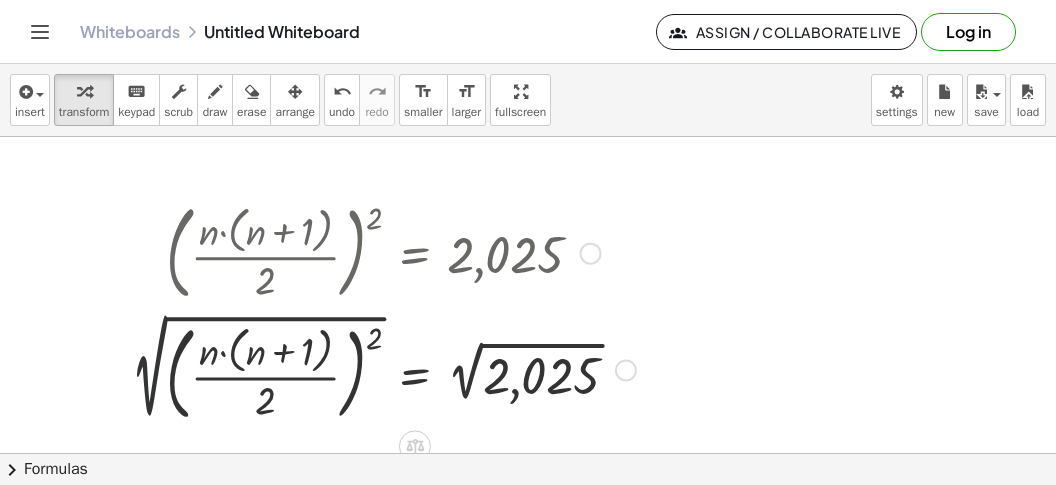 click at bounding box center [383, 368] 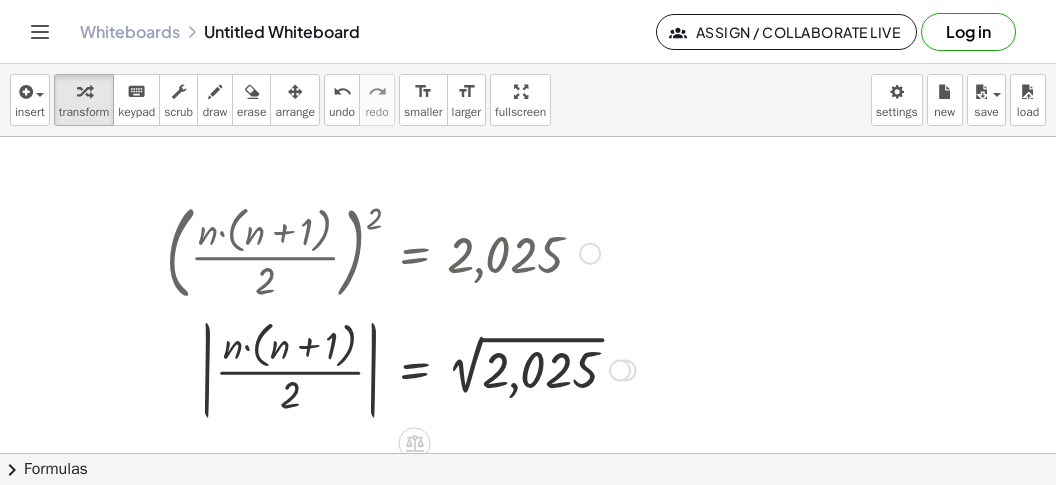 click at bounding box center [401, 368] 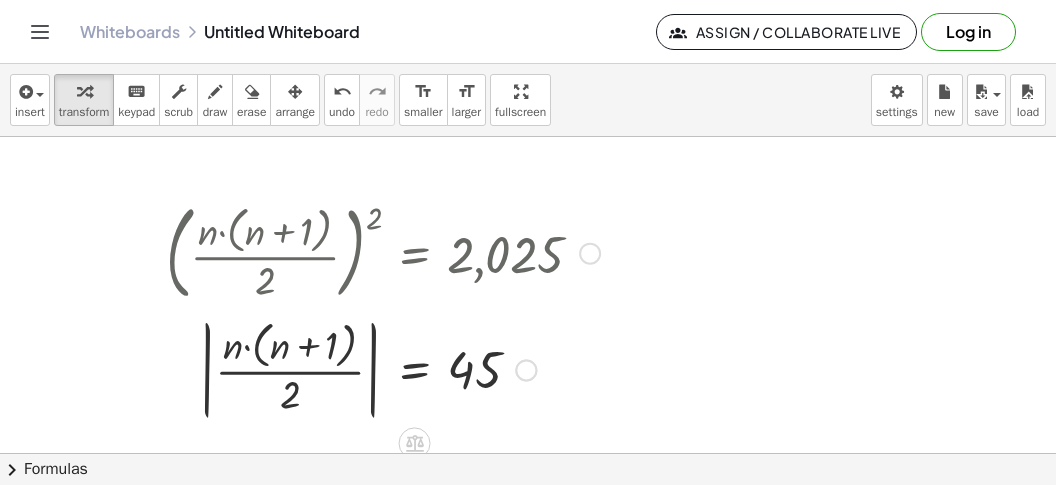 scroll, scrollTop: 1075, scrollLeft: 0, axis: vertical 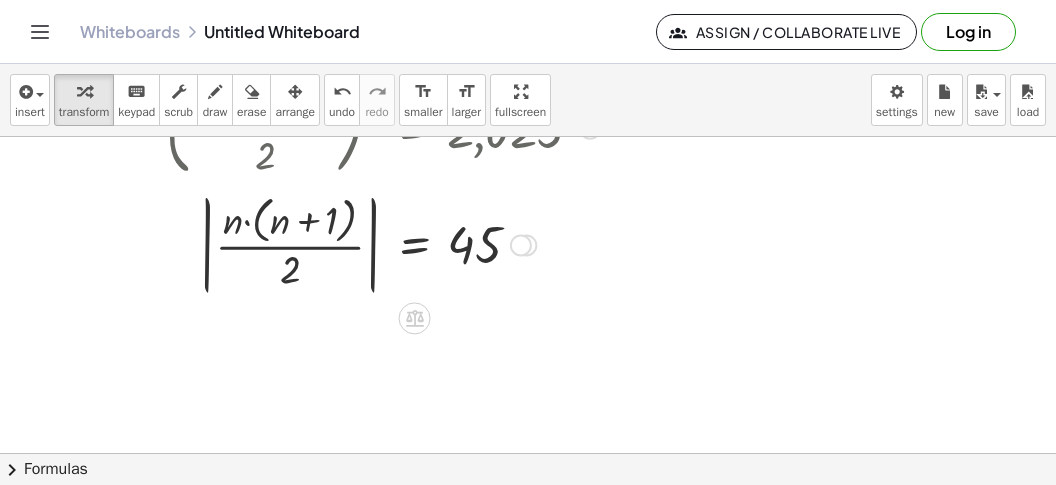click at bounding box center [383, 243] 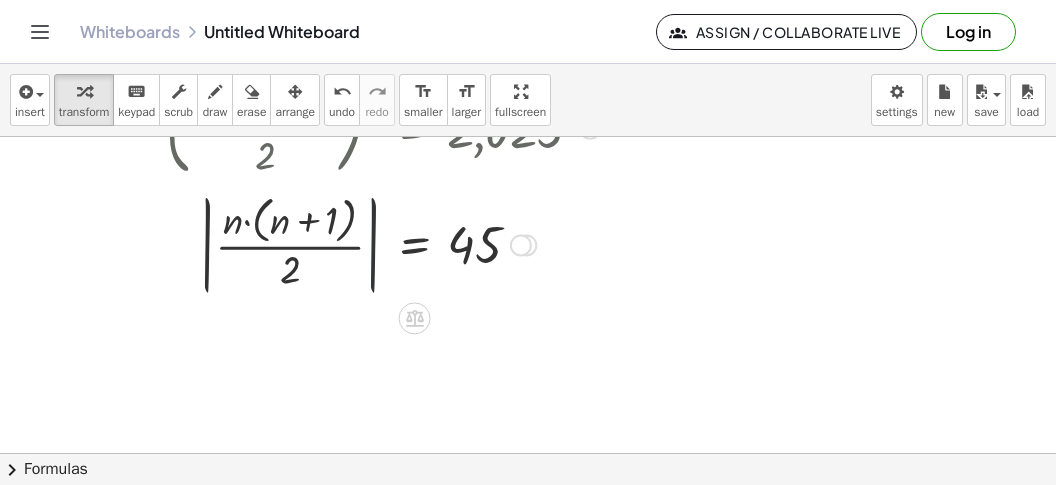 click at bounding box center (383, 243) 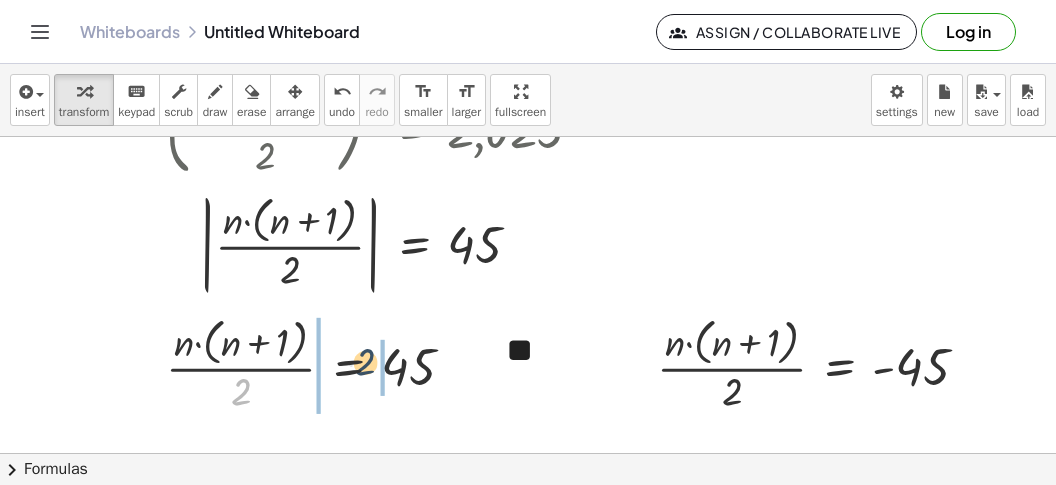 drag, startPoint x: 235, startPoint y: 391, endPoint x: 367, endPoint y: 363, distance: 134.93703 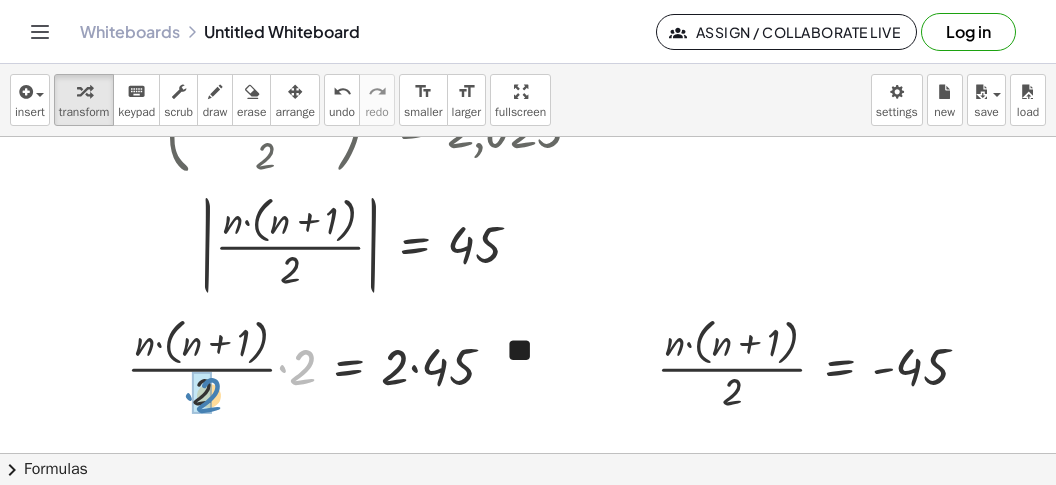 drag, startPoint x: 309, startPoint y: 369, endPoint x: 207, endPoint y: 396, distance: 105.51303 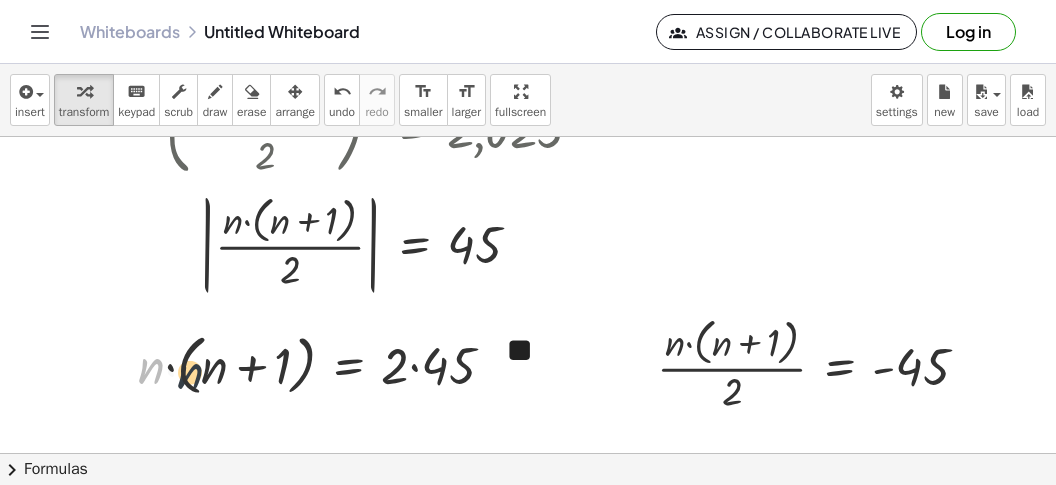 drag, startPoint x: 139, startPoint y: 364, endPoint x: 198, endPoint y: 371, distance: 59.413803 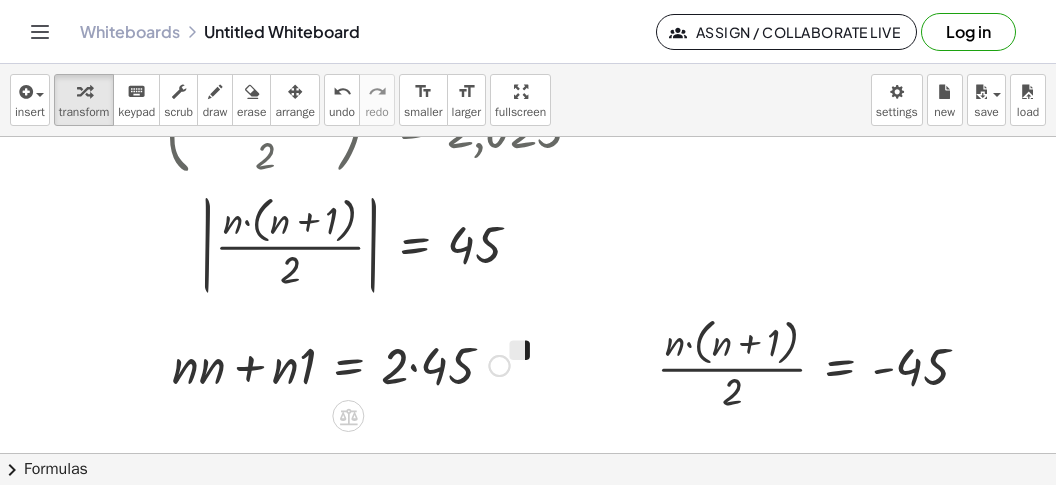 click at bounding box center [341, 364] 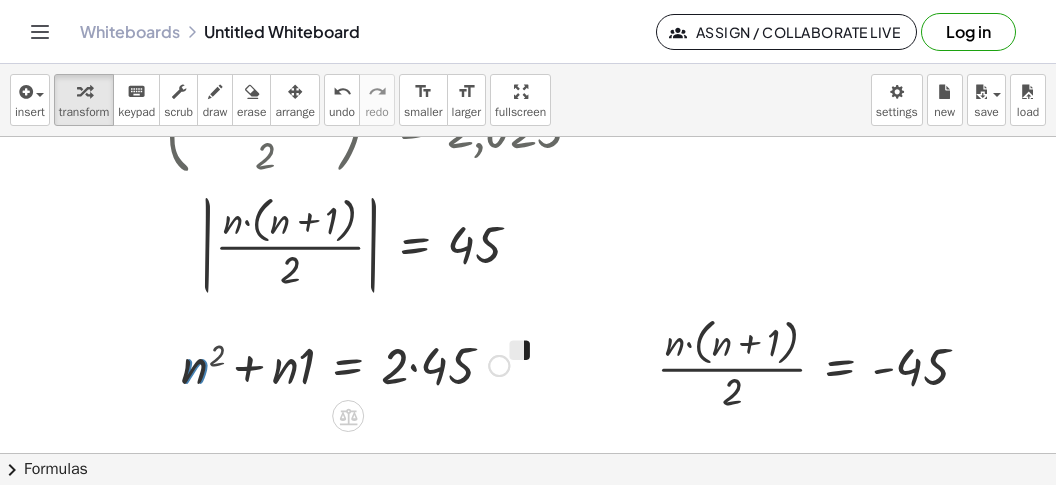 click at bounding box center [345, 364] 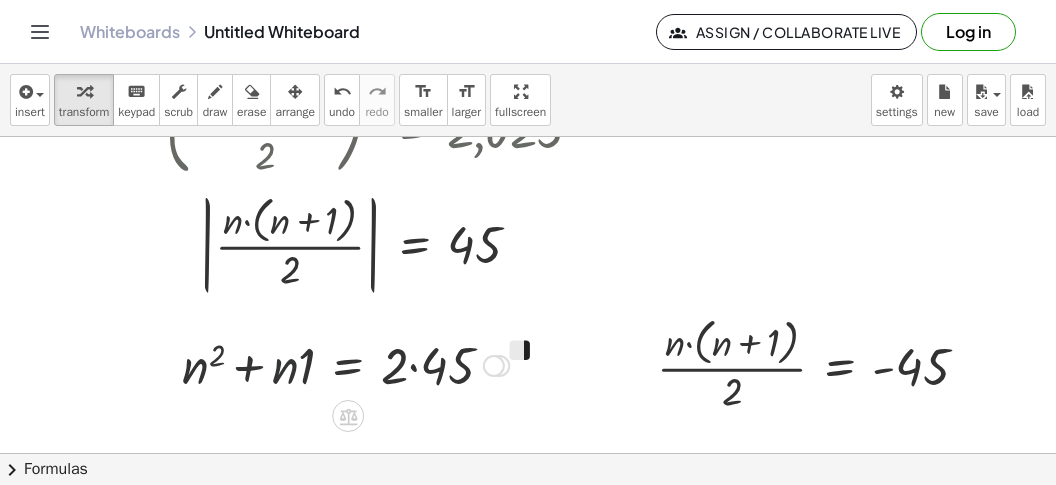 click at bounding box center (345, 364) 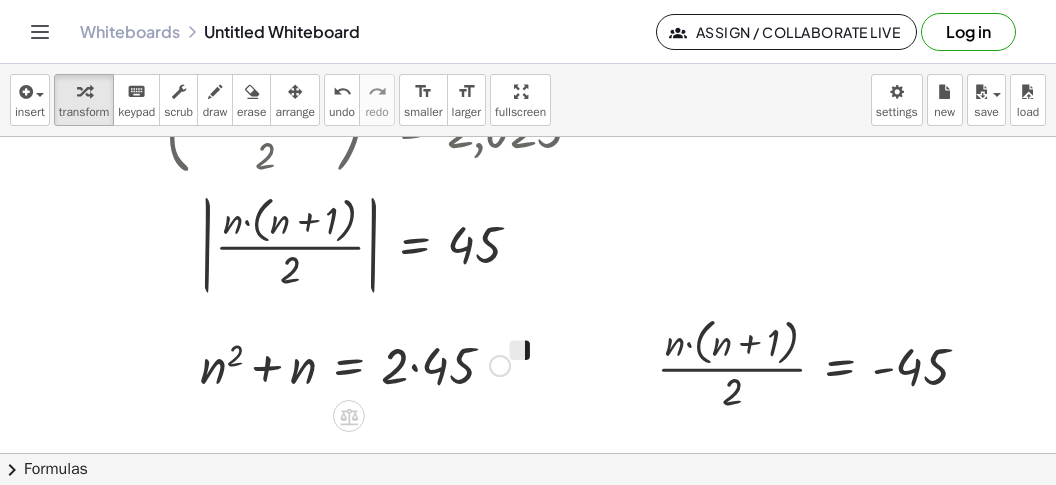 click at bounding box center (355, 364) 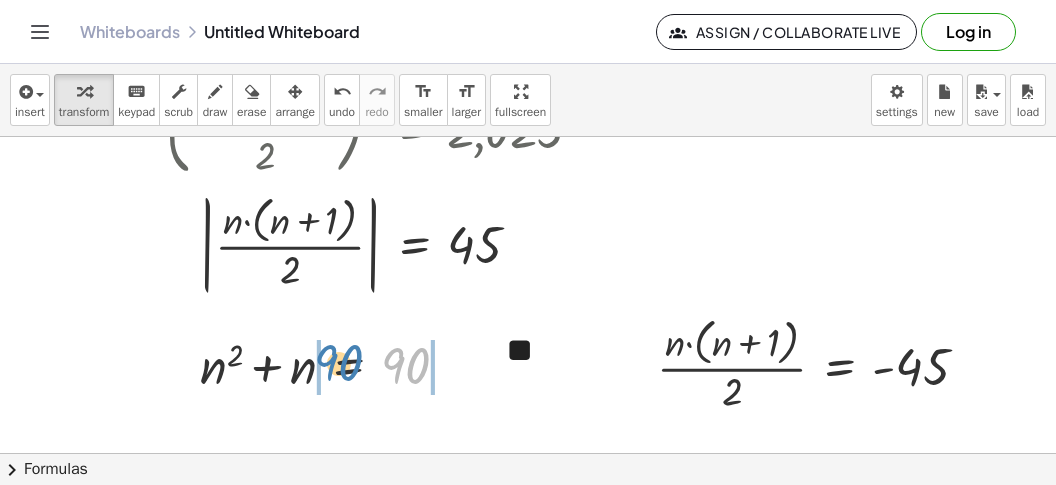drag, startPoint x: 444, startPoint y: 370, endPoint x: 364, endPoint y: 367, distance: 80.05623 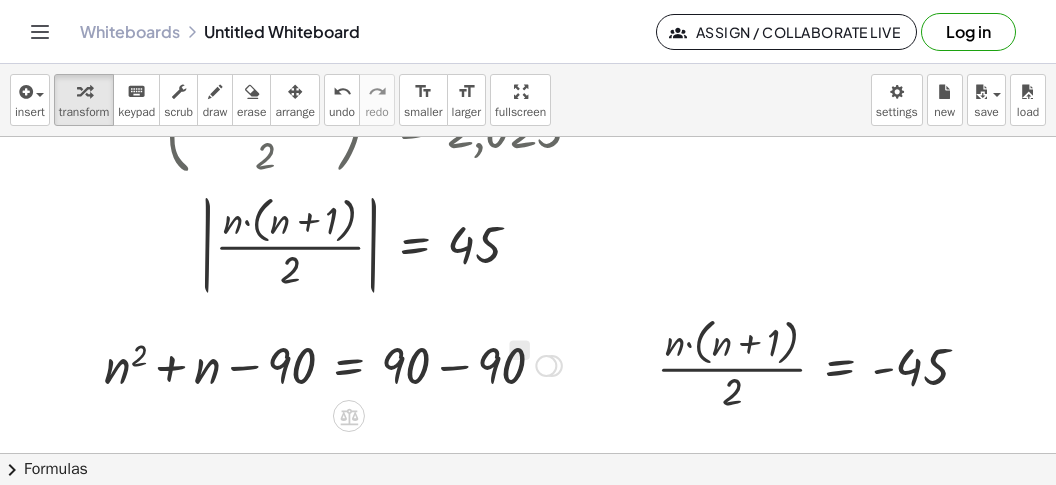 click at bounding box center (333, 364) 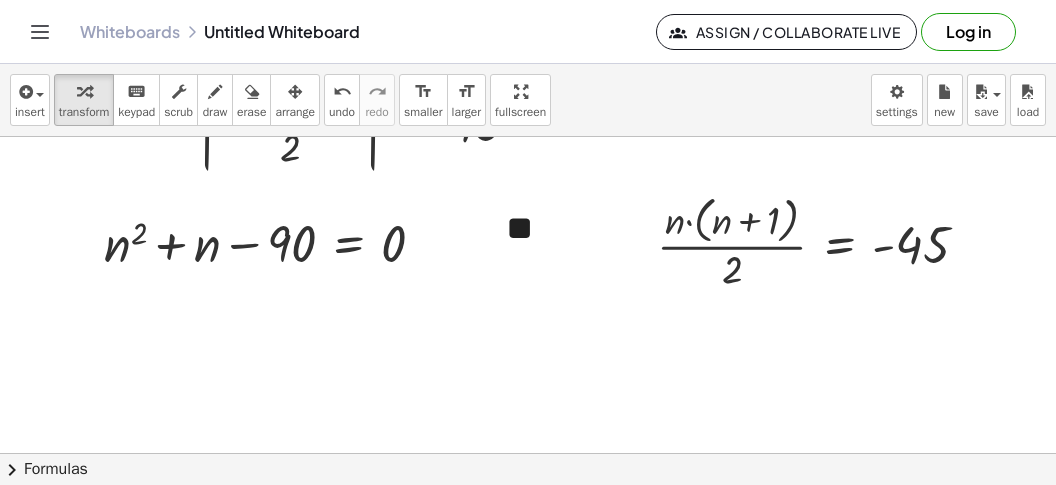 scroll, scrollTop: 1201, scrollLeft: 0, axis: vertical 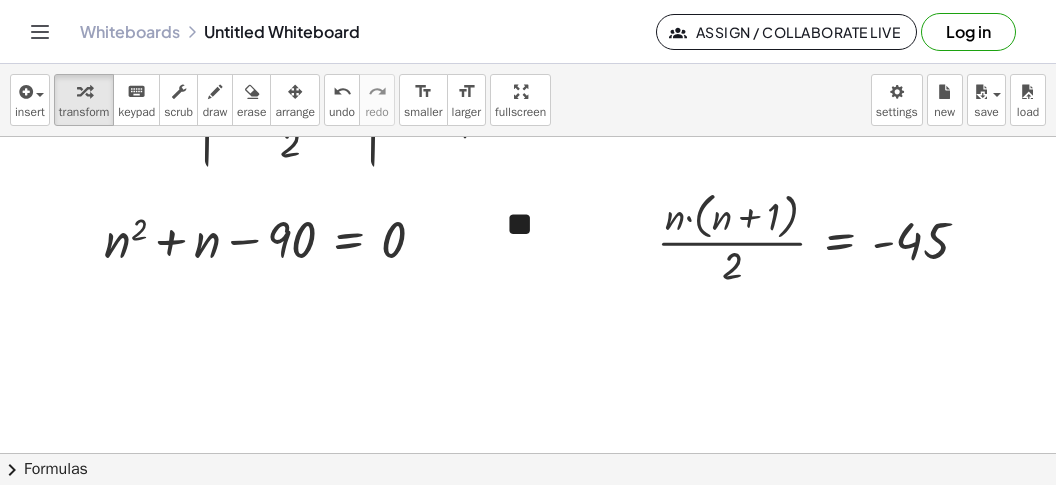click on "chevron_right  Formulas" 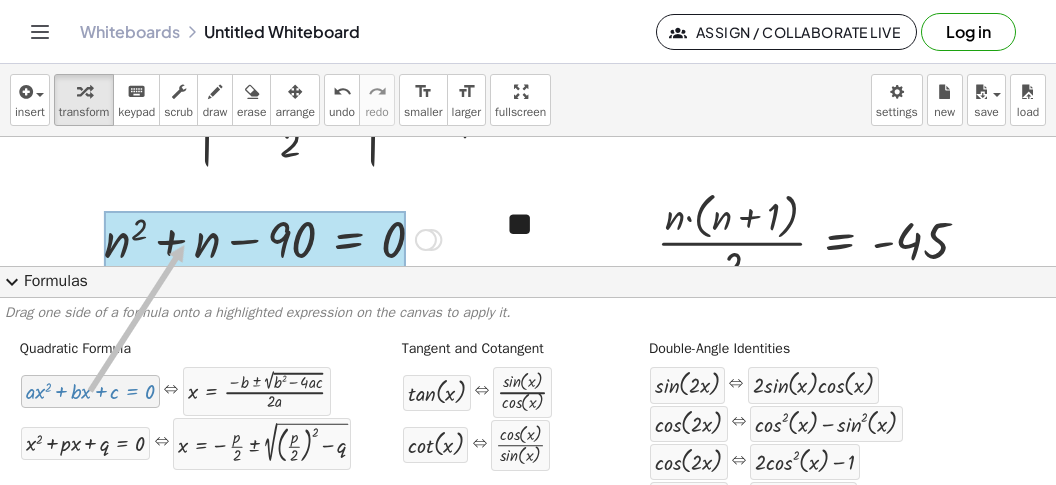 drag, startPoint x: 91, startPoint y: 395, endPoint x: 186, endPoint y: 245, distance: 177.55281 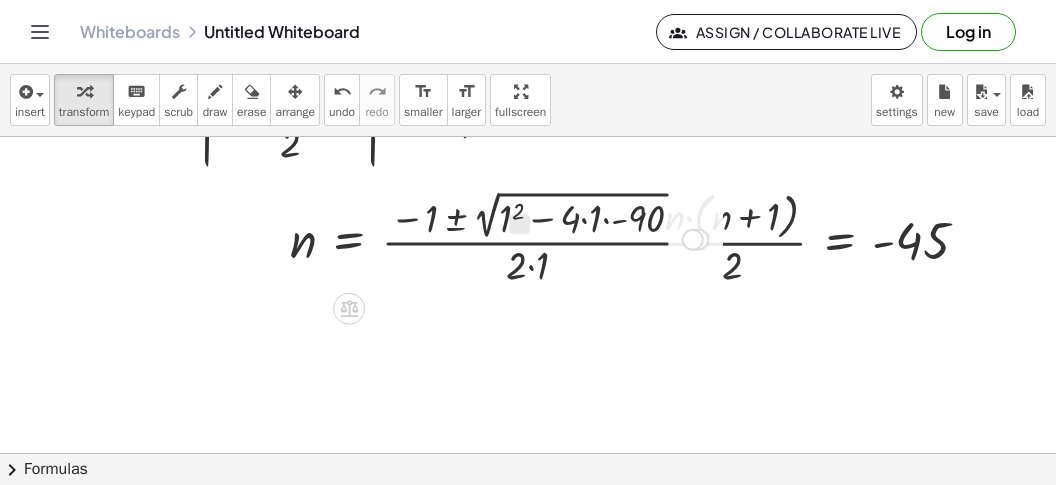 drag, startPoint x: 501, startPoint y: 216, endPoint x: 525, endPoint y: 221, distance: 24.5153 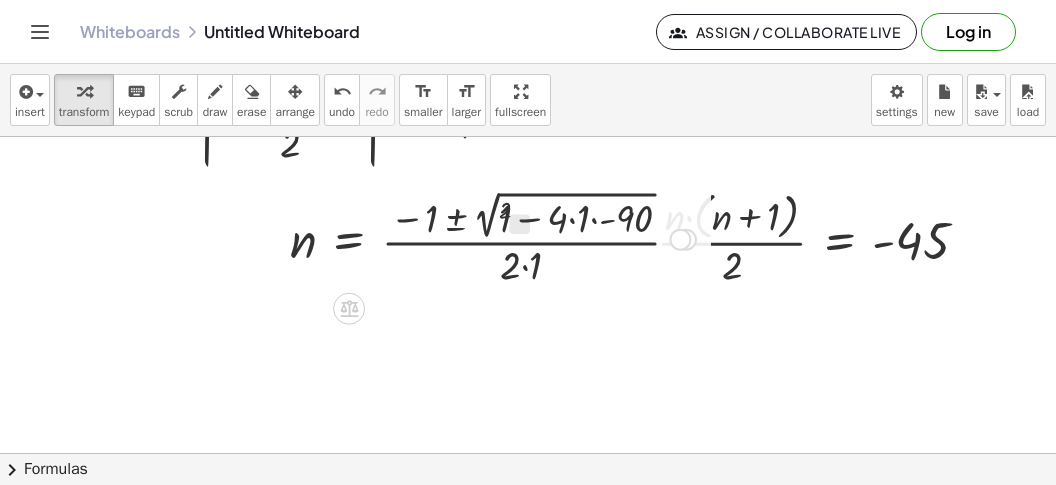 click at bounding box center [493, 237] 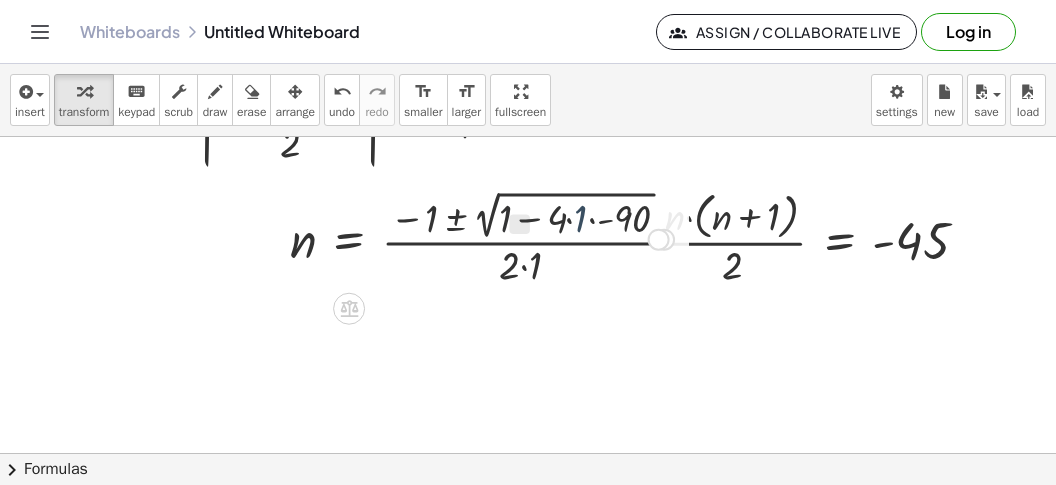 click at bounding box center [482, 237] 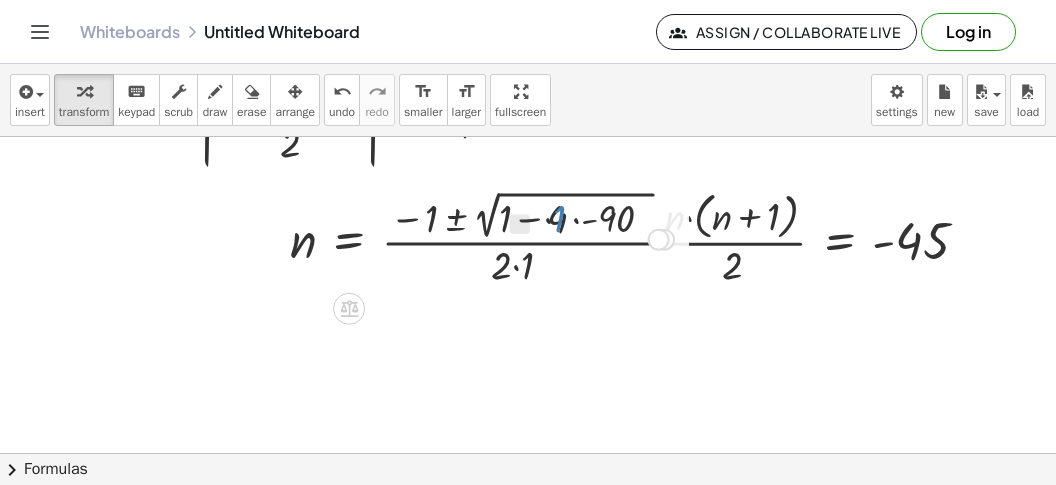 click at bounding box center (482, 237) 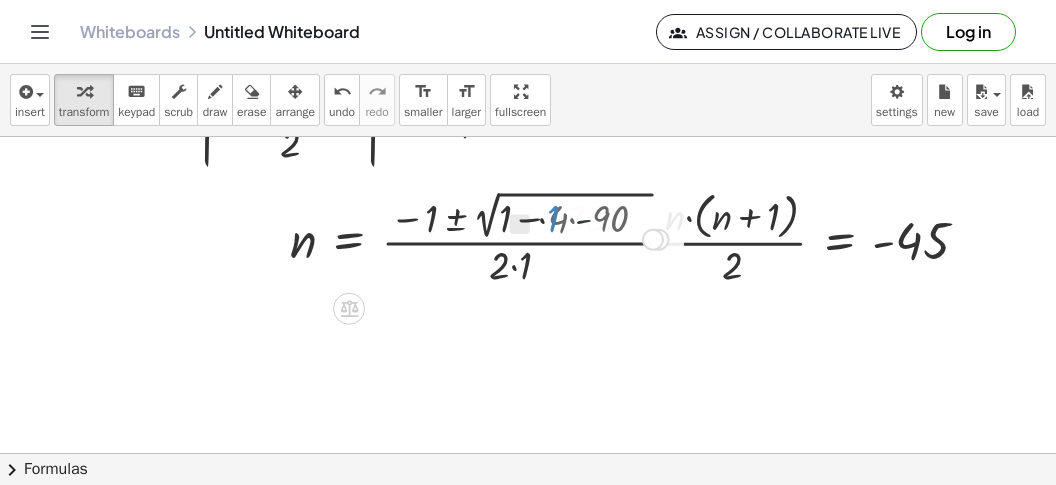 click at bounding box center (479, 237) 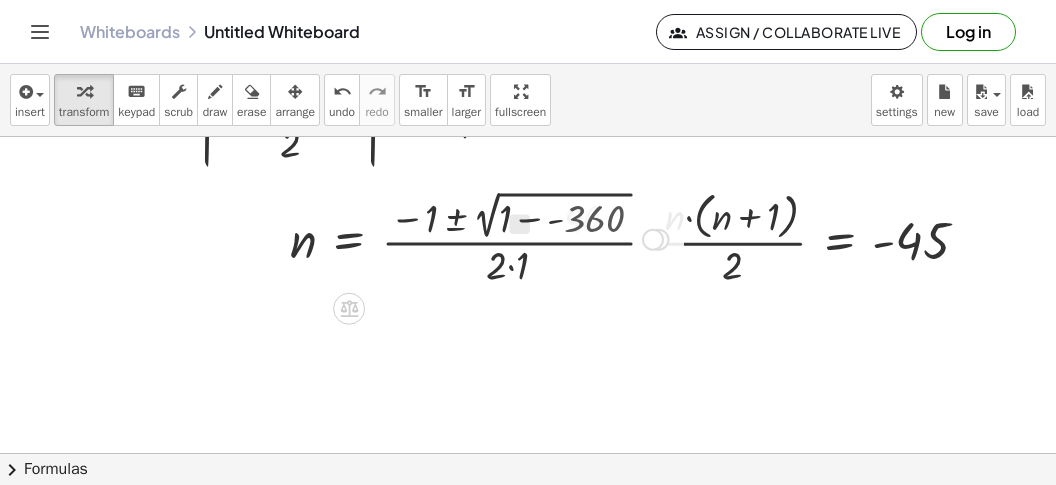 click at bounding box center [479, 237] 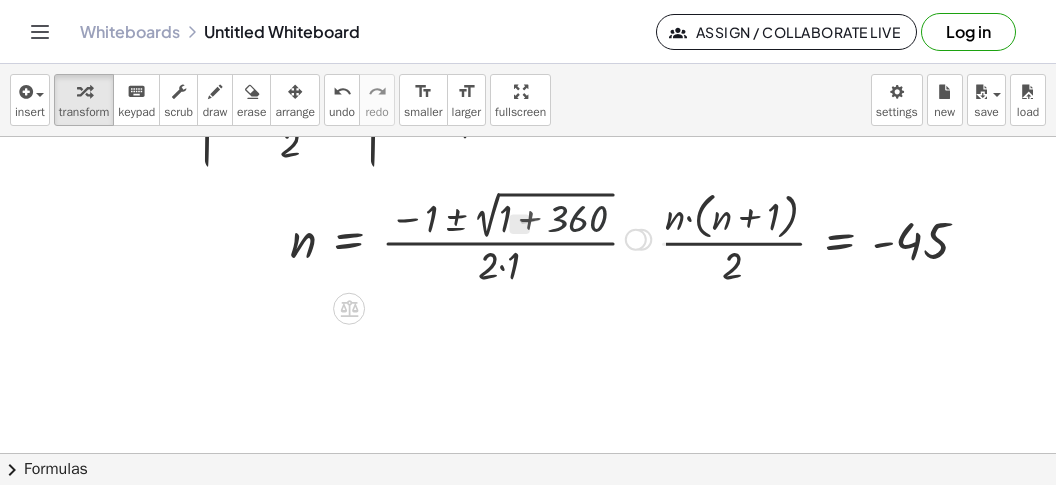 click at bounding box center [470, 237] 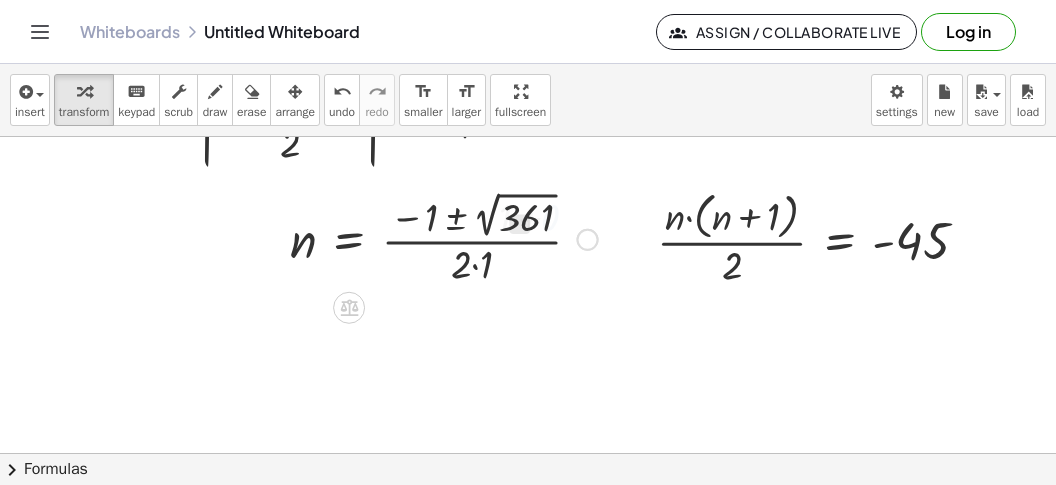 click on "· n · ( + n + 1 ) · 2 = 45 · · n · ( + n + 1 ) · 2 · 2 = · 2 · 45 · n · ( + n + 1 ) = · 2 · 45 + · n · n + · n · 1 = · 2 · 45 + n 2 + · n · 1 = · 2 · 45 + n 2 + n = · 2 · 45 + n 2 + n = 90 + n 2 + n − 90 = + 90 − 90 + n 2 + n − 90 = 0 n = · ( − 1 ± 2 √ ( + 1 2 − · 4 · 1 · - 90 ) ) · 2 · 1 n = · ( − 1 ± 2 √ ( + 1 − · 4 · 1 · - 90 ) ) · 2 · 1 n = · ( − 1 ± 2 √ ( + 1 − · 4 · - 90 ) ) · 2 · 1 n = · ( − 1 ± 2 √ ( + 1 − - ) ) · 2 · 1 360 + 361 n = · ( − 1 ± 2 √ ( + 1 − - 360 ) ) · 2 · 1 n = · ( − 1 ± 2 √ ( + 1 + 360 ) ) · 2 · 1" at bounding box center [349, 240] 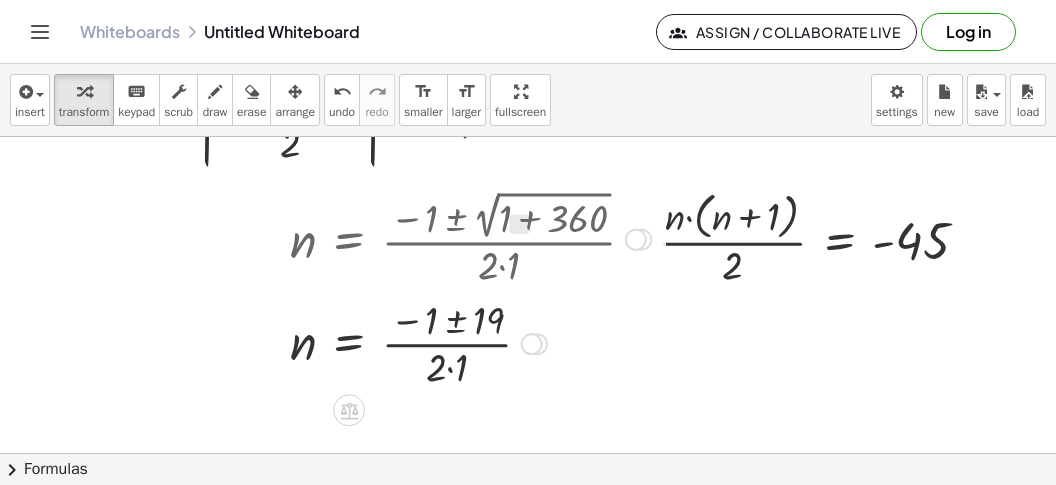 click at bounding box center [470, 342] 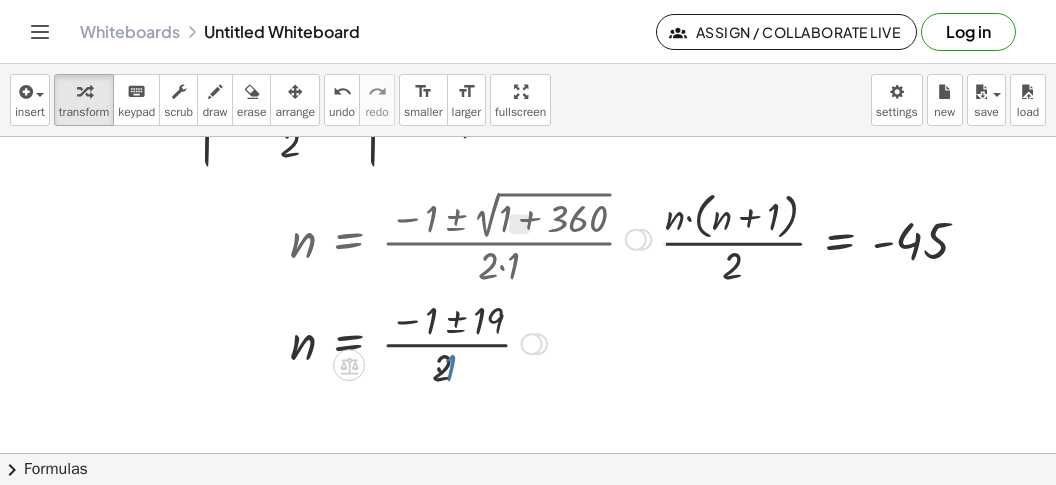 click at bounding box center (470, 342) 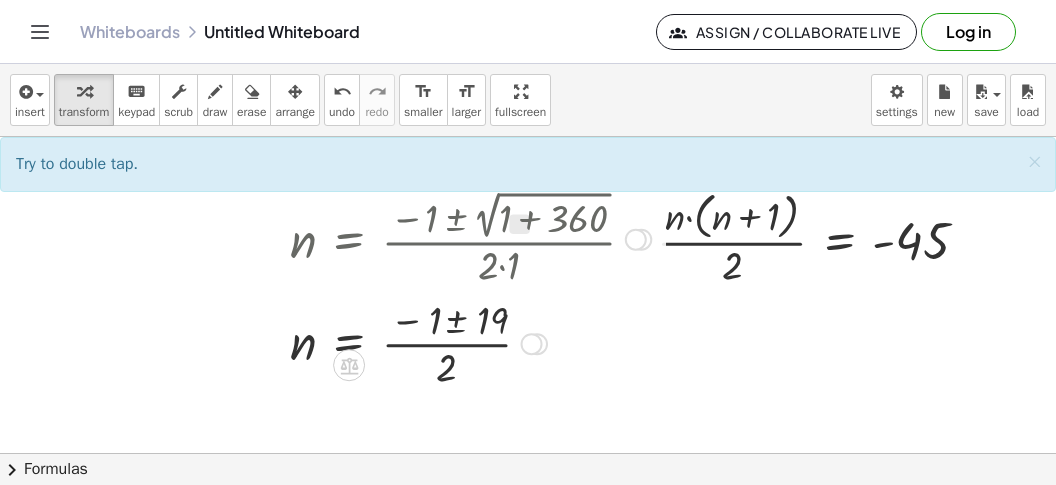 click at bounding box center [470, 342] 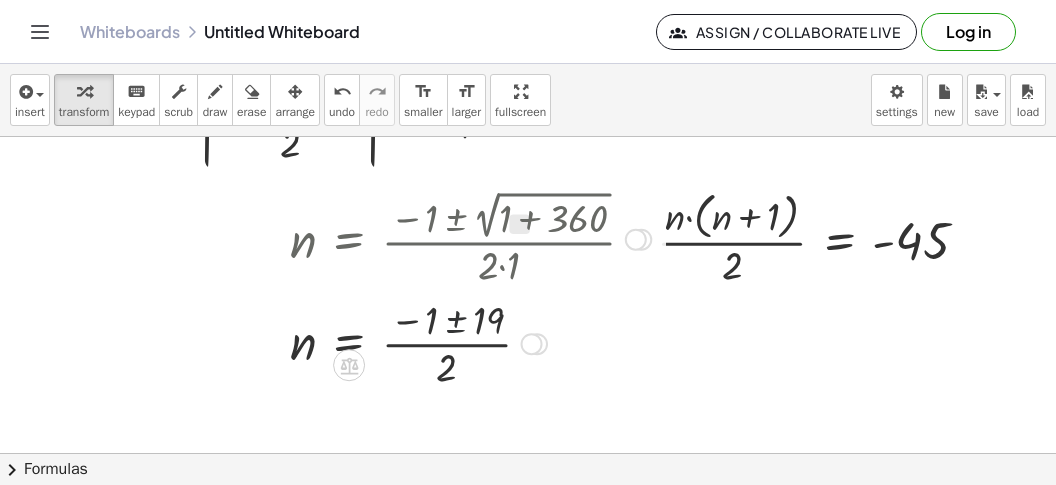 click at bounding box center (470, 342) 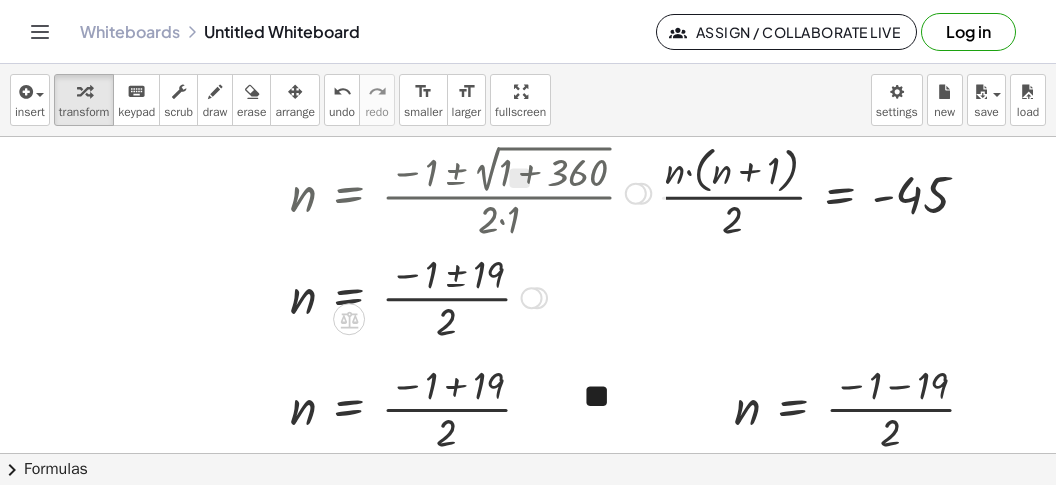 scroll, scrollTop: 1268, scrollLeft: 0, axis: vertical 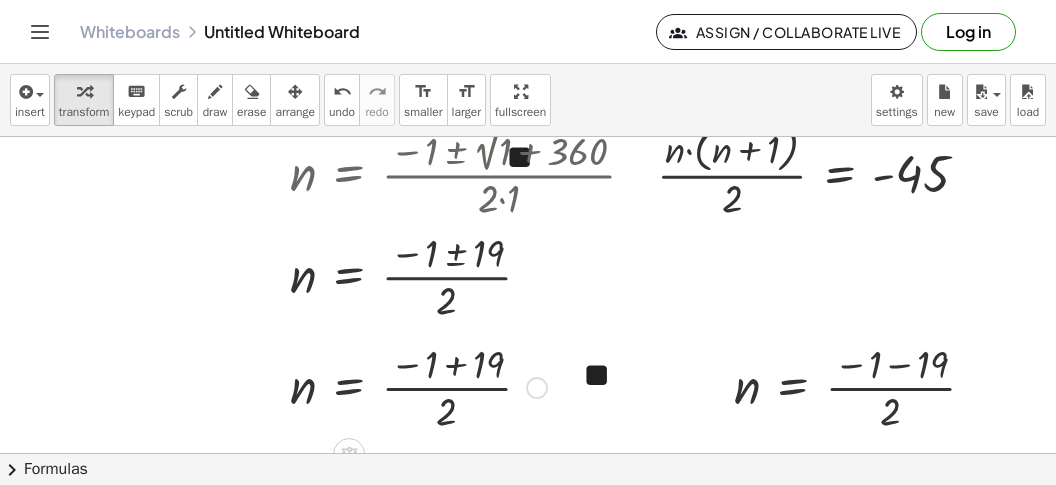 click at bounding box center [418, 386] 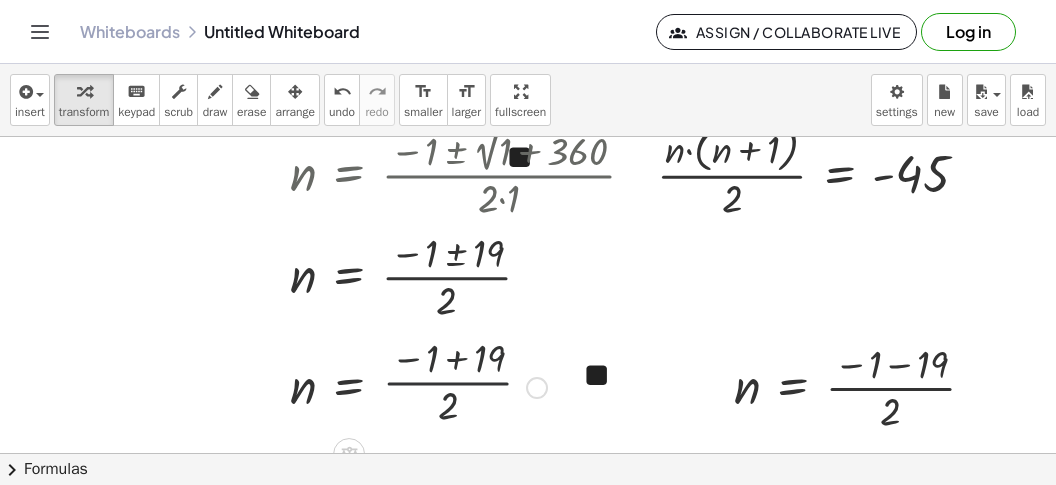 click at bounding box center (418, 386) 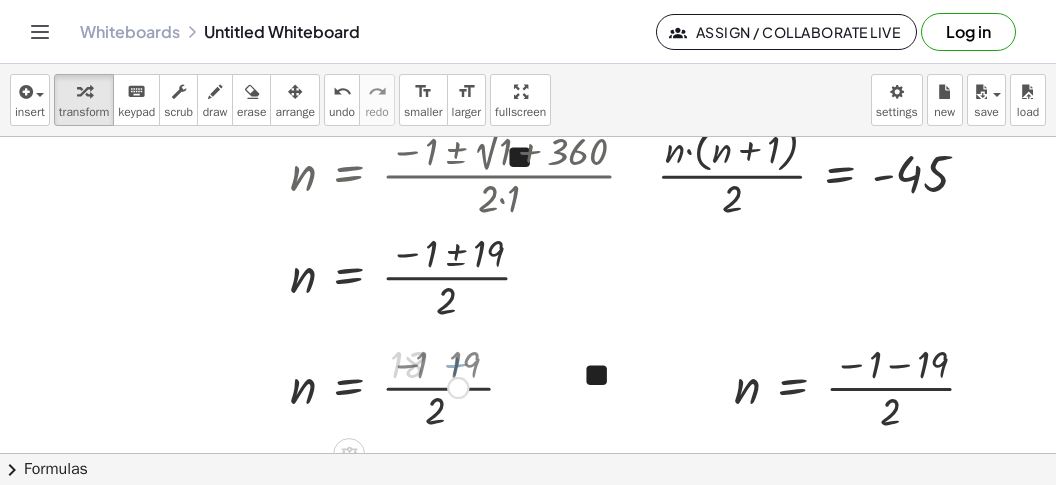 click at bounding box center (379, 386) 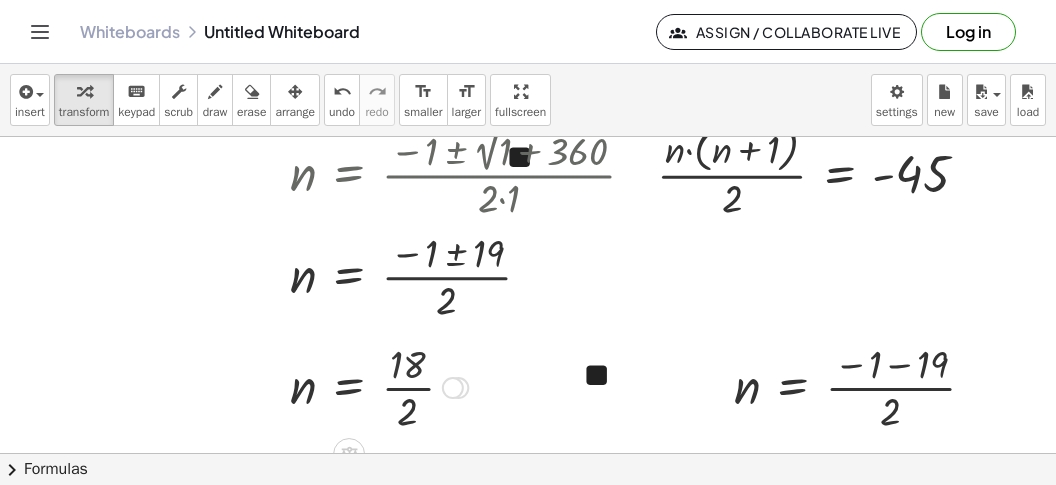 click at bounding box center (379, 386) 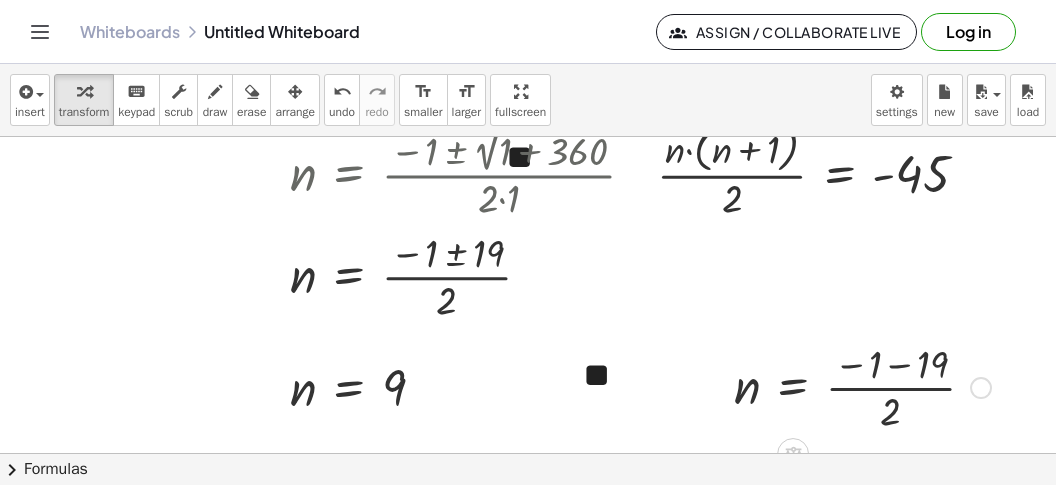 drag, startPoint x: 914, startPoint y: 361, endPoint x: 903, endPoint y: 367, distance: 12.529964 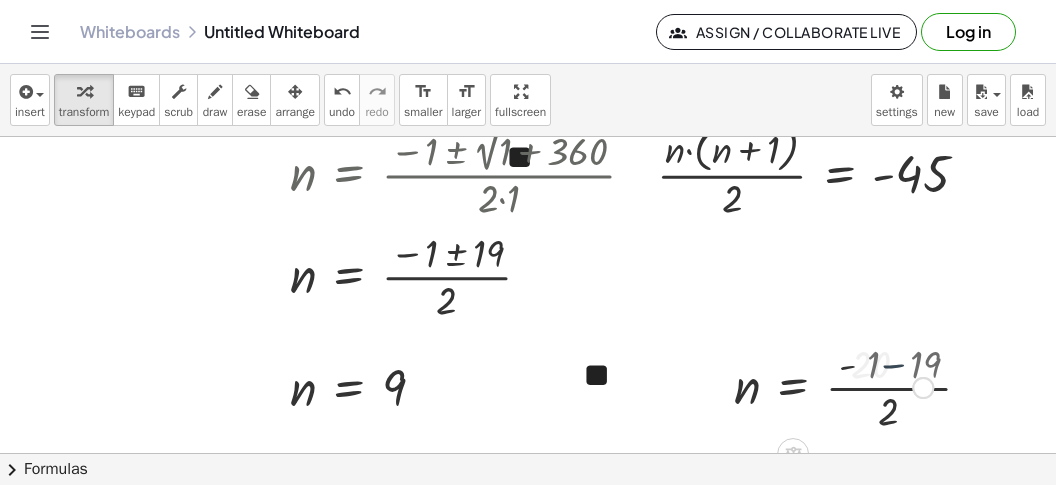 drag, startPoint x: 904, startPoint y: 373, endPoint x: 906, endPoint y: 389, distance: 16.124516 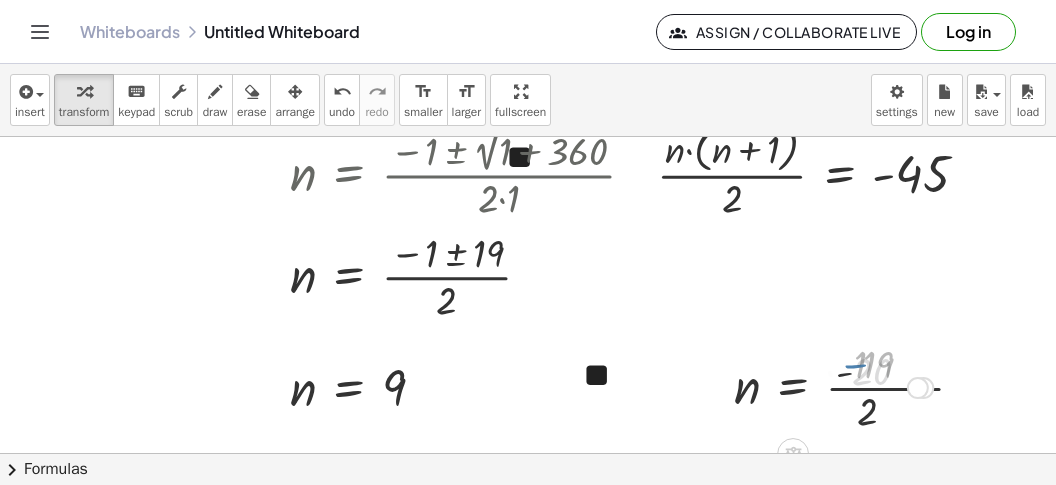 click at bounding box center [833, 386] 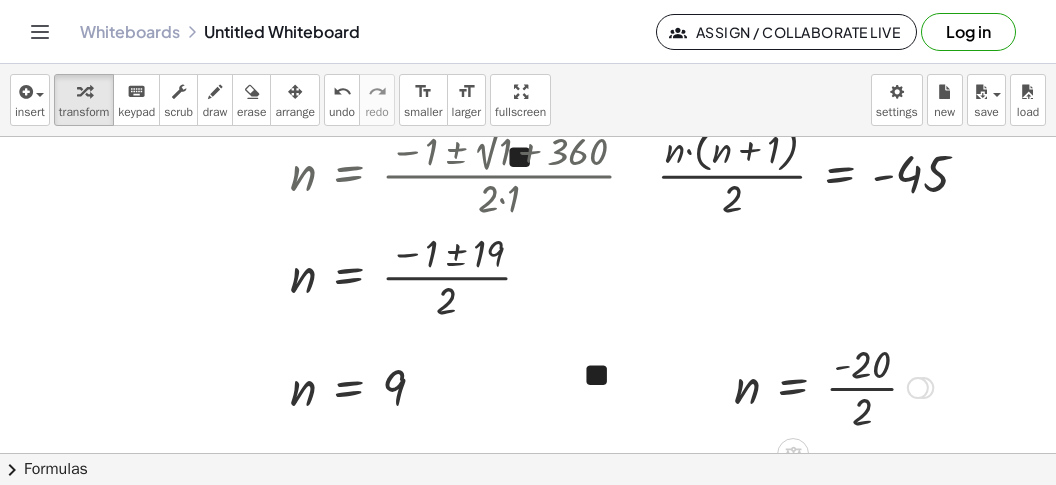 click at bounding box center [833, 386] 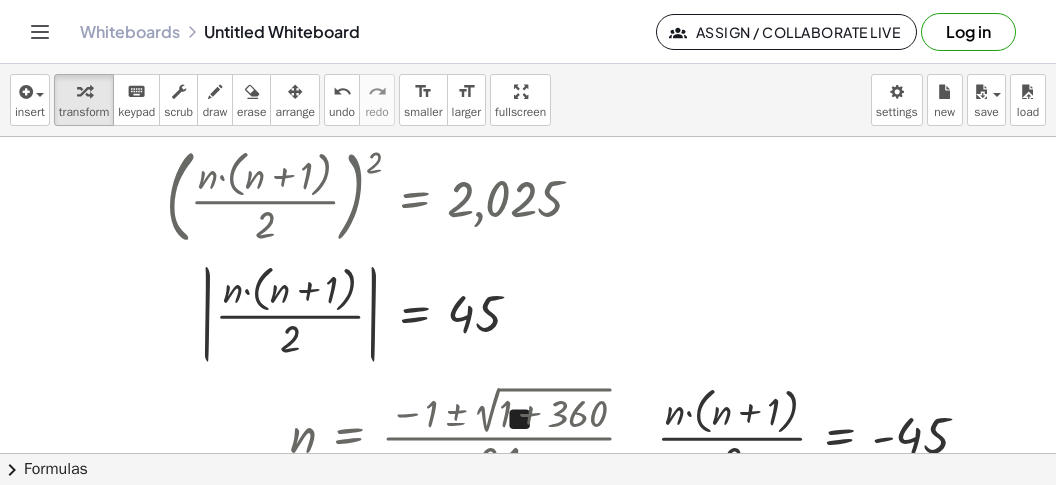 scroll, scrollTop: 1017, scrollLeft: 0, axis: vertical 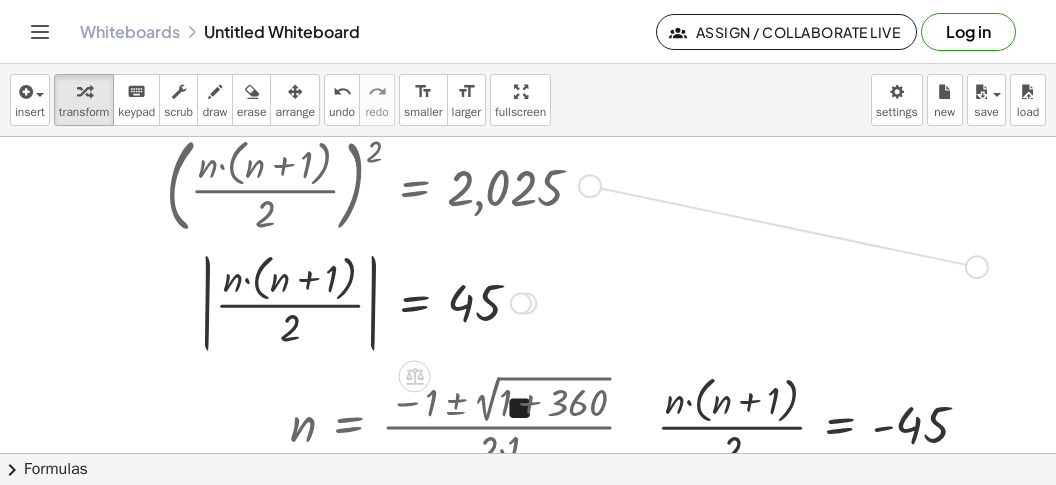 drag, startPoint x: 593, startPoint y: 182, endPoint x: 990, endPoint y: 267, distance: 405.99753 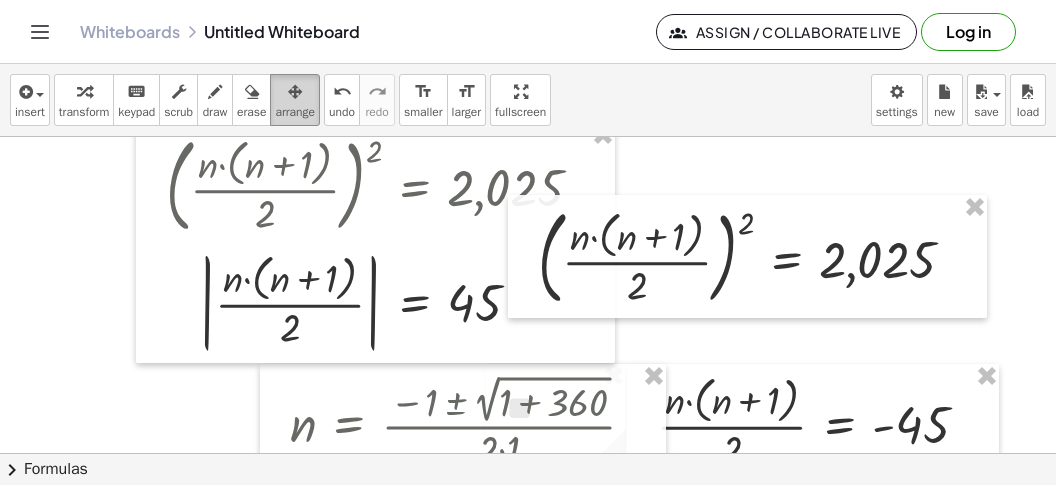 click on "arrange" at bounding box center (295, 100) 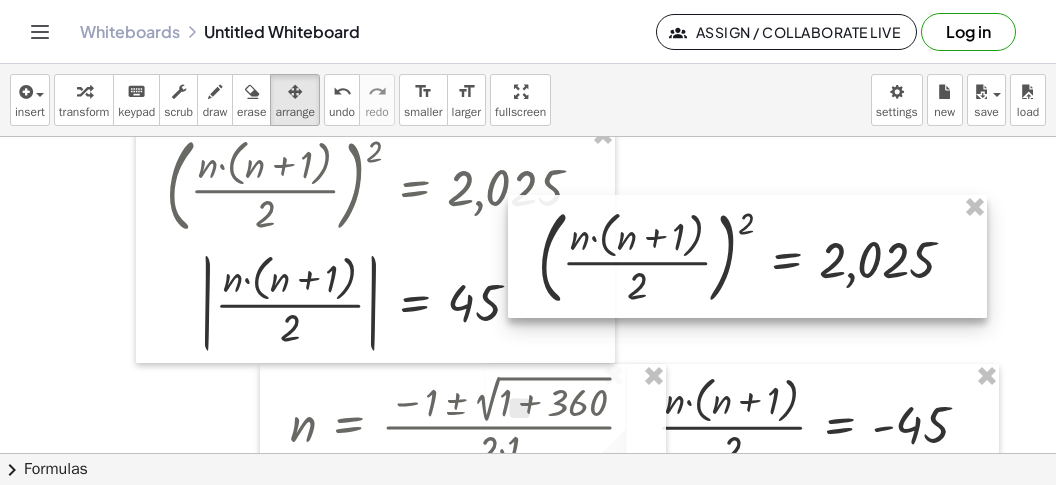 drag, startPoint x: 653, startPoint y: 263, endPoint x: 604, endPoint y: 426, distance: 170.20576 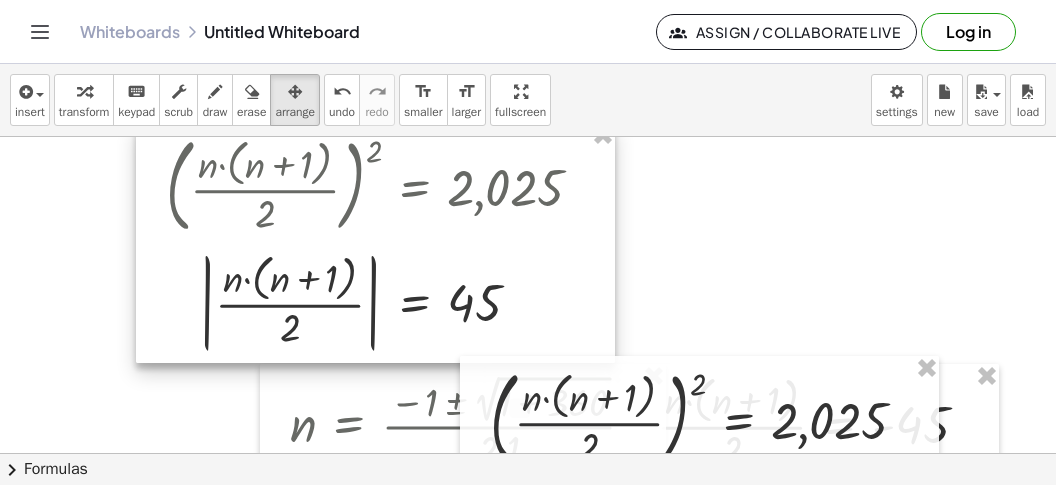 scroll, scrollTop: 1142, scrollLeft: 0, axis: vertical 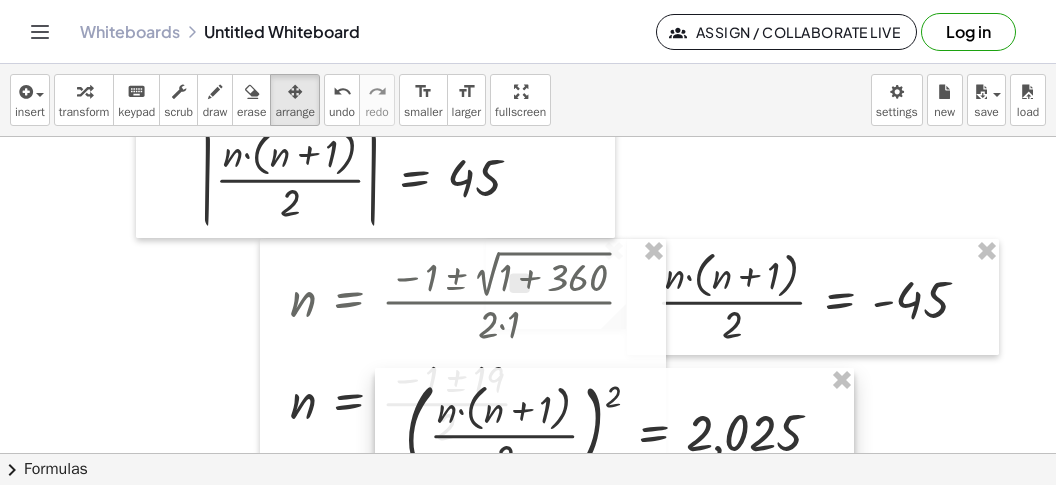 drag, startPoint x: 601, startPoint y: 300, endPoint x: 500, endPoint y: 409, distance: 148.60013 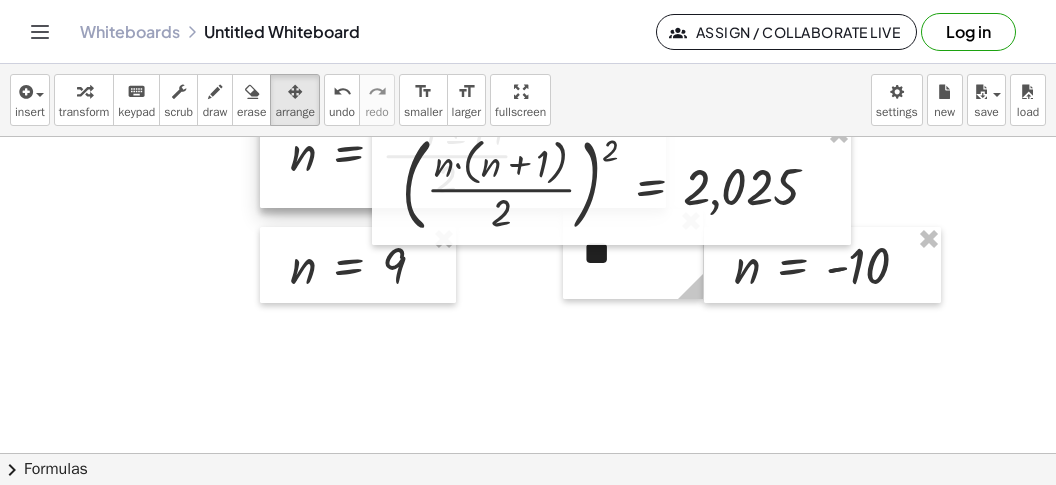 scroll, scrollTop: 1393, scrollLeft: 0, axis: vertical 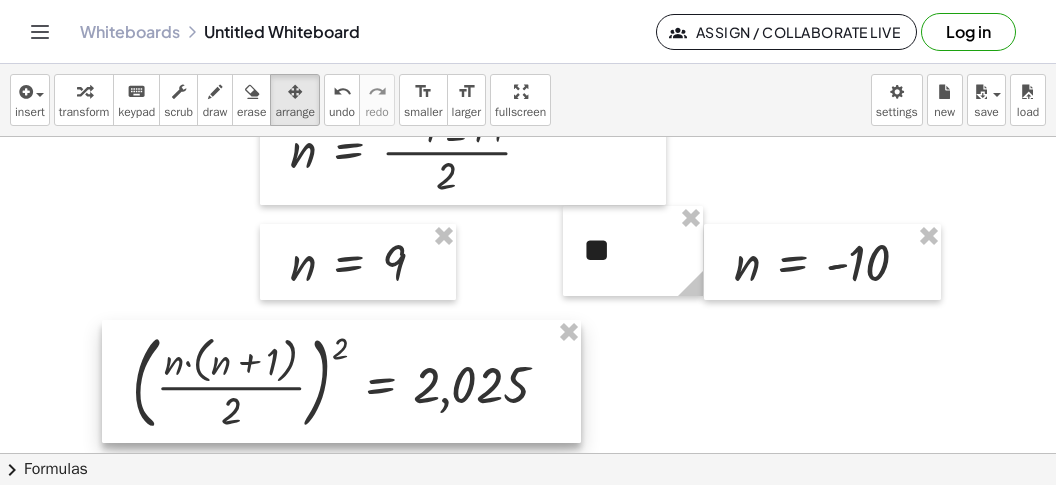 drag, startPoint x: 546, startPoint y: 218, endPoint x: 272, endPoint y: 378, distance: 317.29483 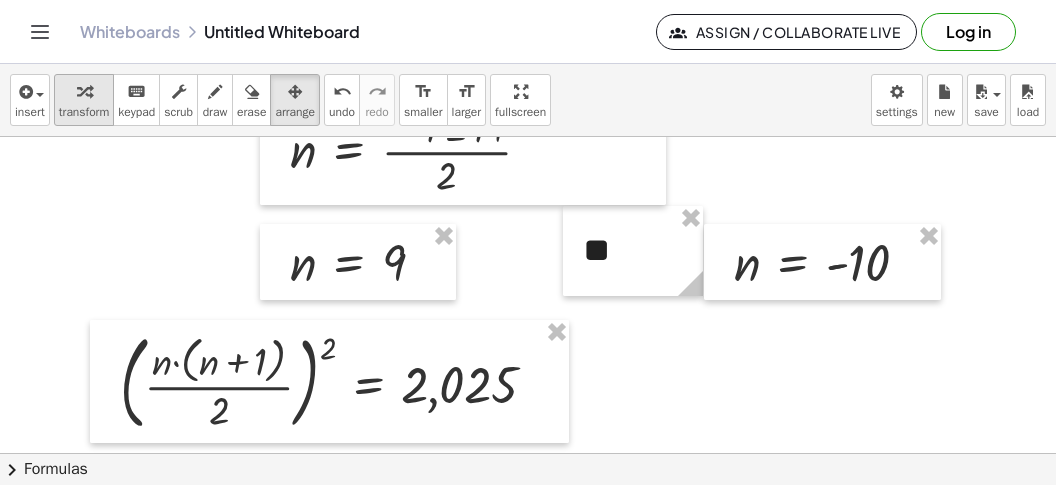 click at bounding box center (84, 92) 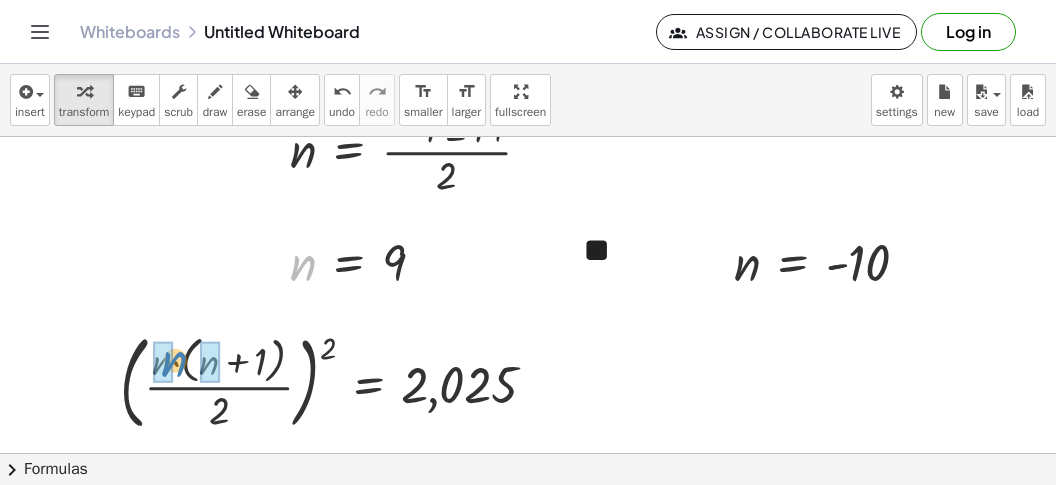 drag, startPoint x: 302, startPoint y: 263, endPoint x: 173, endPoint y: 360, distance: 161.40013 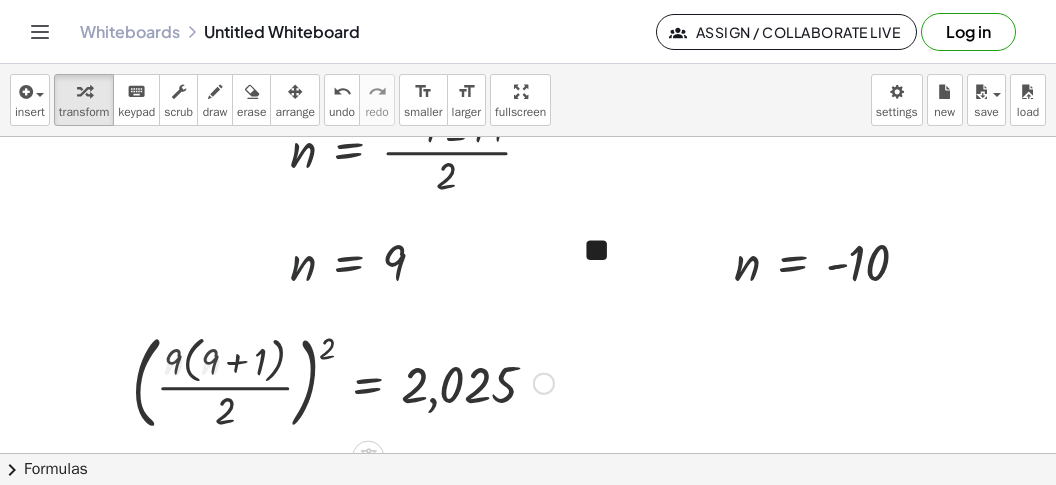 click at bounding box center [343, 381] 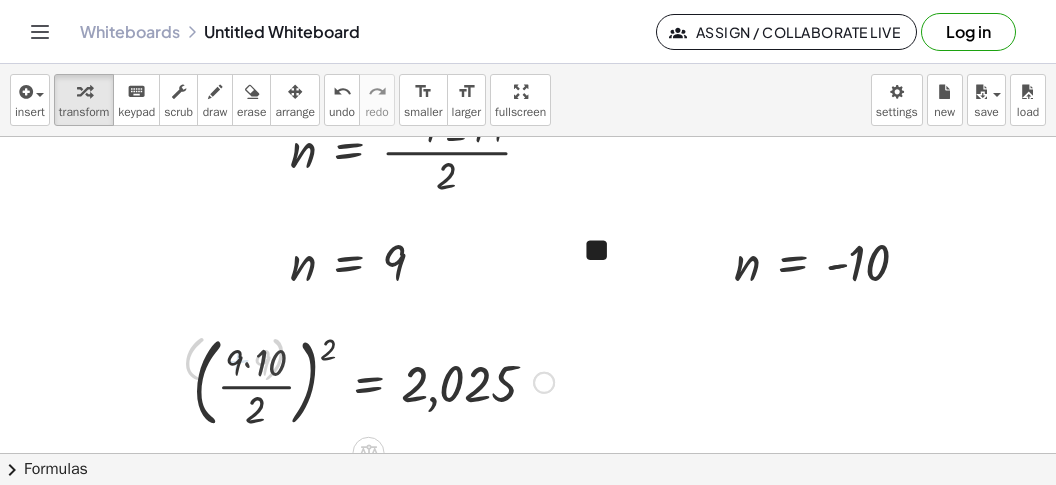 click at bounding box center (374, 381) 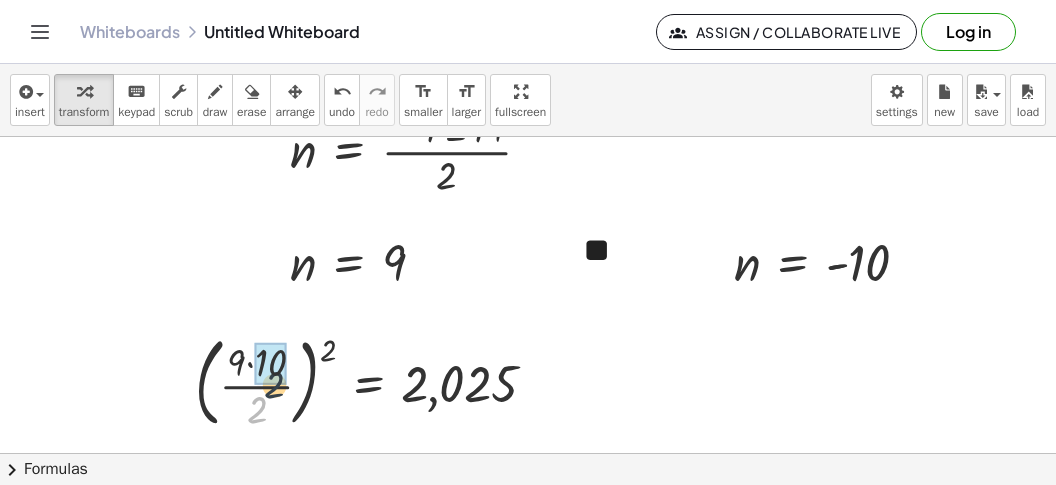 drag, startPoint x: 263, startPoint y: 410, endPoint x: 282, endPoint y: 381, distance: 34.669872 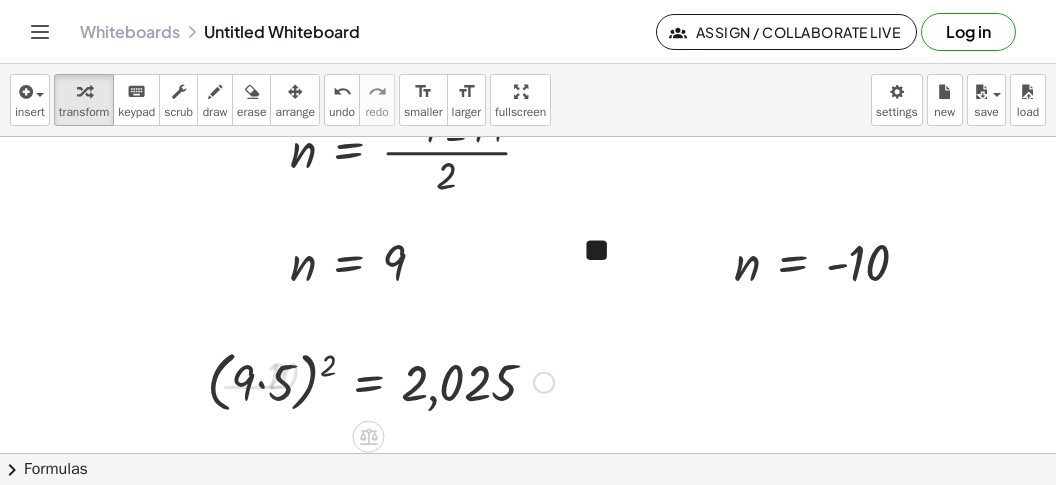 click at bounding box center [380, 381] 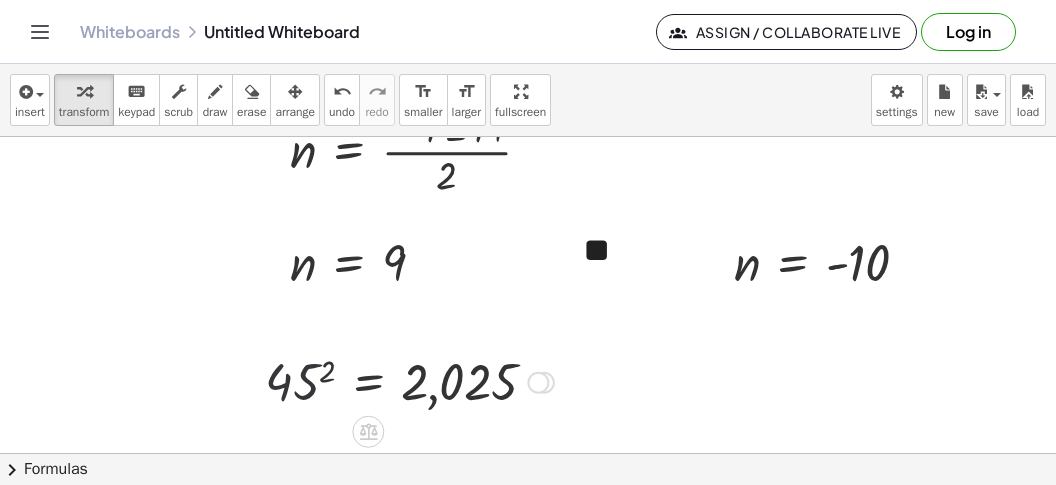 click at bounding box center [409, 381] 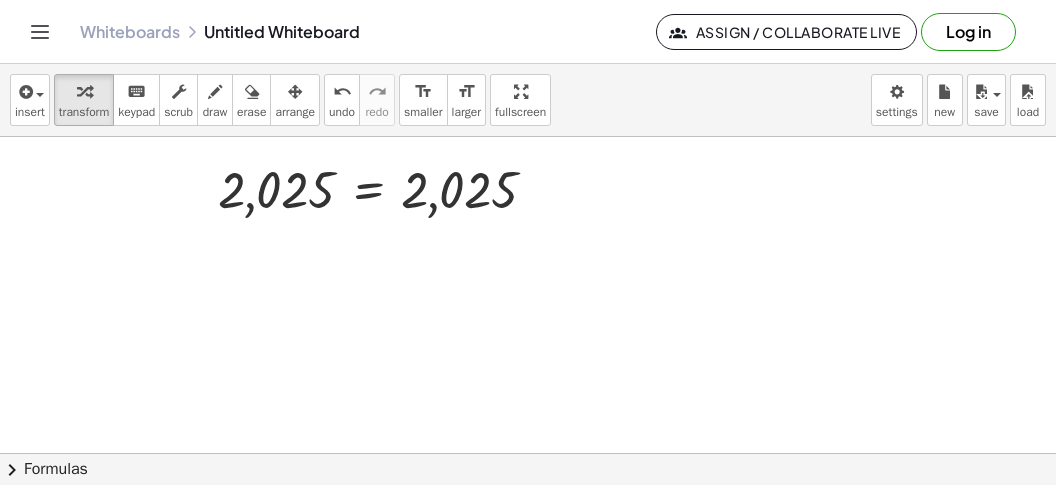 scroll, scrollTop: 1901, scrollLeft: 0, axis: vertical 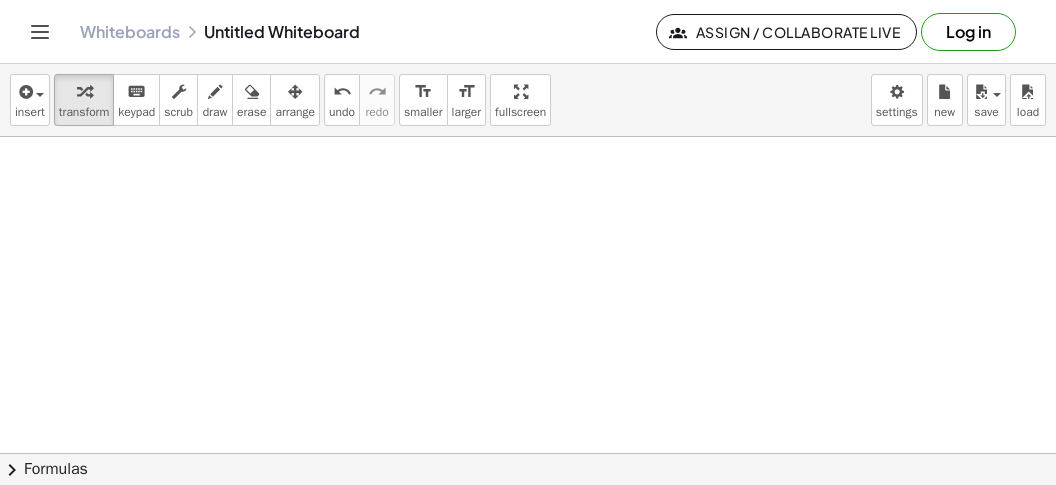 click at bounding box center (528, -497) 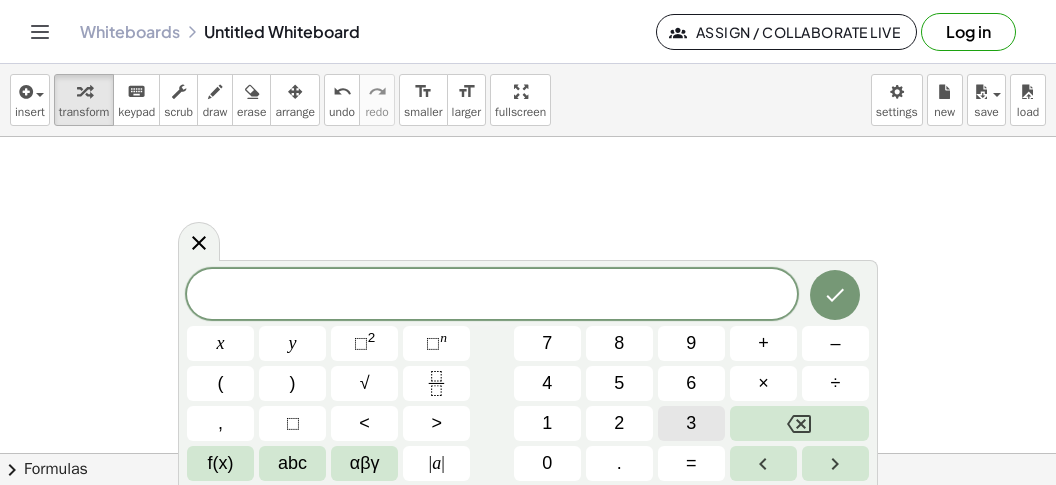 click on "3" at bounding box center [691, 423] 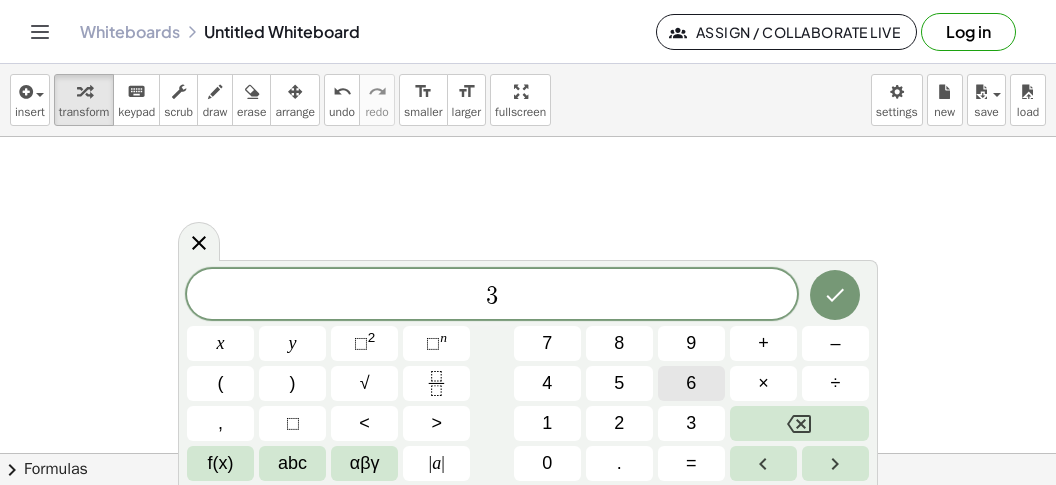 click on "6" at bounding box center (691, 383) 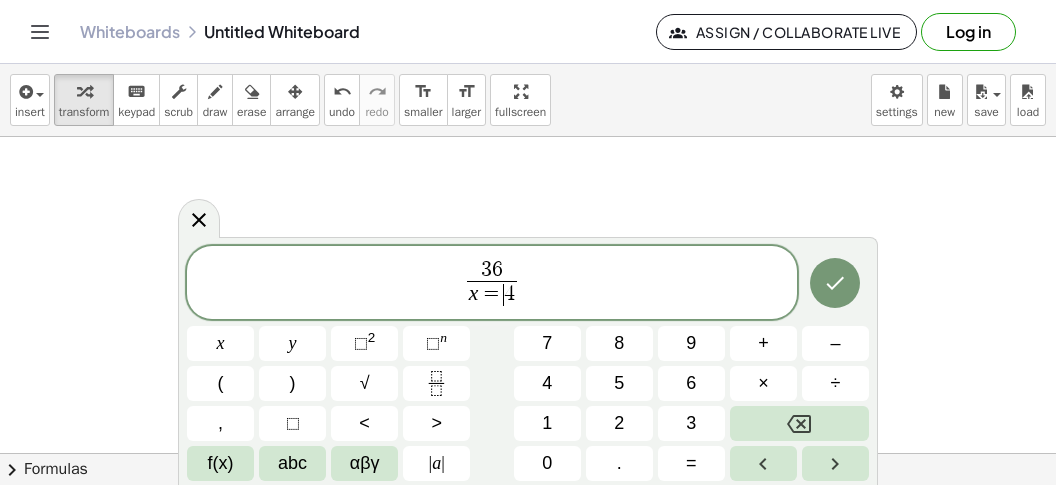 drag, startPoint x: 497, startPoint y: 296, endPoint x: 506, endPoint y: 303, distance: 11.401754 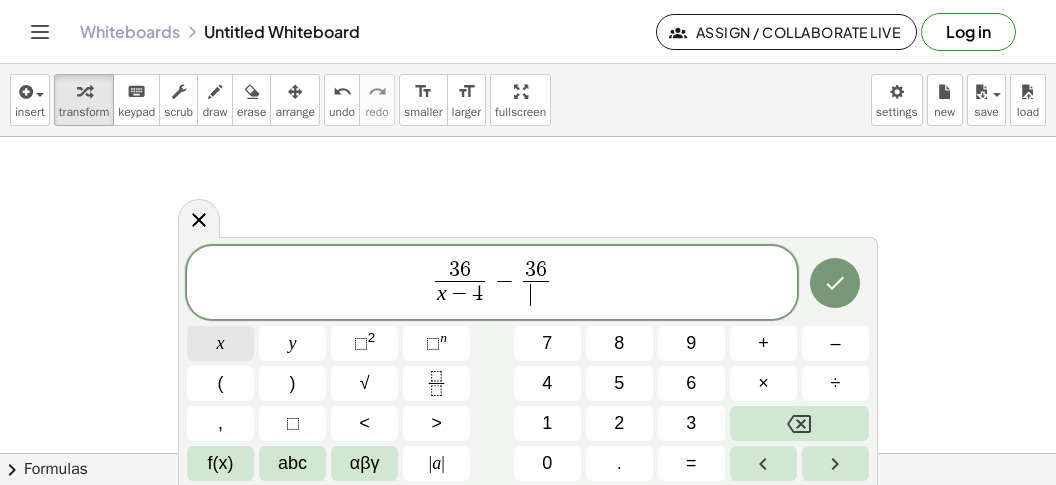 click on "x" at bounding box center [220, 343] 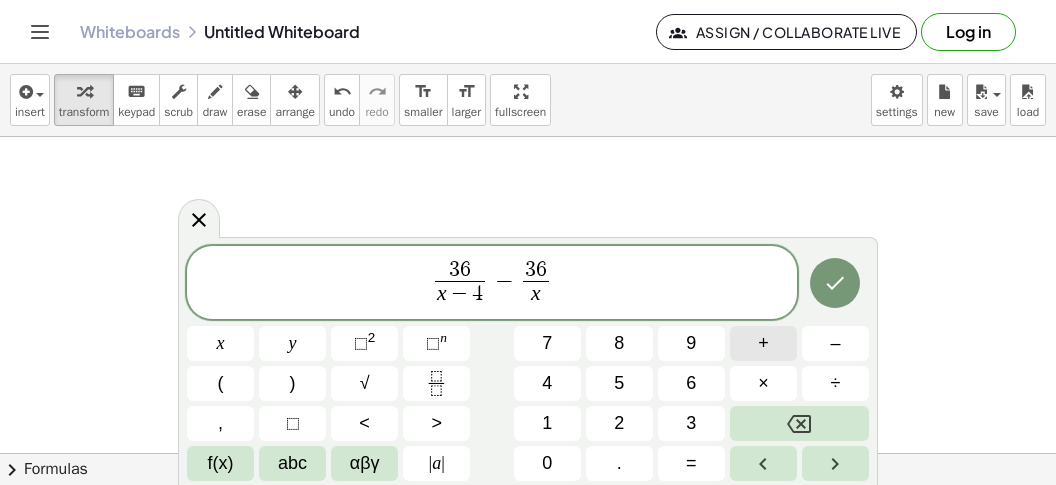 click on "+" at bounding box center (763, 343) 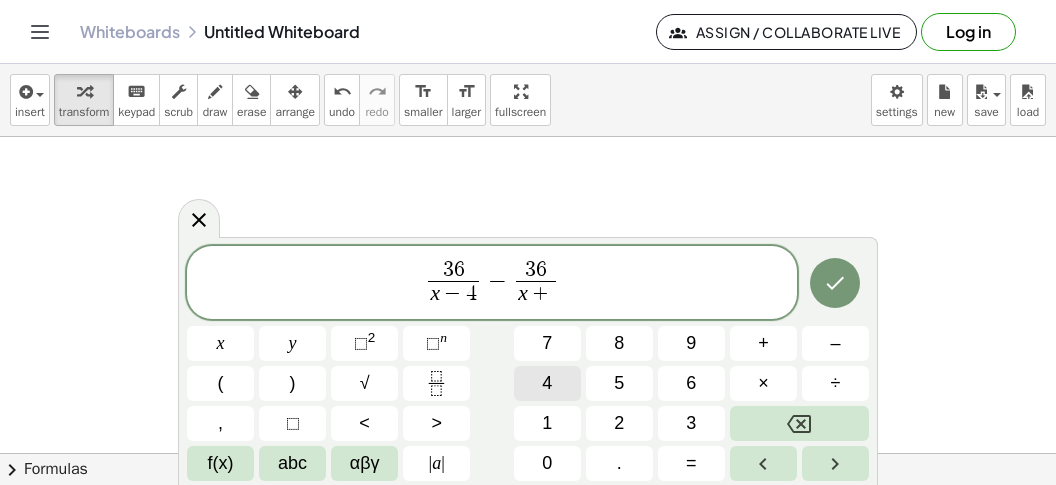 click on "4" at bounding box center (547, 383) 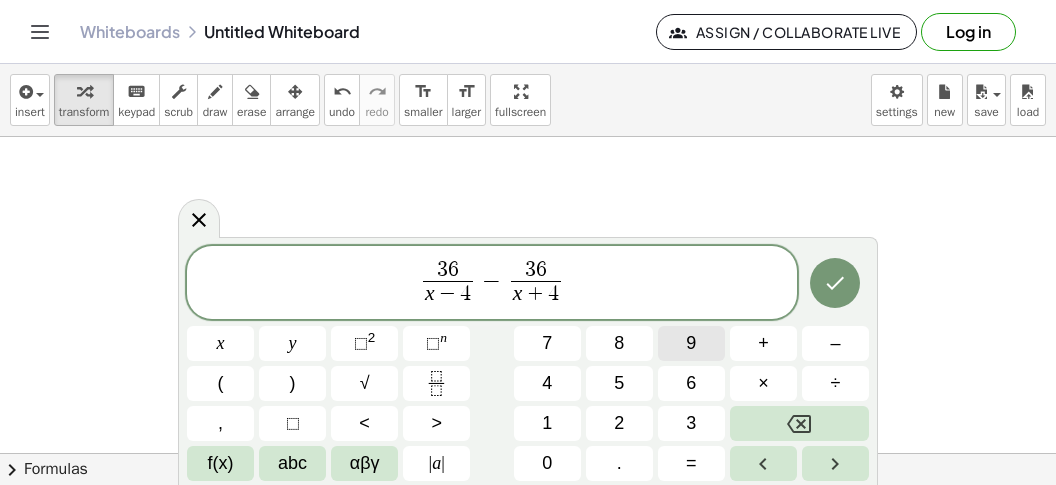 drag, startPoint x: 639, startPoint y: 287, endPoint x: 667, endPoint y: 338, distance: 58.18075 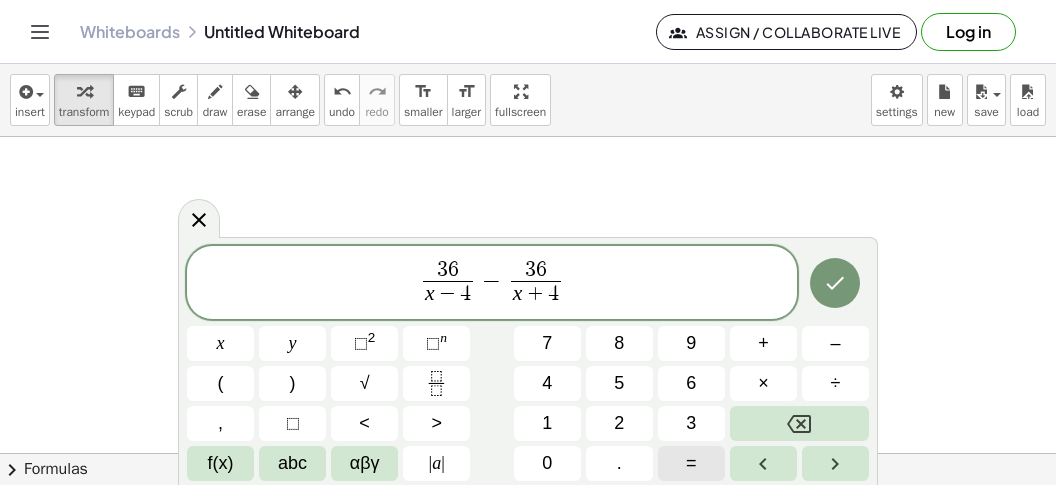 click on "=" at bounding box center (691, 463) 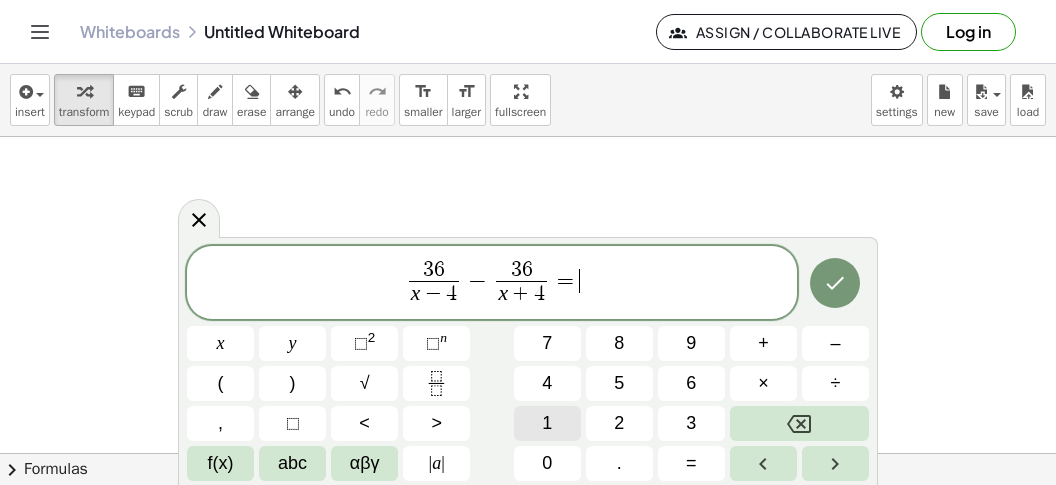 click on "1" at bounding box center (547, 423) 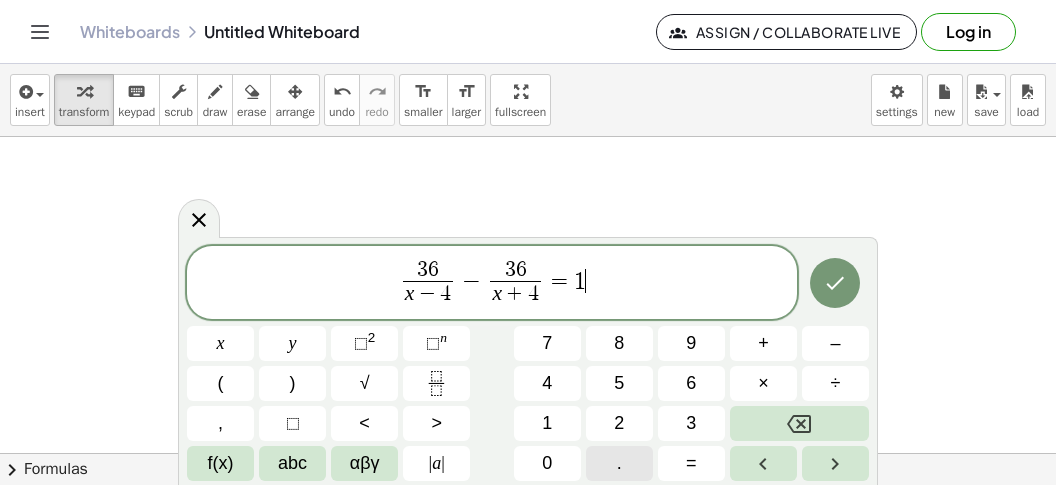 click on "." at bounding box center (619, 463) 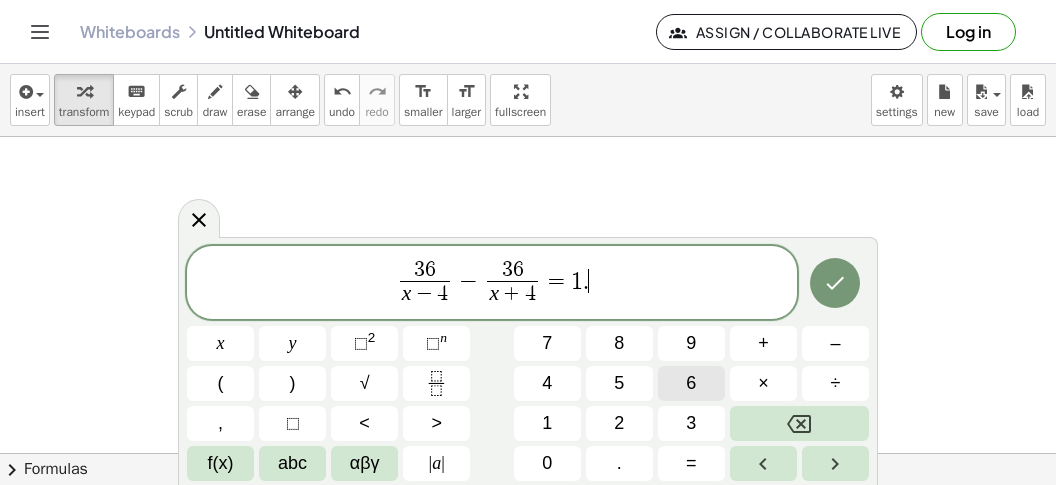 click on "6" at bounding box center [691, 383] 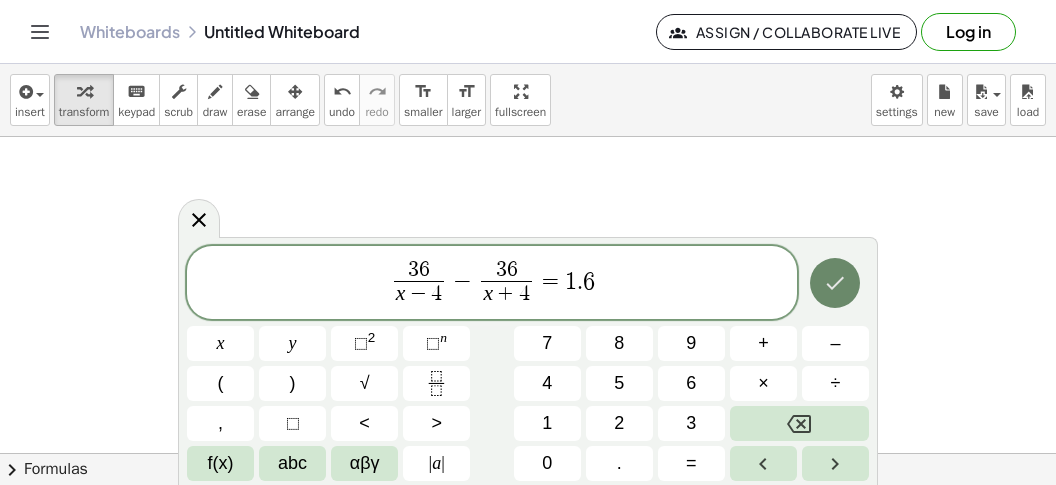 click 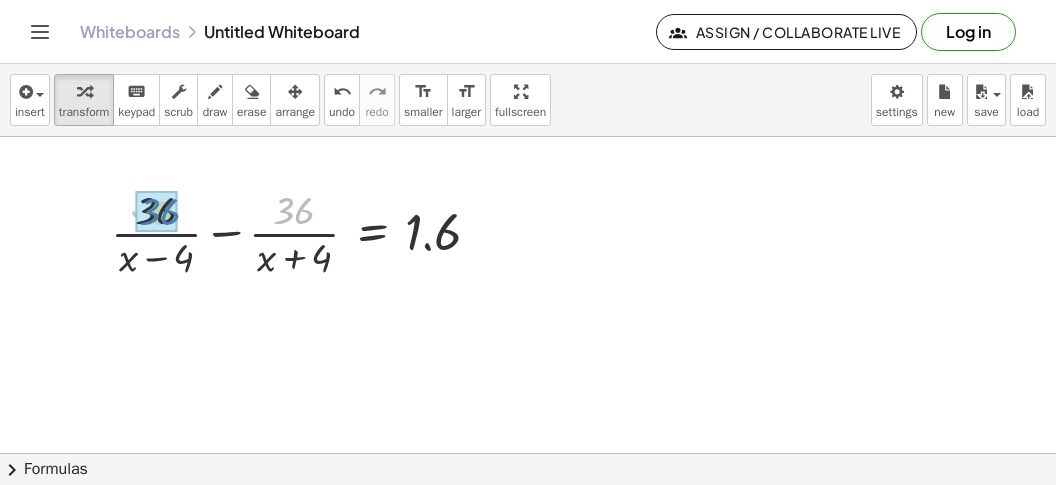 drag, startPoint x: 285, startPoint y: 209, endPoint x: 150, endPoint y: 211, distance: 135.01482 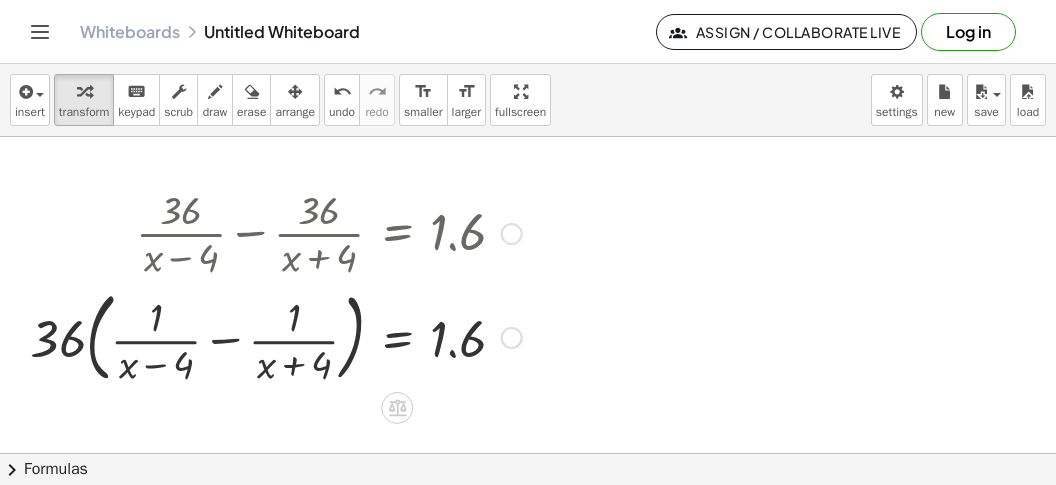 click at bounding box center [276, 336] 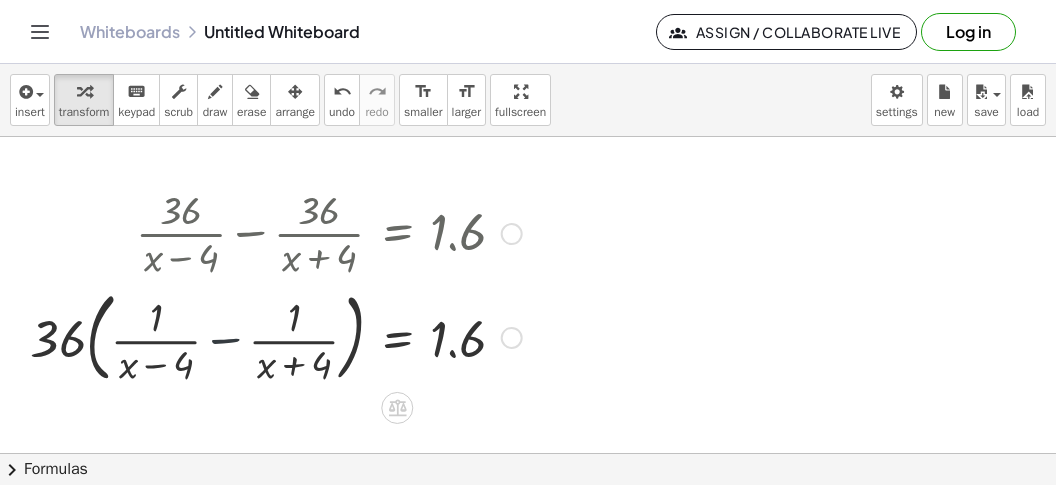 click at bounding box center [276, 336] 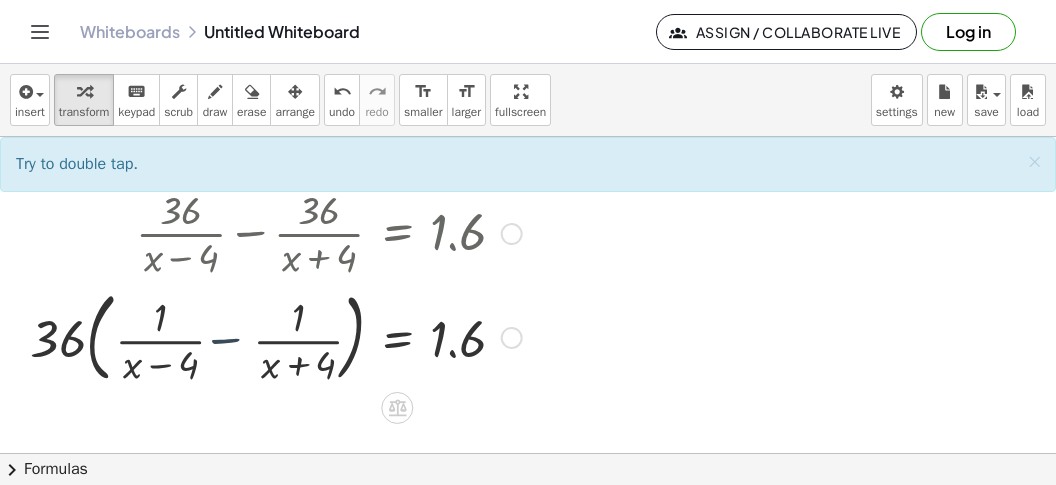 click at bounding box center [276, 336] 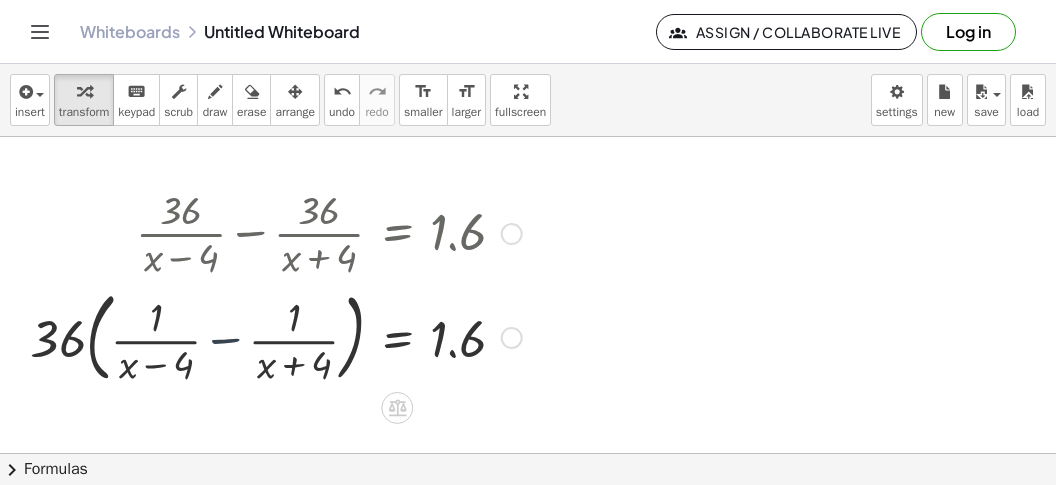 click at bounding box center [276, 336] 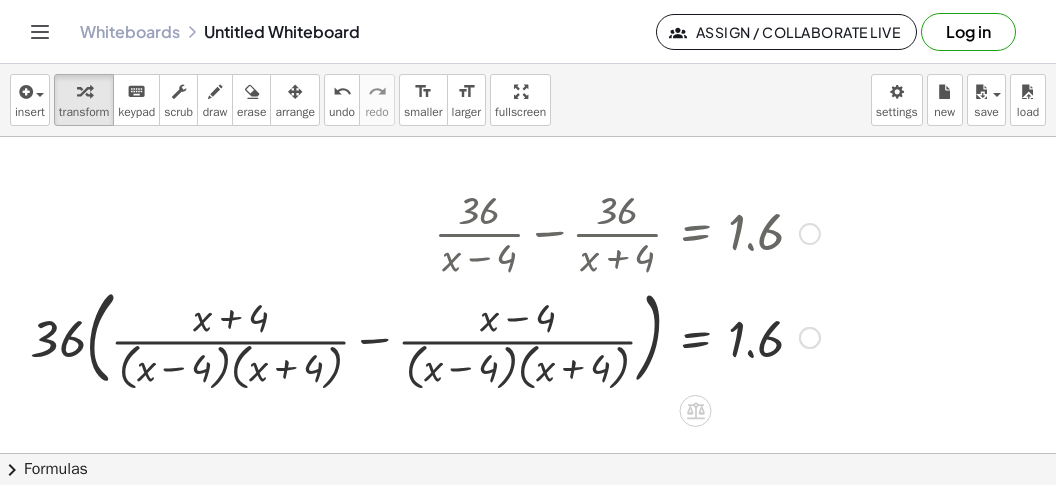 click at bounding box center [425, 335] 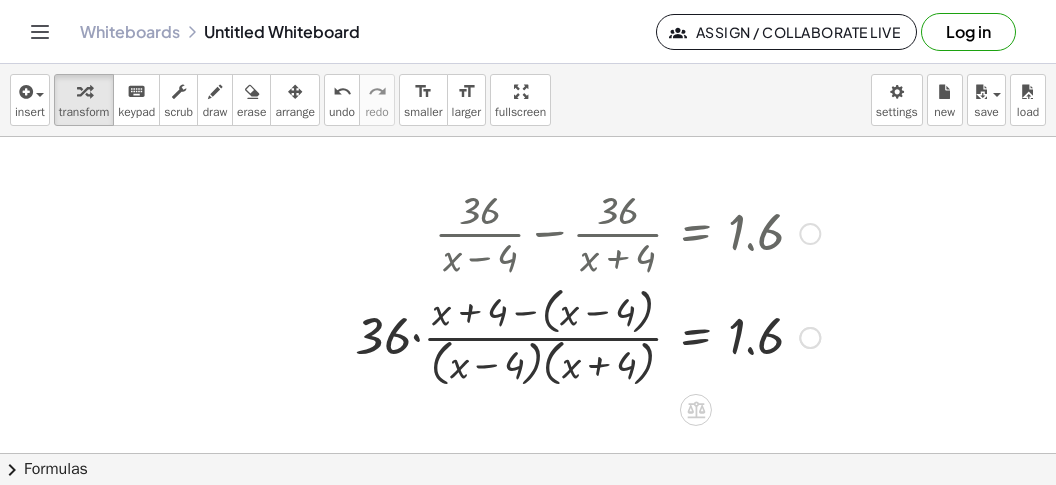 click at bounding box center [587, 335] 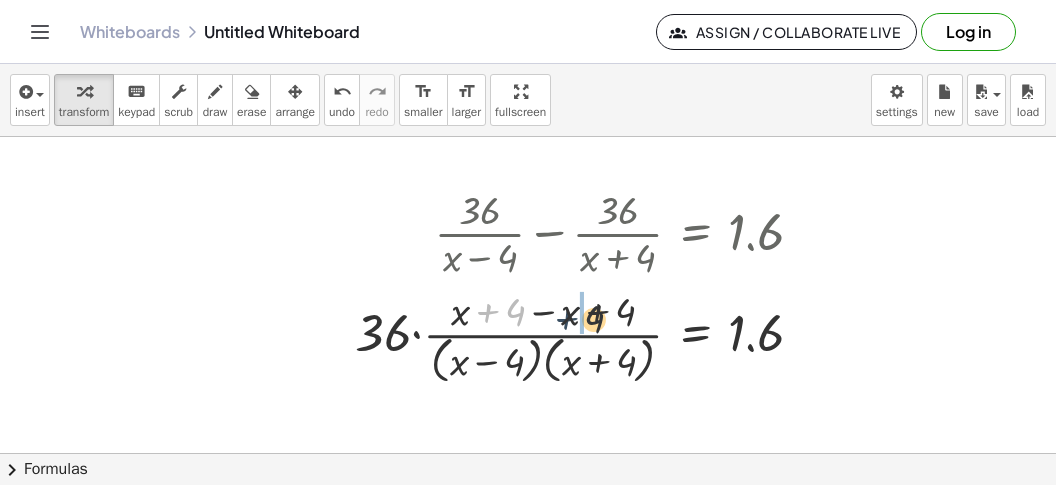 drag, startPoint x: 496, startPoint y: 310, endPoint x: 584, endPoint y: 318, distance: 88.362885 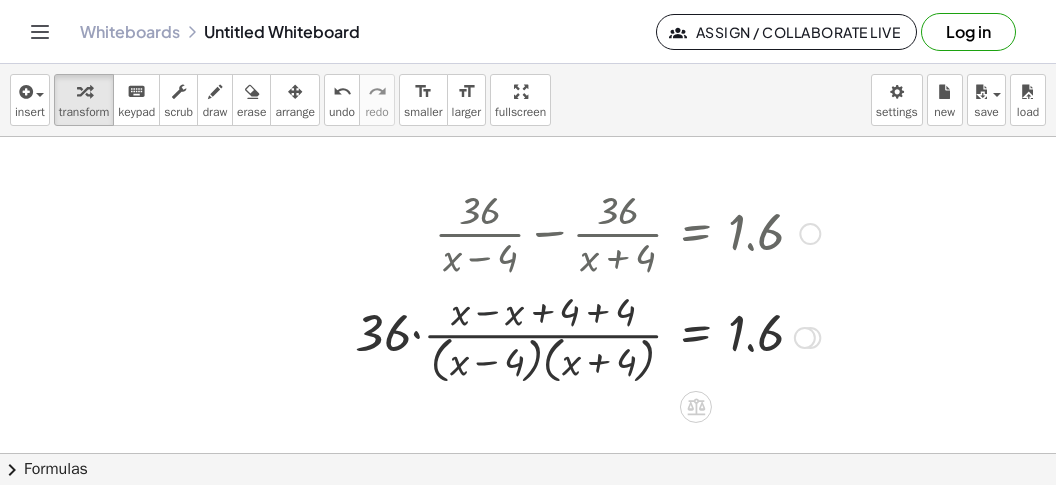 drag, startPoint x: 475, startPoint y: 318, endPoint x: 526, endPoint y: 320, distance: 51.0392 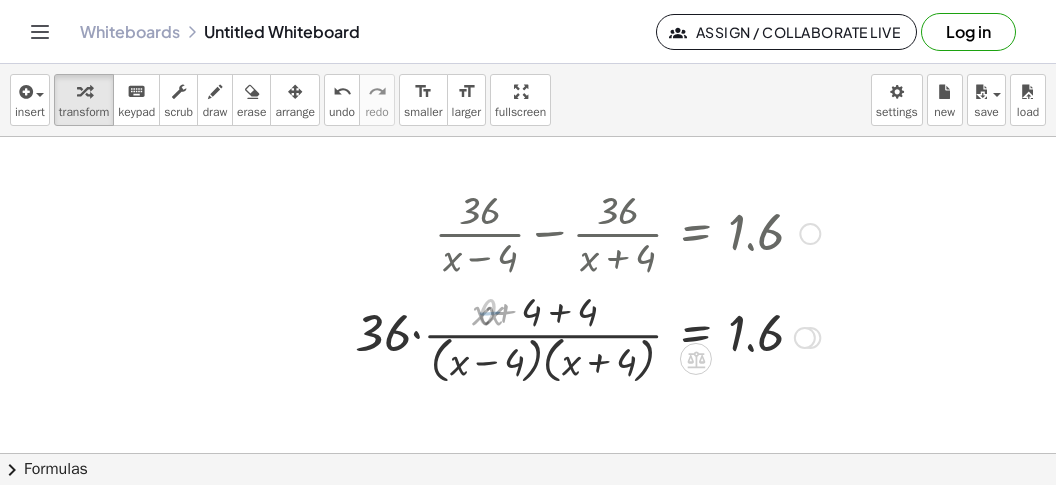 click at bounding box center (587, 336) 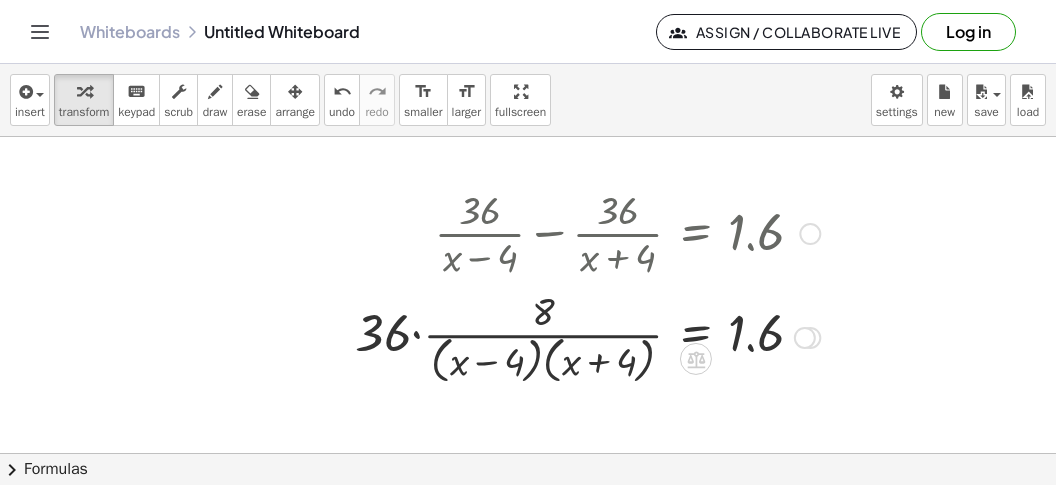 click at bounding box center (587, 336) 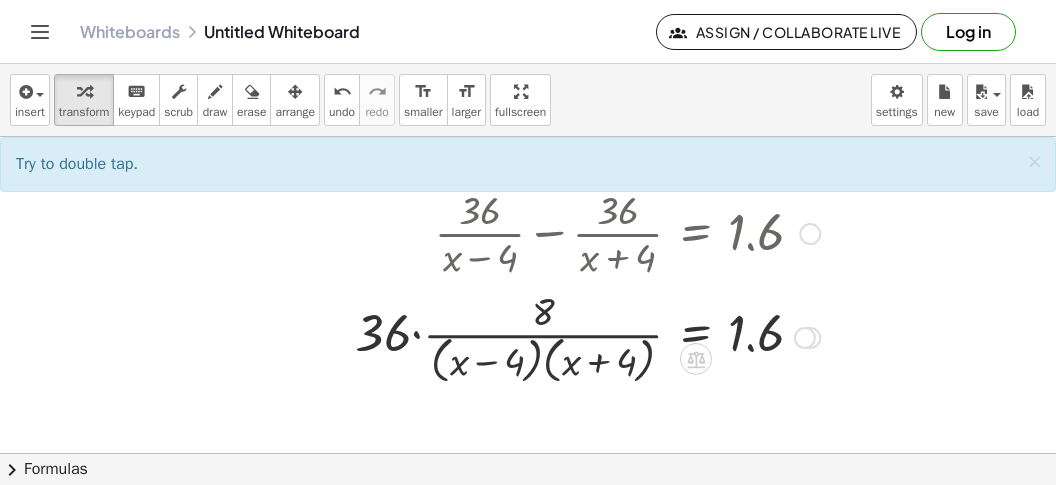click at bounding box center (587, 336) 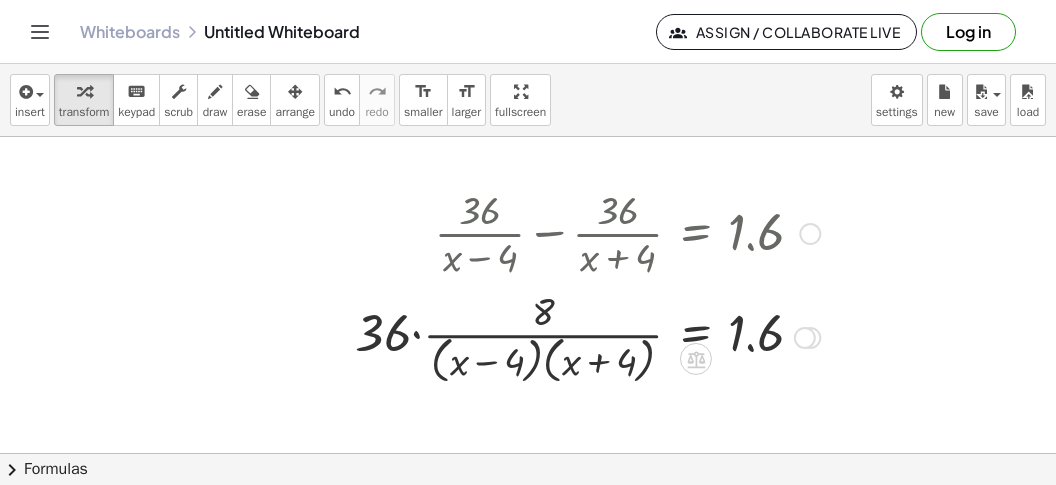 click at bounding box center (587, 336) 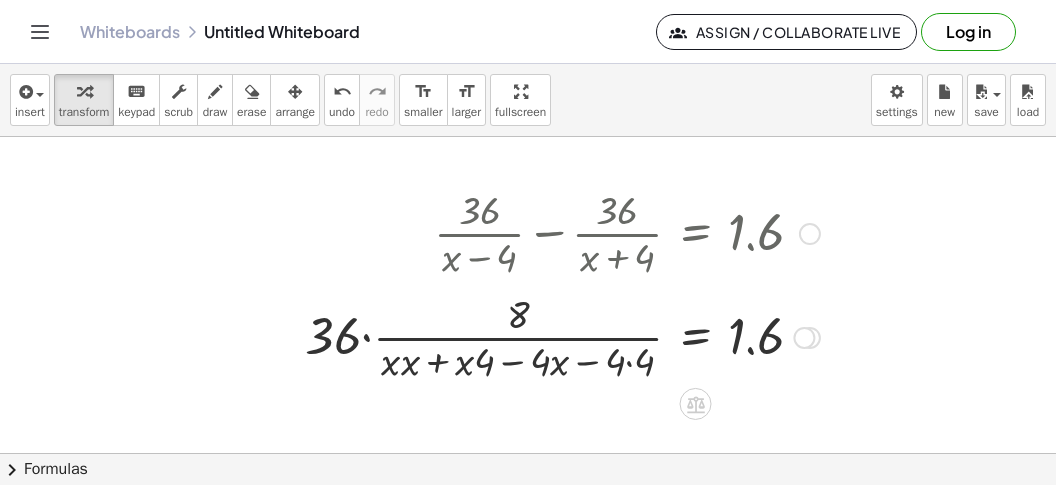click at bounding box center (562, 336) 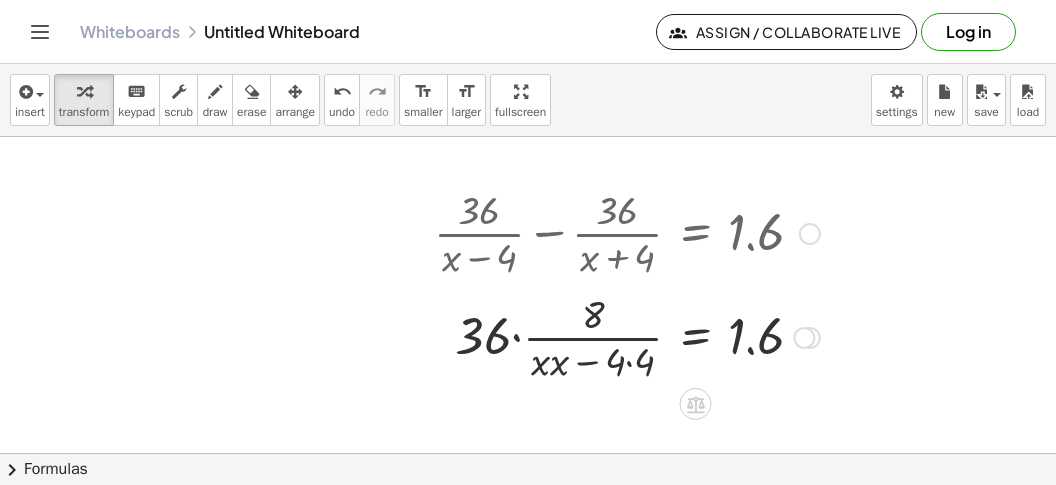 click at bounding box center [627, 336] 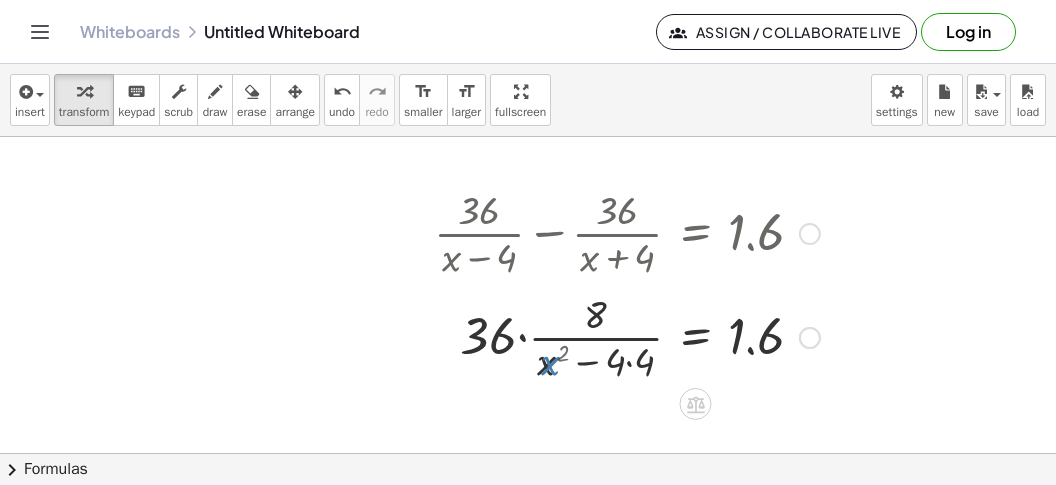 drag, startPoint x: 628, startPoint y: 360, endPoint x: 615, endPoint y: 364, distance: 13.601471 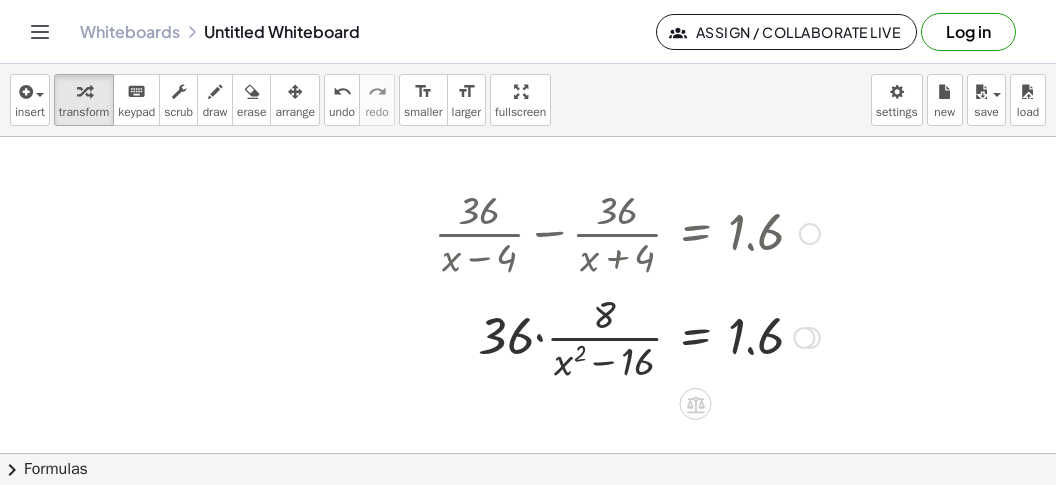 click at bounding box center [627, 336] 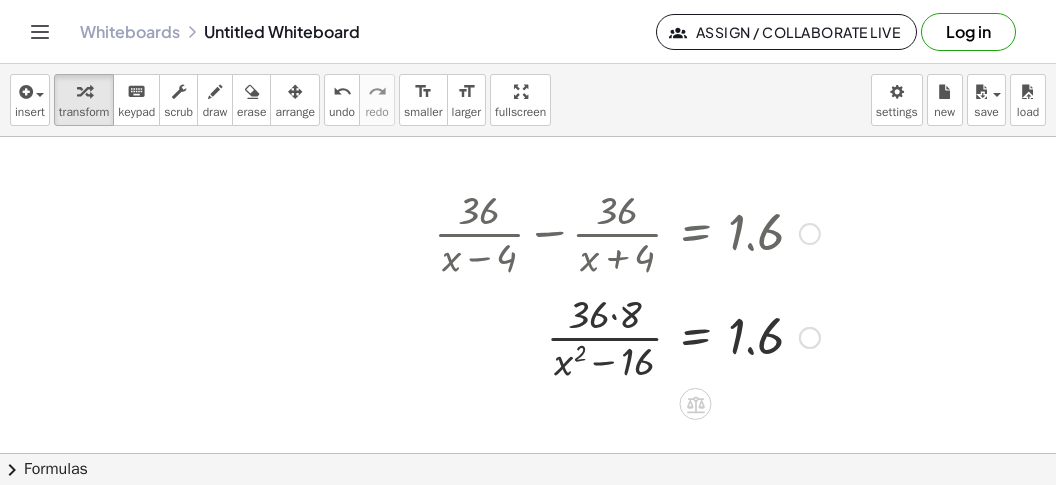 click at bounding box center (627, 336) 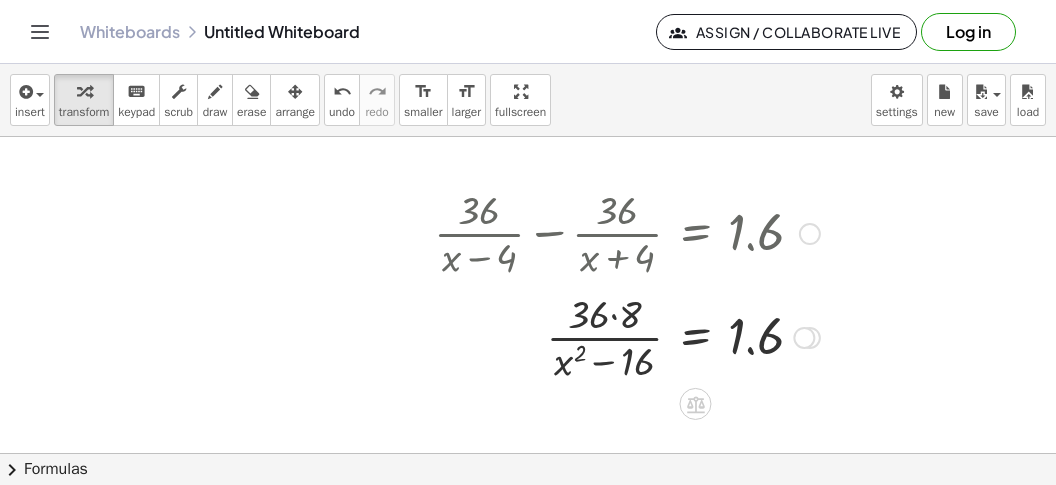 drag, startPoint x: 618, startPoint y: 321, endPoint x: 626, endPoint y: 329, distance: 11.313708 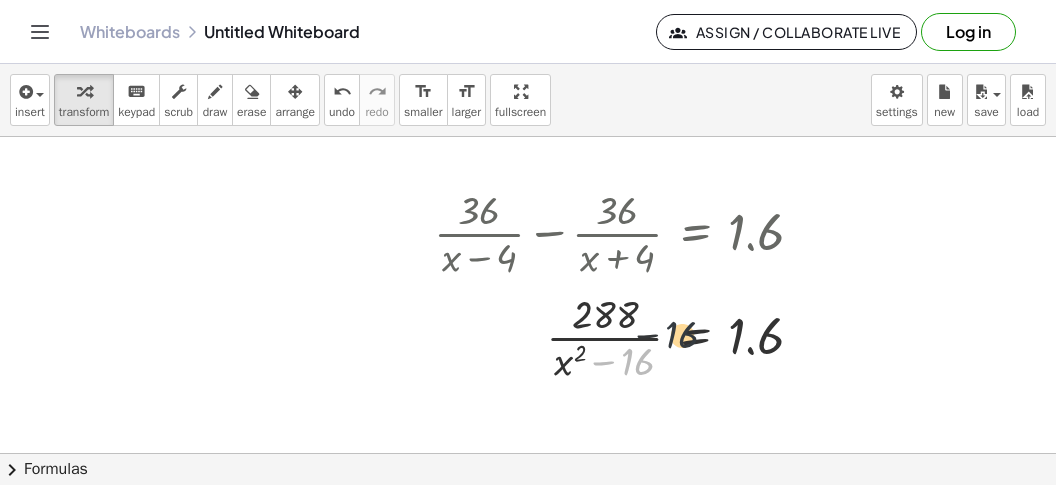 drag, startPoint x: 636, startPoint y: 361, endPoint x: 728, endPoint y: 304, distance: 108.226616 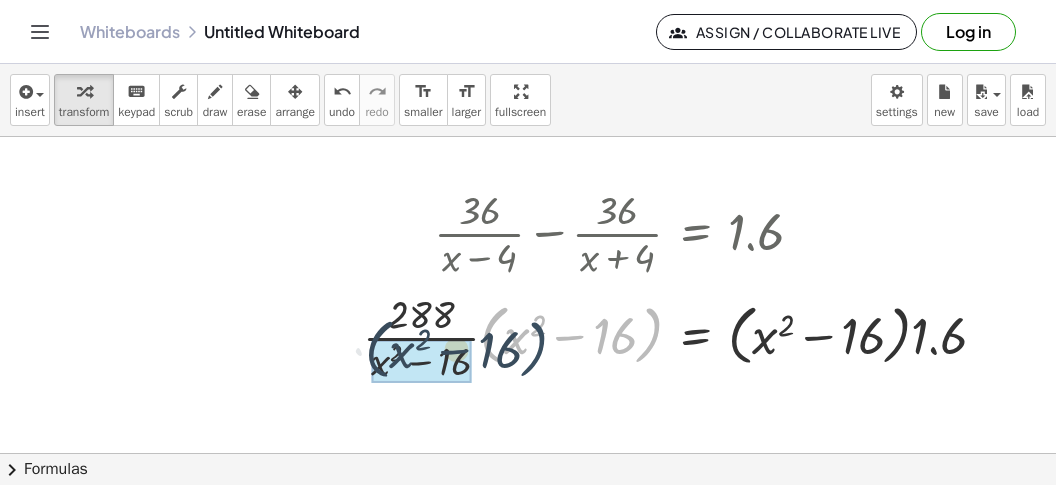 drag, startPoint x: 639, startPoint y: 343, endPoint x: 525, endPoint y: 370, distance: 117.15375 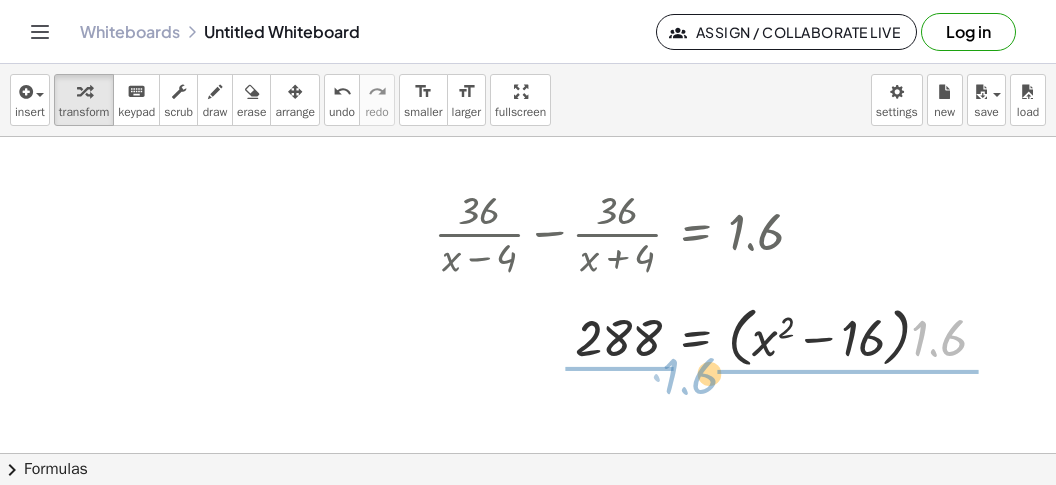 drag, startPoint x: 962, startPoint y: 338, endPoint x: 636, endPoint y: 378, distance: 328.44482 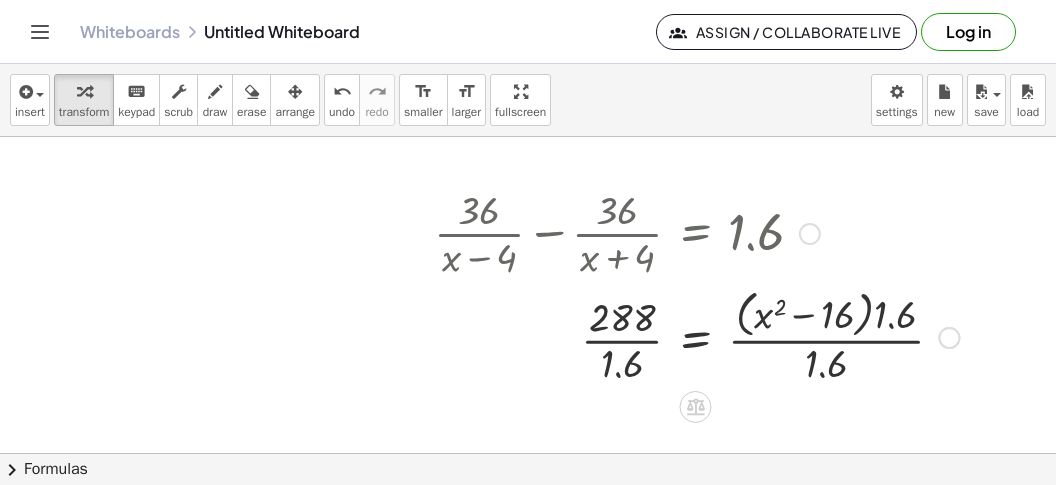 click at bounding box center [696, 336] 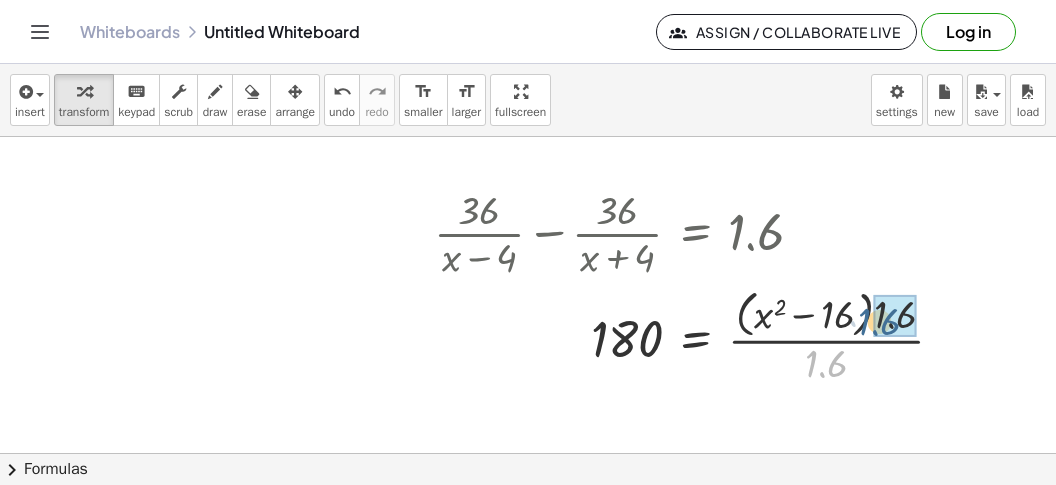 drag, startPoint x: 827, startPoint y: 366, endPoint x: 867, endPoint y: 324, distance: 58 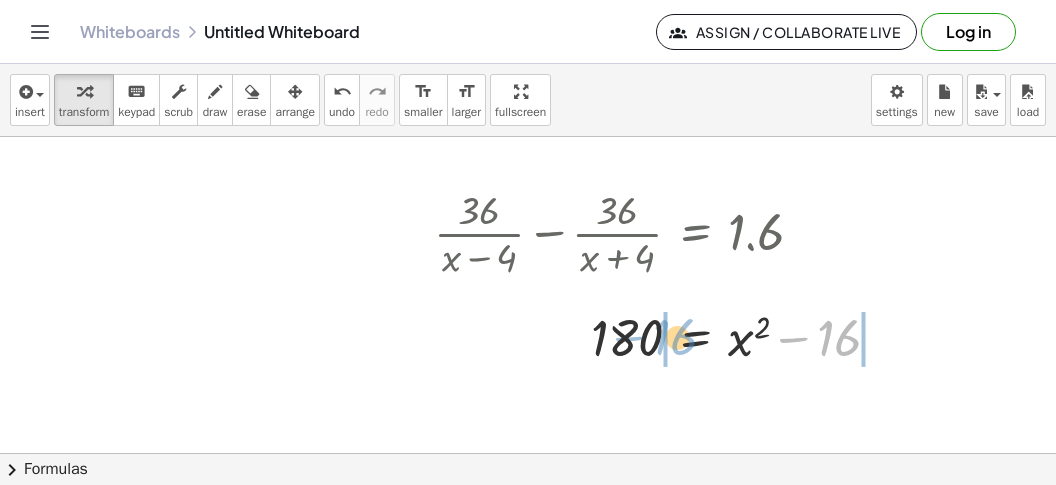drag, startPoint x: 809, startPoint y: 339, endPoint x: 634, endPoint y: 337, distance: 175.01143 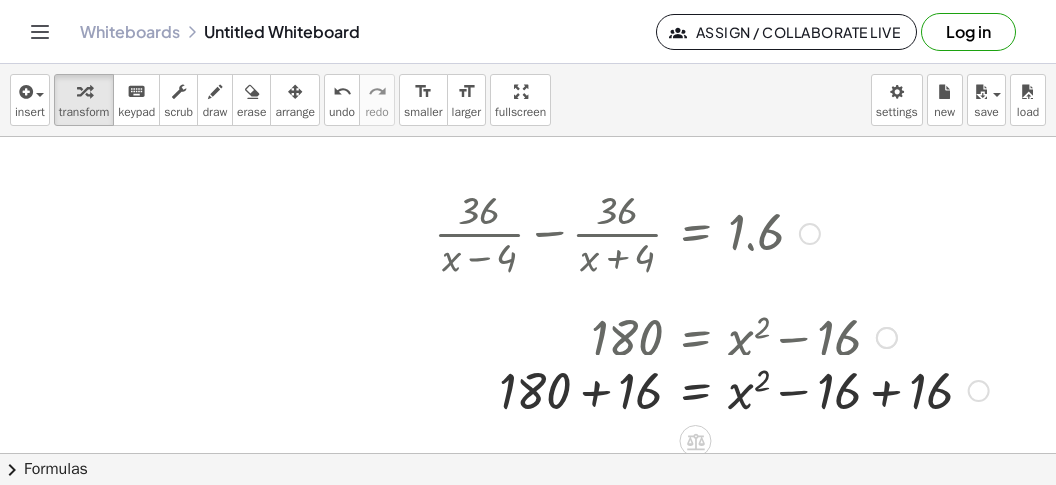 drag, startPoint x: 611, startPoint y: 344, endPoint x: 739, endPoint y: 359, distance: 128.87592 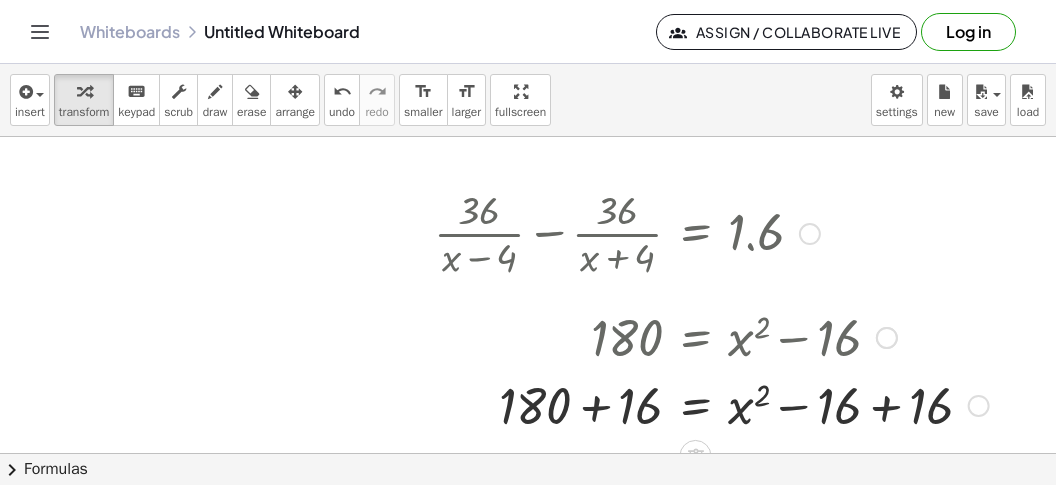 drag, startPoint x: 881, startPoint y: 402, endPoint x: 864, endPoint y: 410, distance: 18.788294 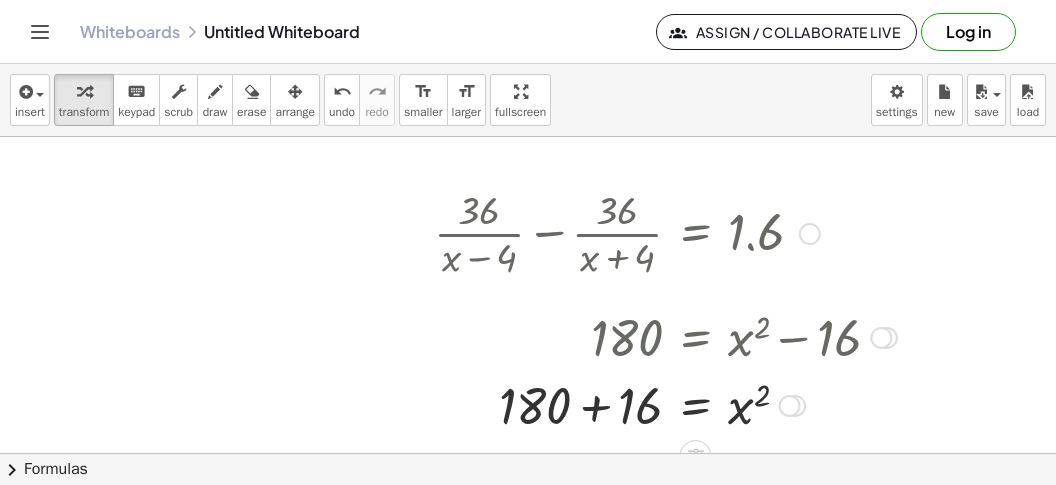 click at bounding box center (665, 404) 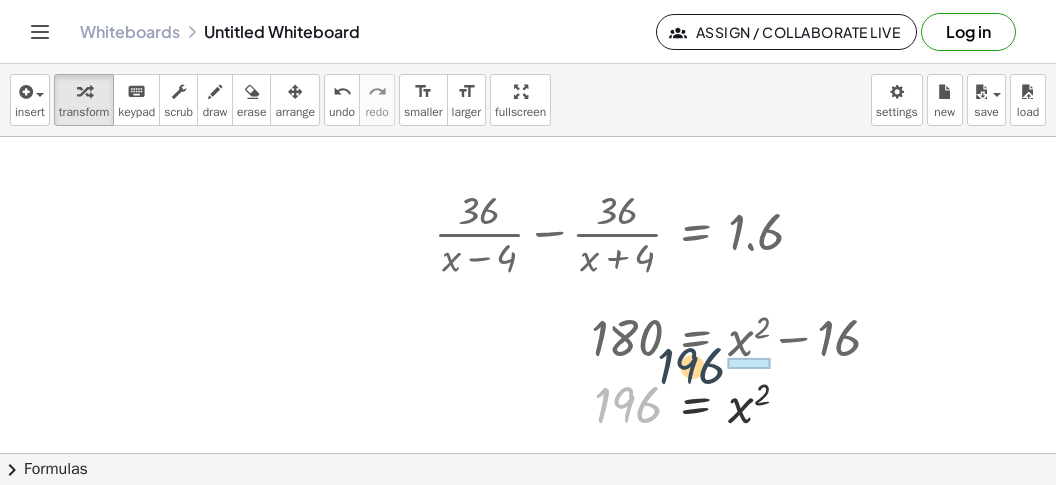 drag, startPoint x: 627, startPoint y: 398, endPoint x: 694, endPoint y: 359, distance: 77.52419 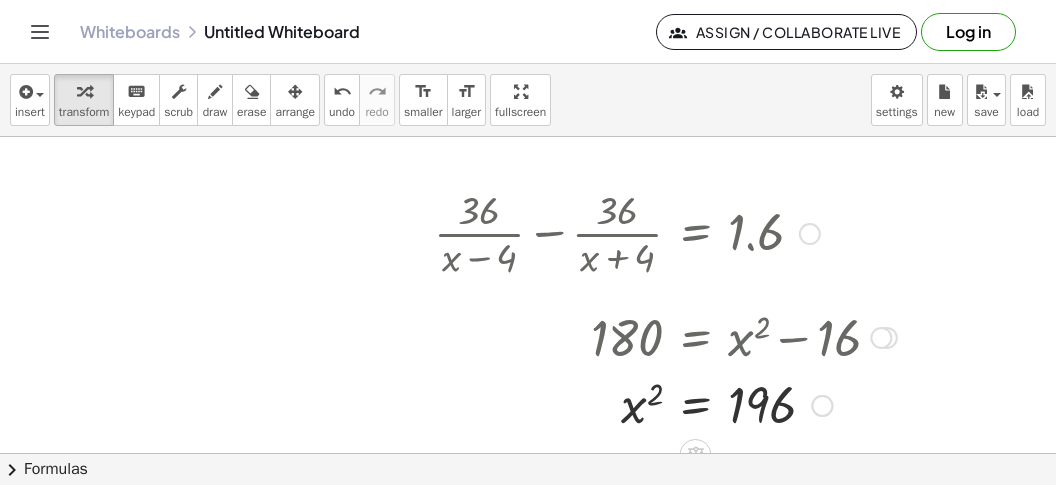 scroll, scrollTop: 2027, scrollLeft: 0, axis: vertical 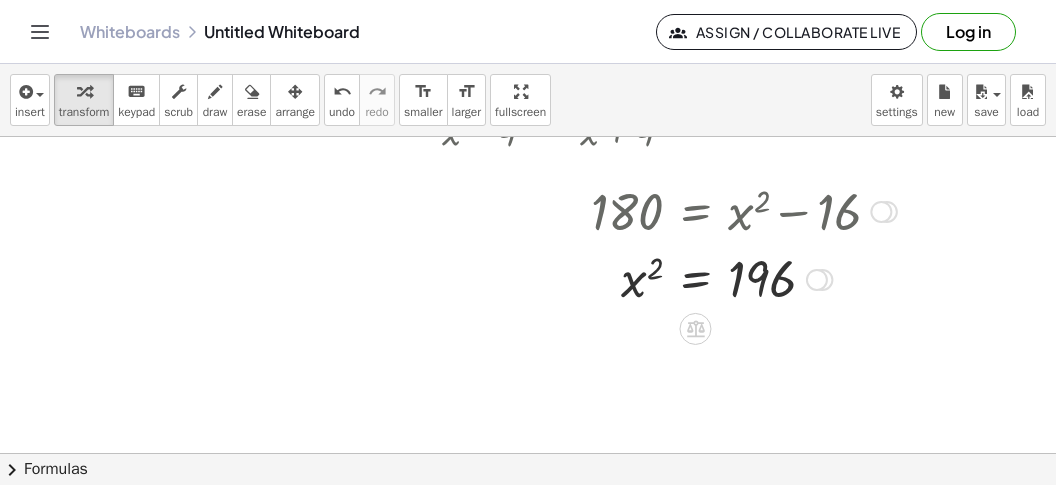 click at bounding box center (665, 278) 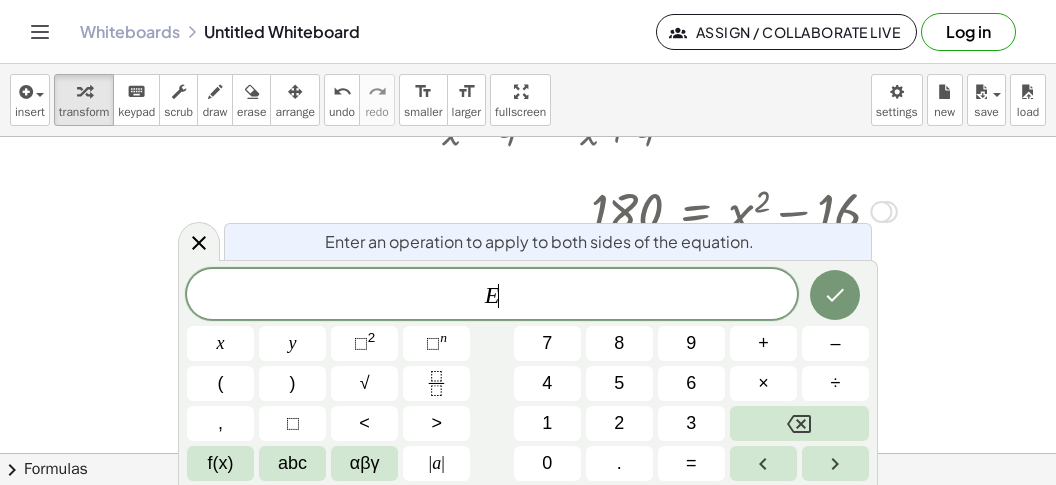 click on "E ​" at bounding box center [492, 296] 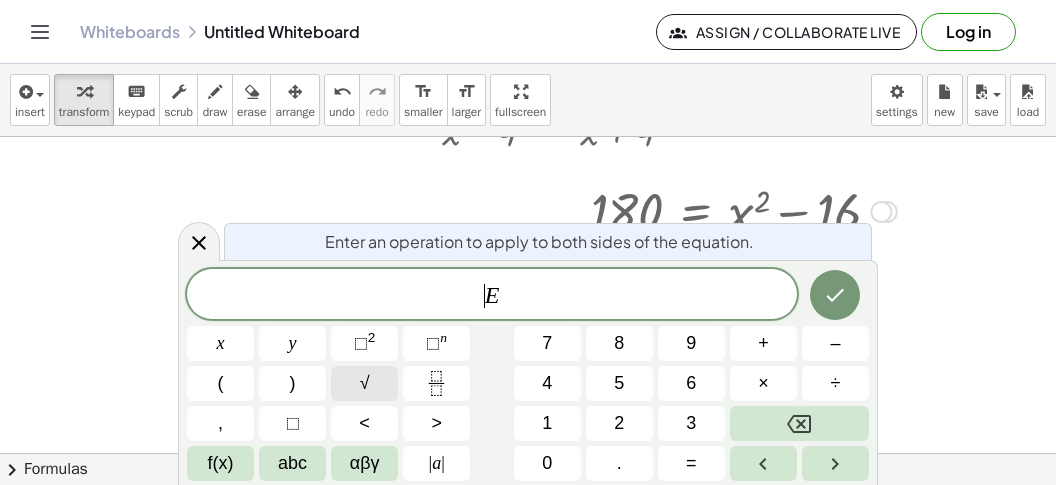 click on "√" at bounding box center [364, 383] 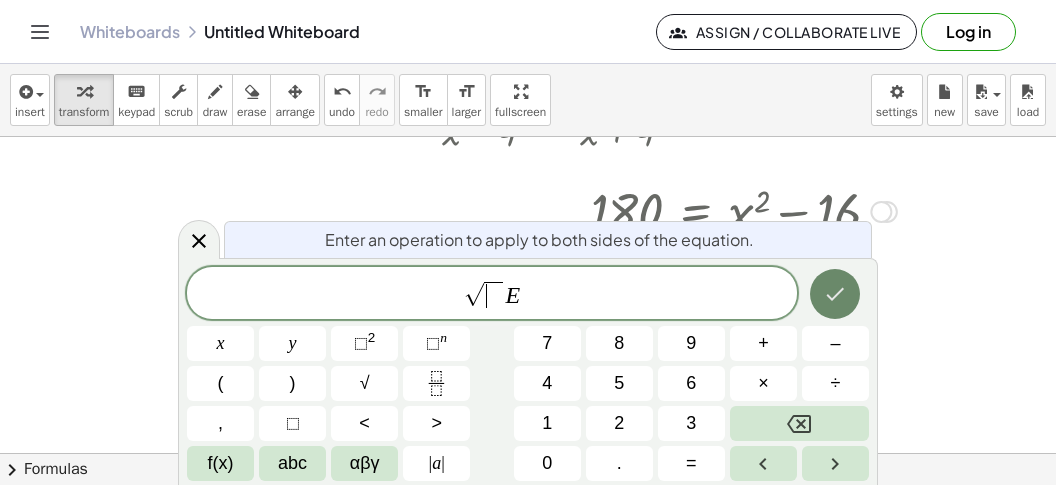click at bounding box center (835, 294) 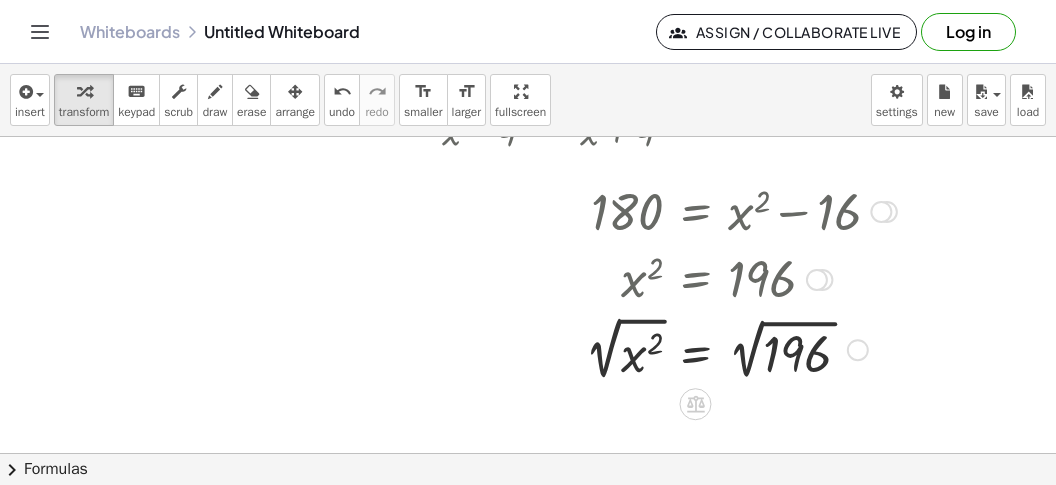 drag, startPoint x: 611, startPoint y: 347, endPoint x: 699, endPoint y: 347, distance: 88 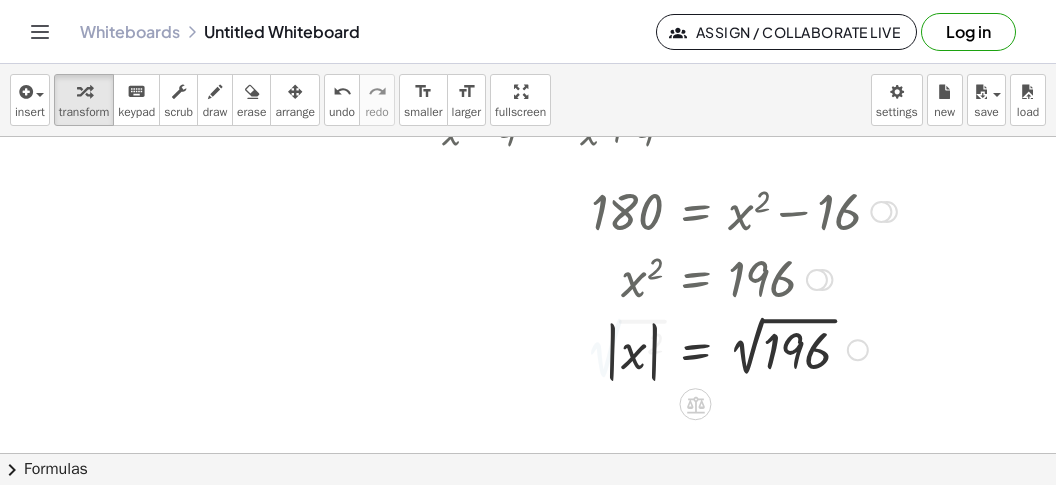 click at bounding box center [665, 348] 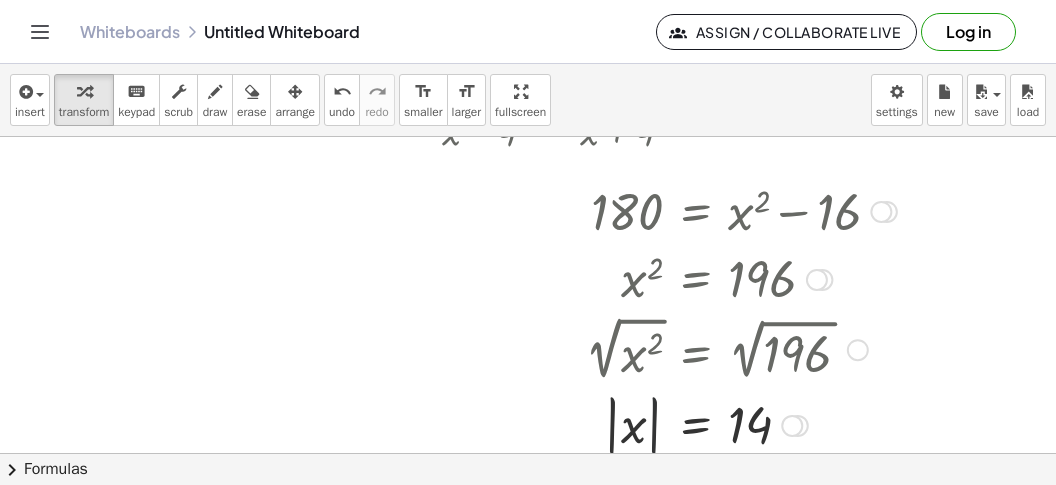 click at bounding box center (665, 423) 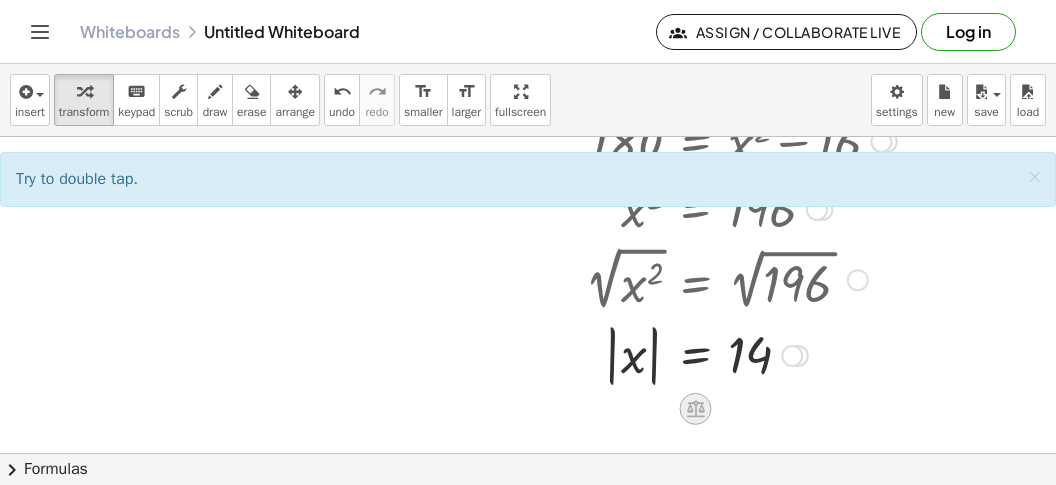 scroll, scrollTop: 2152, scrollLeft: 0, axis: vertical 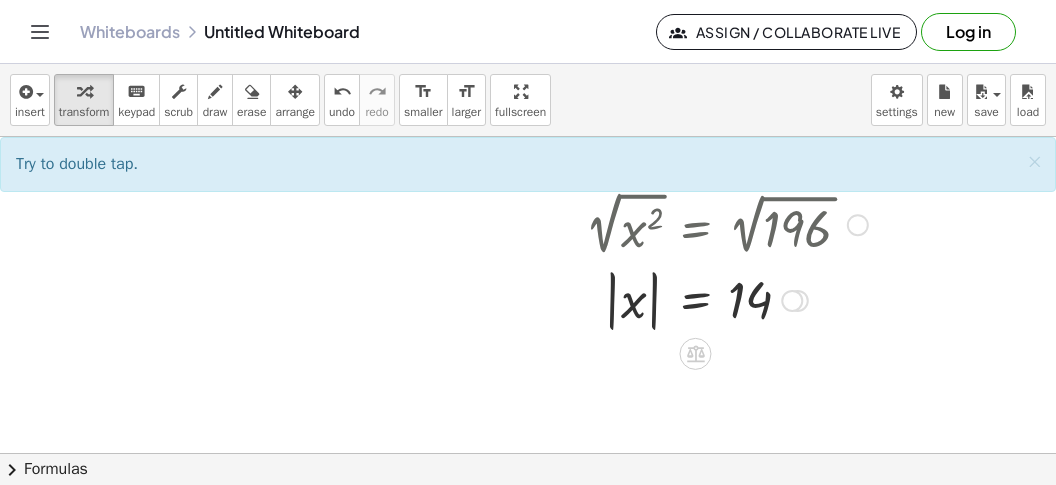 click at bounding box center [665, 298] 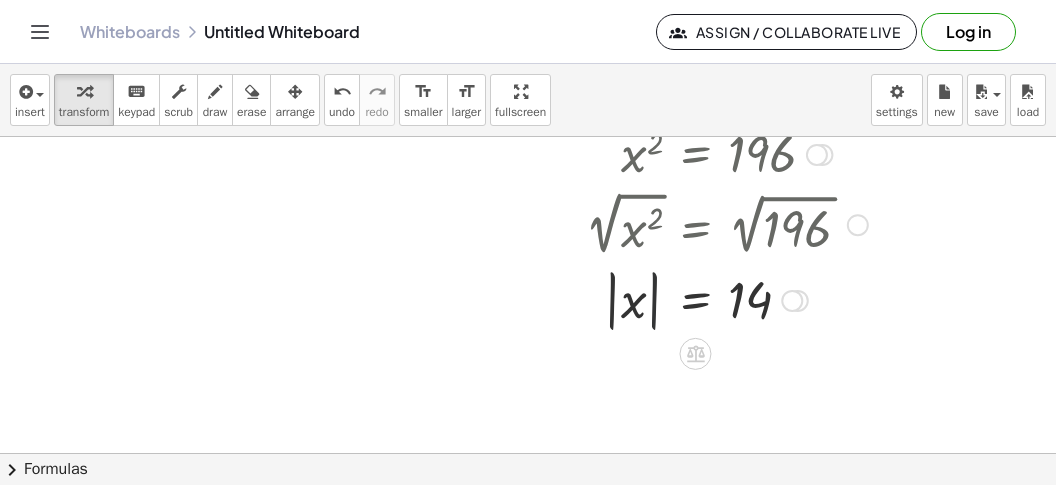 click at bounding box center (665, 298) 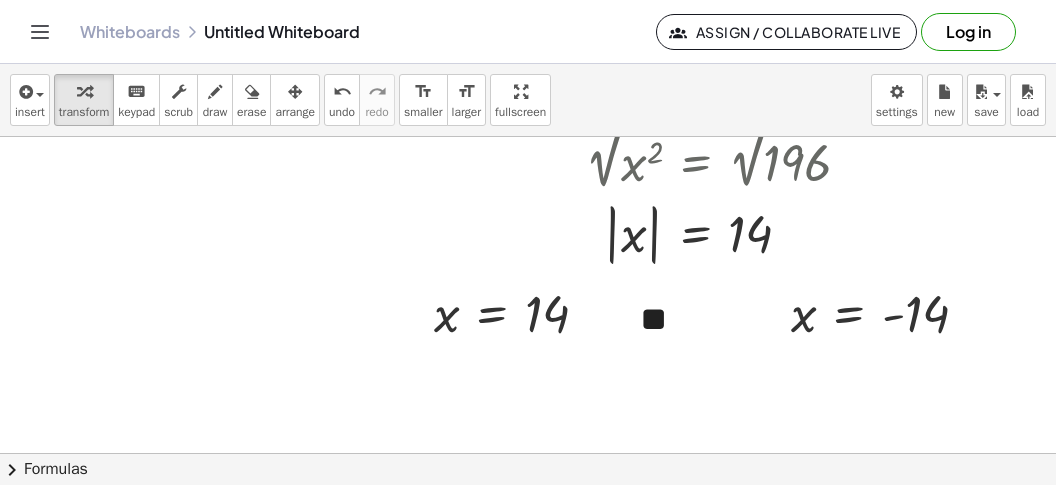 scroll, scrollTop: 2535, scrollLeft: 0, axis: vertical 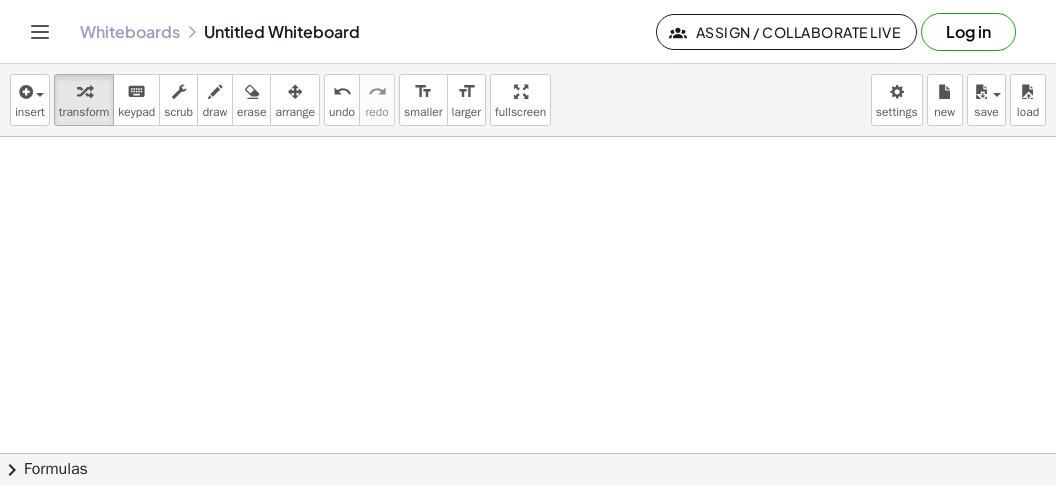 click at bounding box center [528, -814] 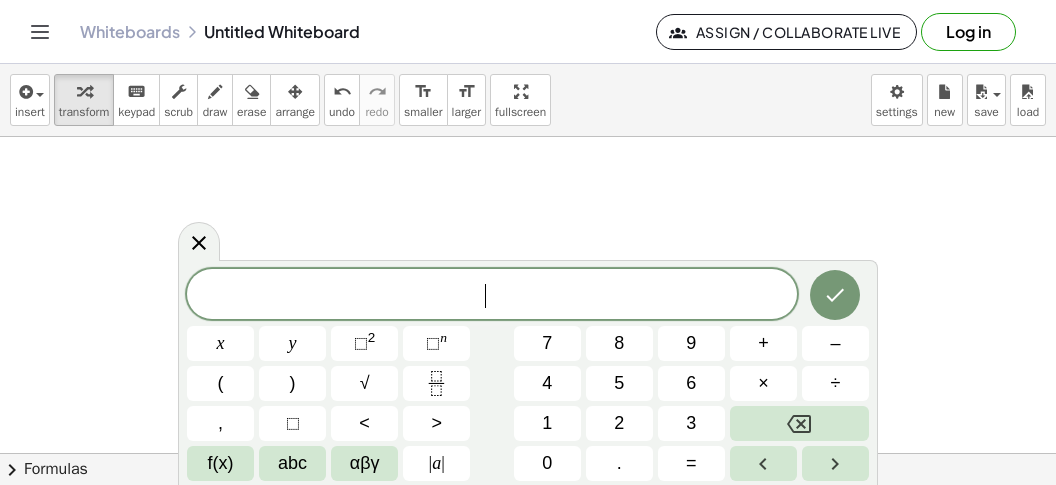 scroll, scrollTop: 18, scrollLeft: 0, axis: vertical 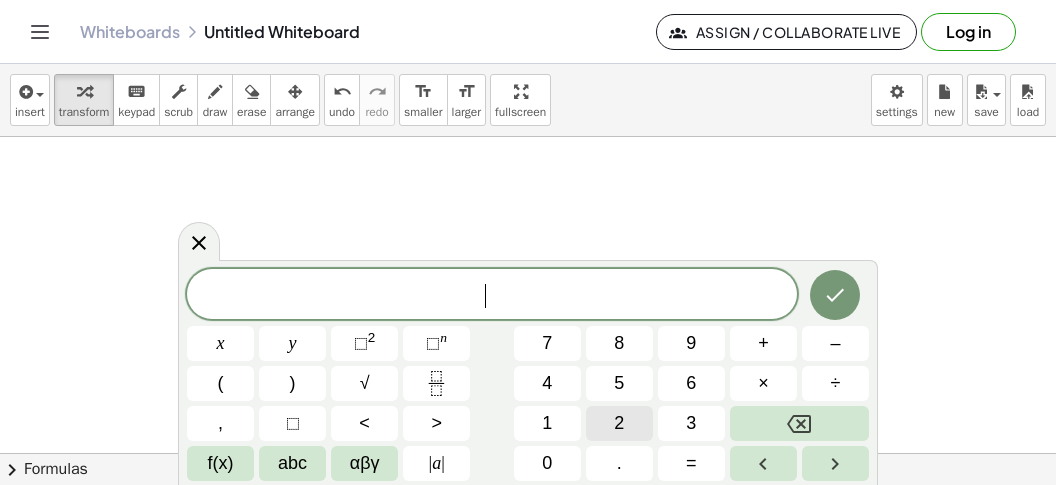 click on "2" at bounding box center (619, 423) 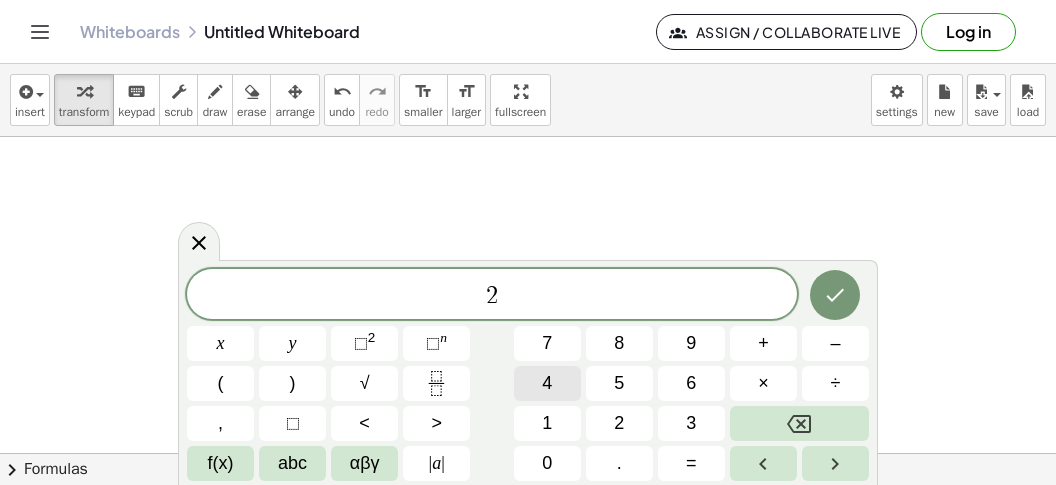 click on "4" at bounding box center [547, 383] 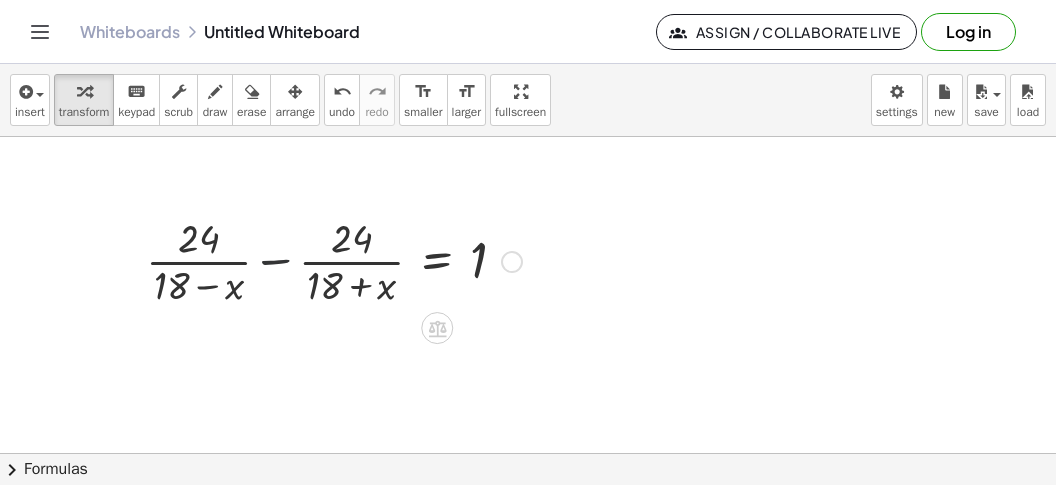 click at bounding box center [334, 260] 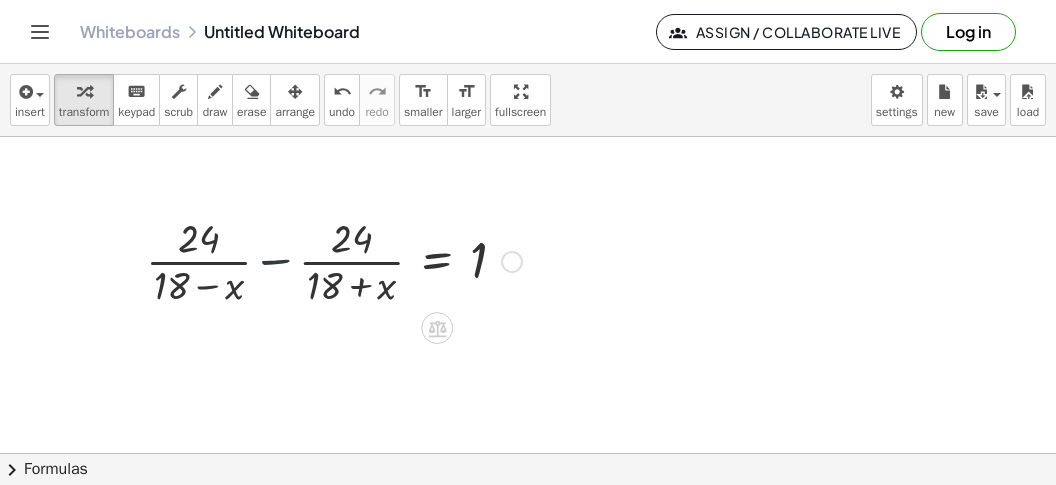click at bounding box center [334, 260] 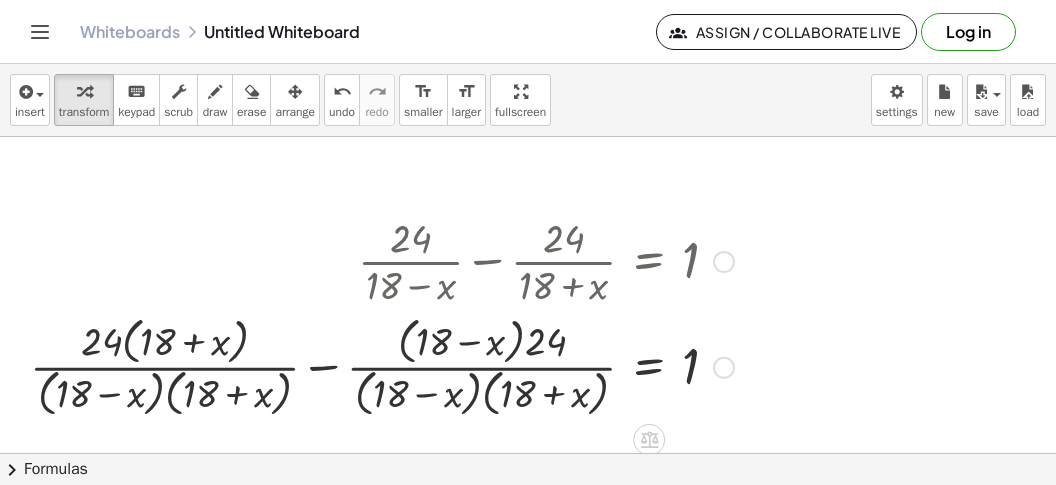 click at bounding box center (382, 365) 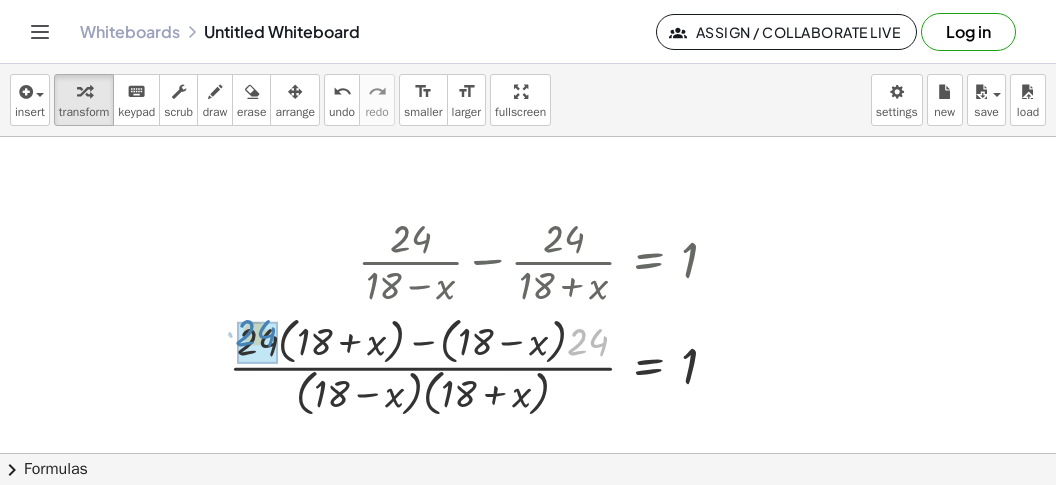 drag, startPoint x: 581, startPoint y: 343, endPoint x: 248, endPoint y: 334, distance: 333.1216 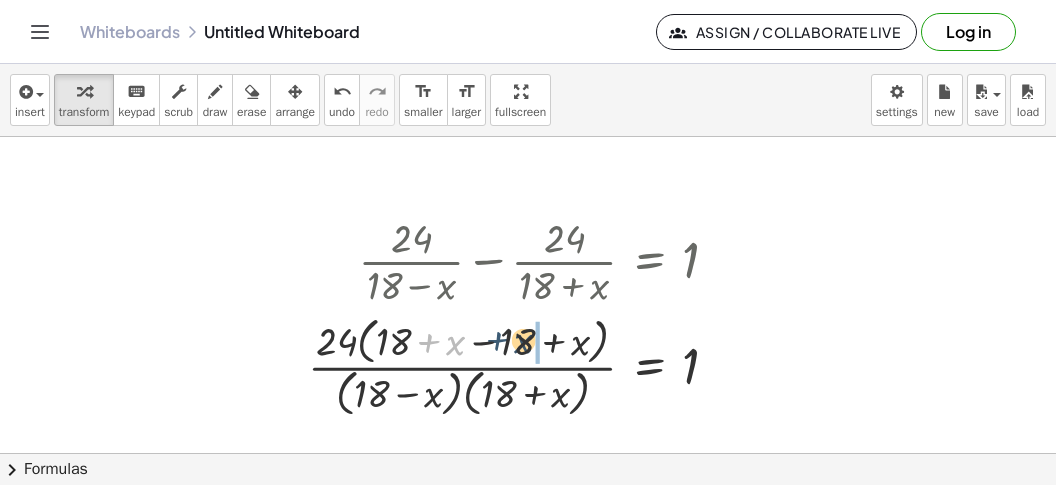 drag, startPoint x: 430, startPoint y: 347, endPoint x: 524, endPoint y: 348, distance: 94.00532 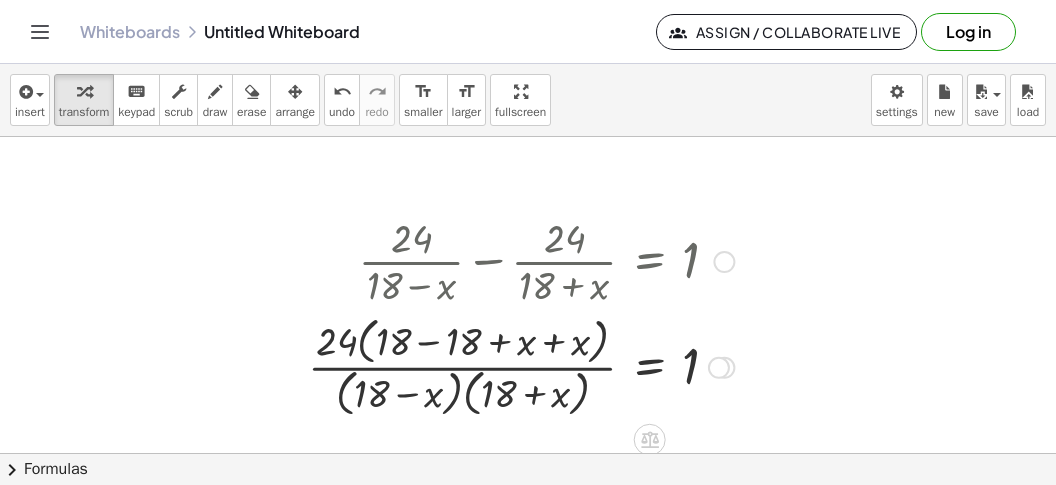 drag, startPoint x: 432, startPoint y: 346, endPoint x: 449, endPoint y: 349, distance: 17.262676 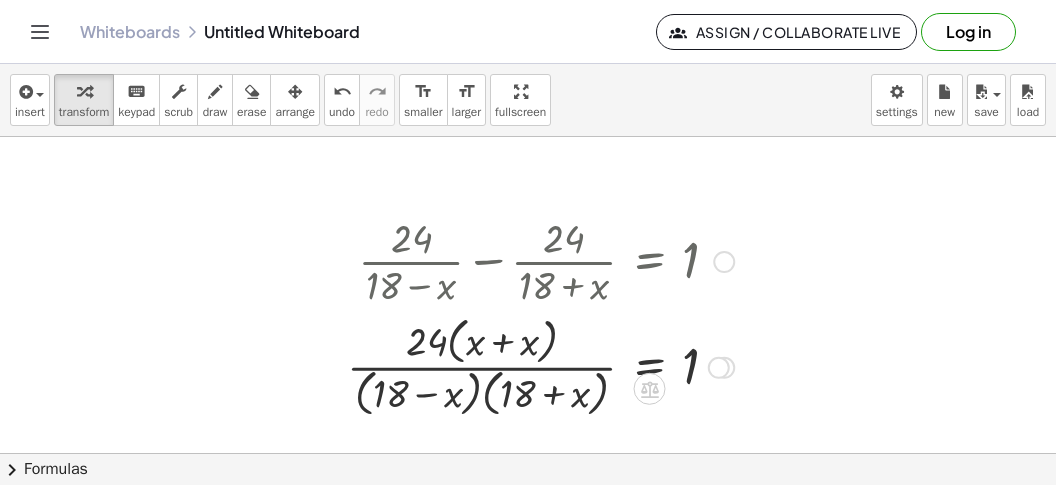 click at bounding box center [540, 365] 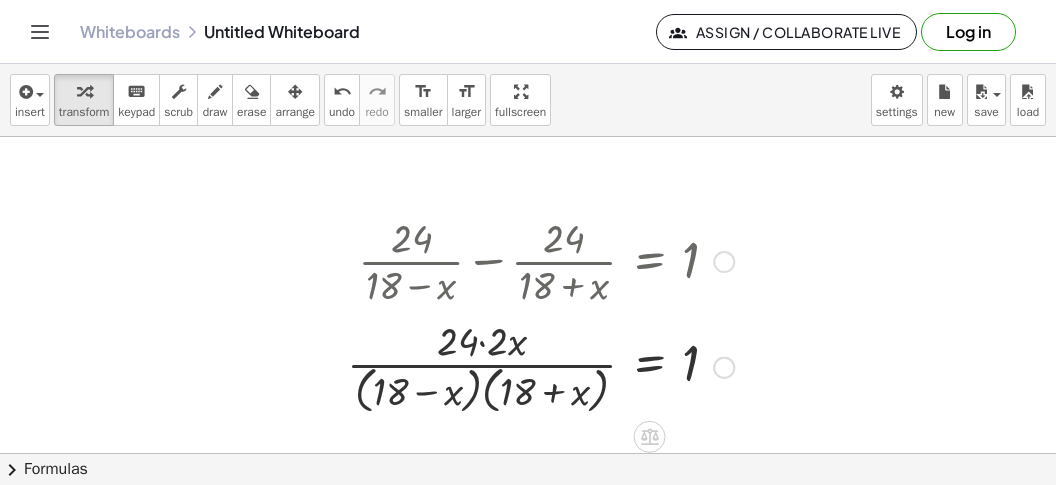click at bounding box center (540, 366) 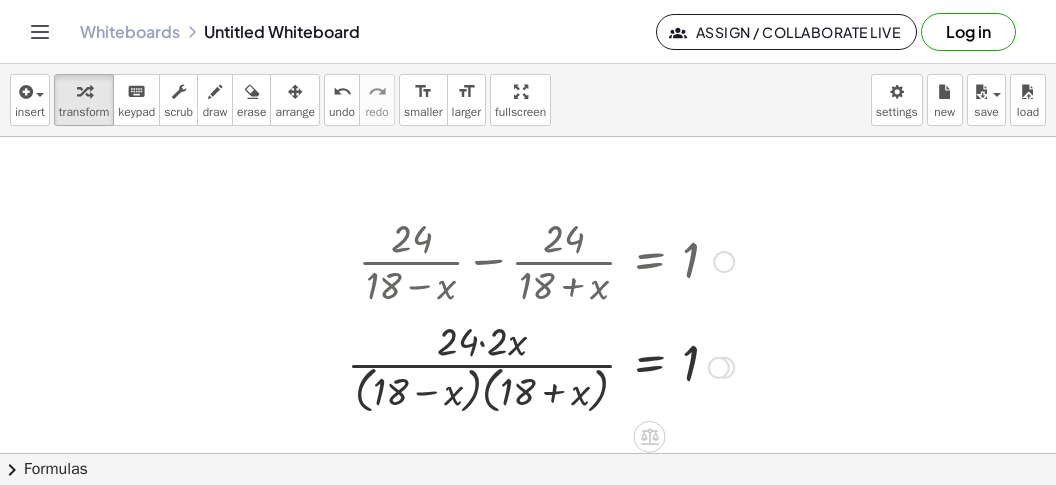 click at bounding box center [540, 366] 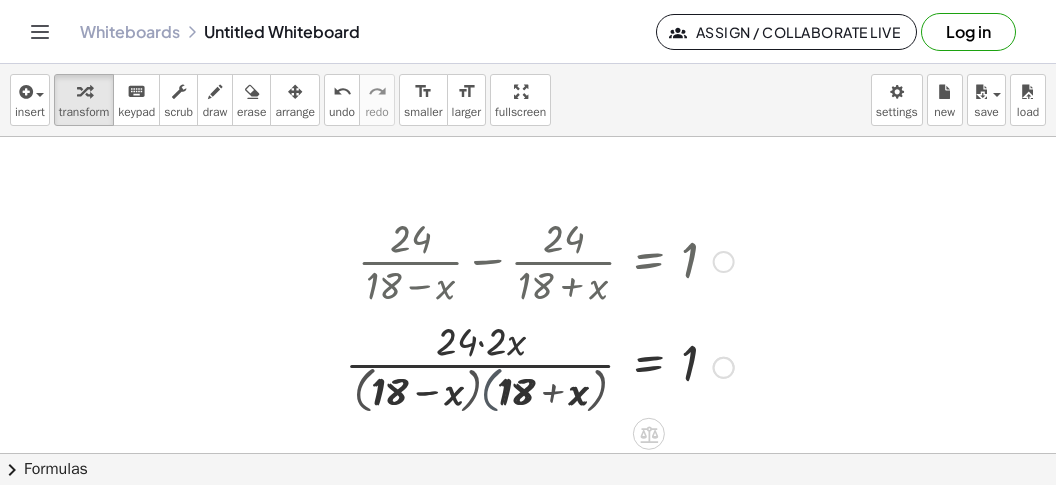 click at bounding box center (500, 366) 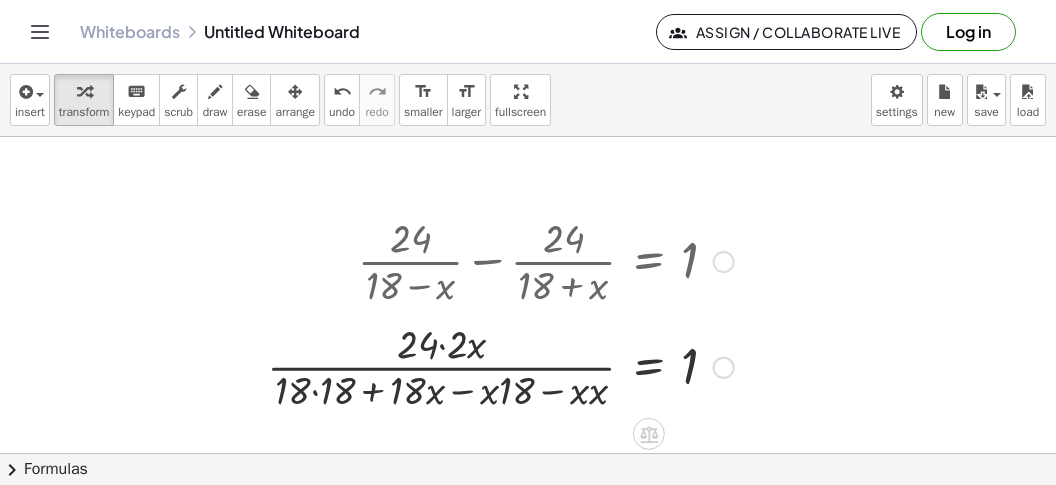 click at bounding box center [500, 366] 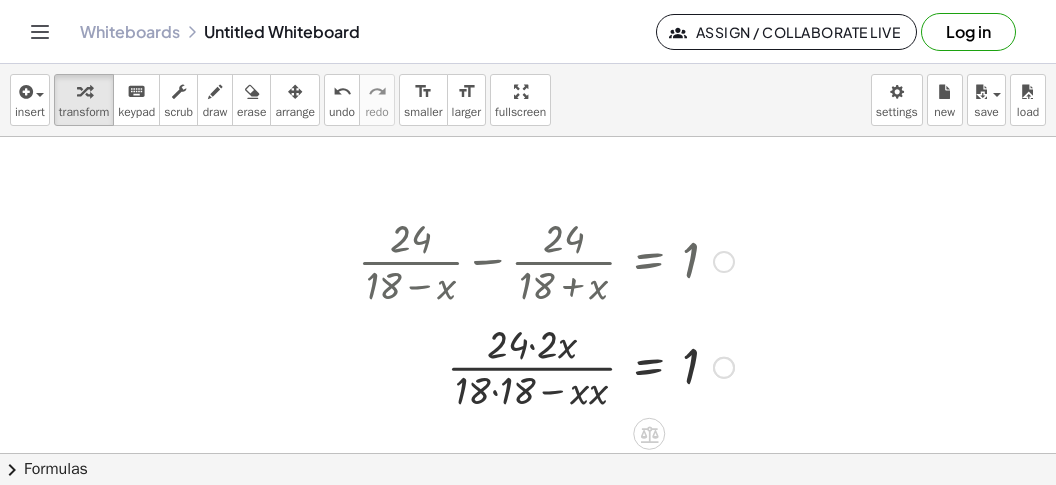 click at bounding box center (546, 366) 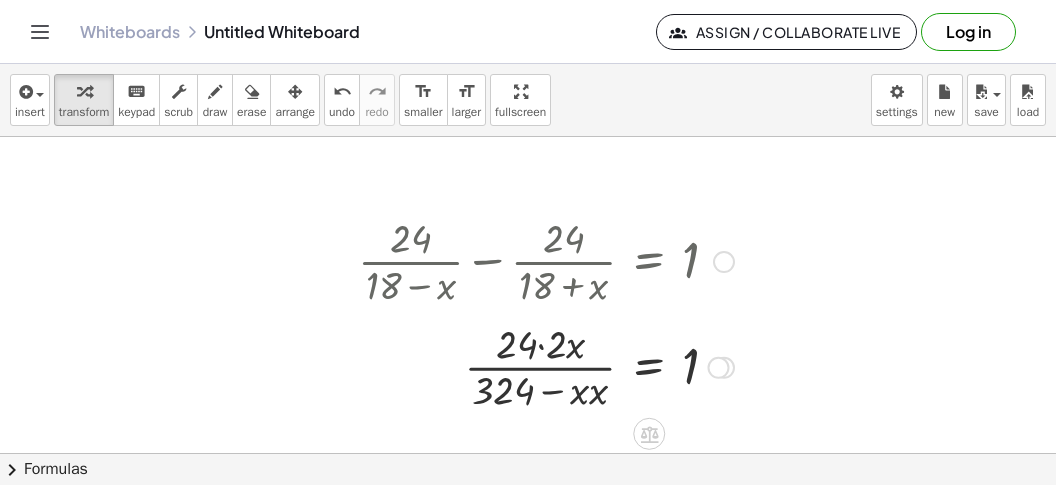 click at bounding box center (546, 366) 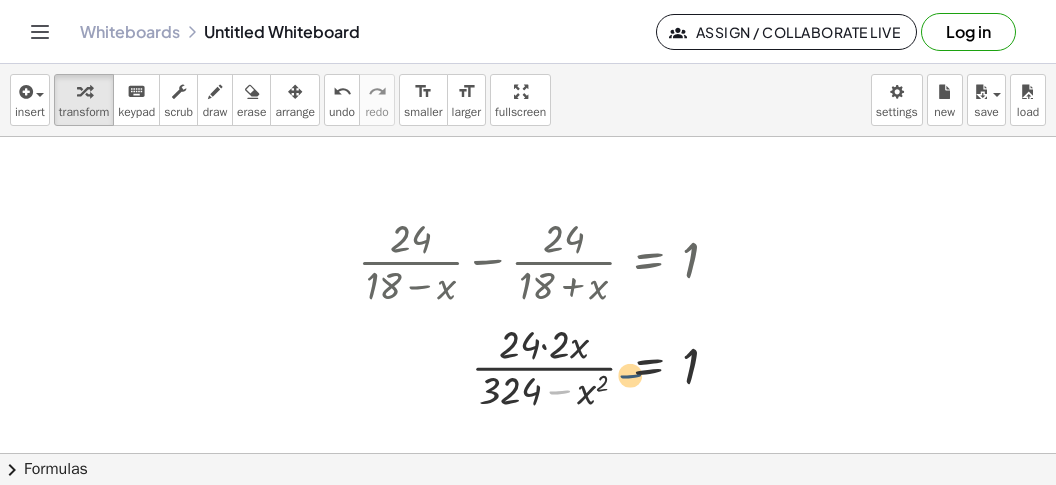 drag, startPoint x: 561, startPoint y: 397, endPoint x: 715, endPoint y: 365, distance: 157.28954 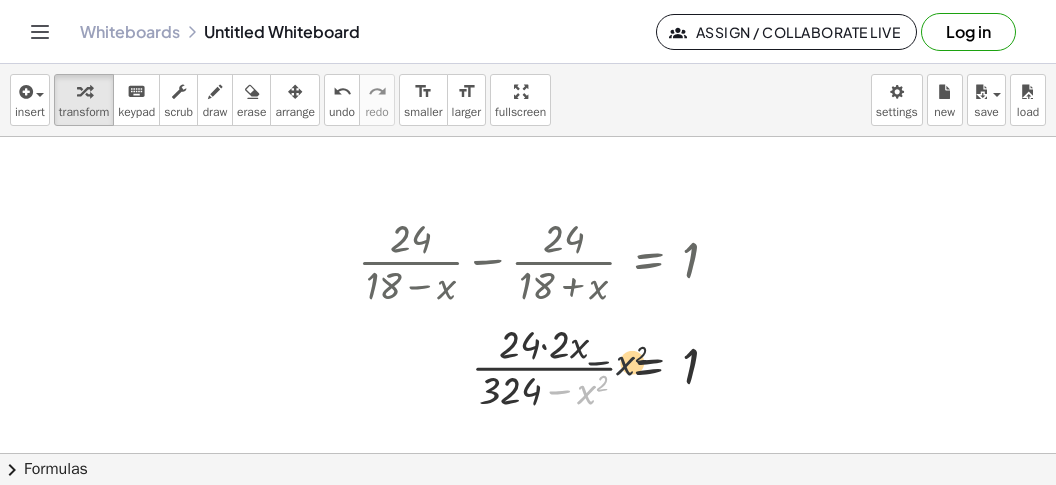 click on "− x 2 24 = 1 x · · · 2 · ( + − x ) 324 2" at bounding box center (649, 368) 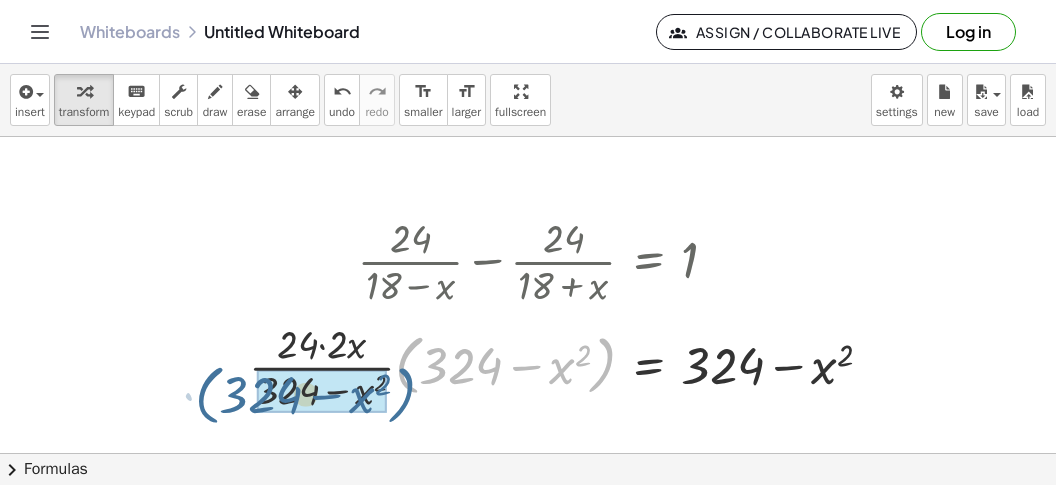 drag, startPoint x: 600, startPoint y: 375, endPoint x: 409, endPoint y: 394, distance: 191.9427 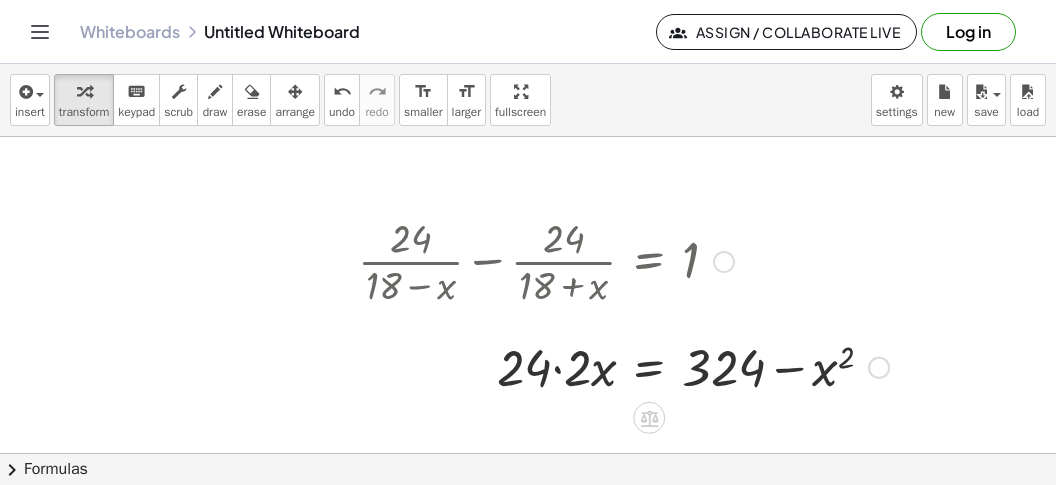 click at bounding box center [623, 366] 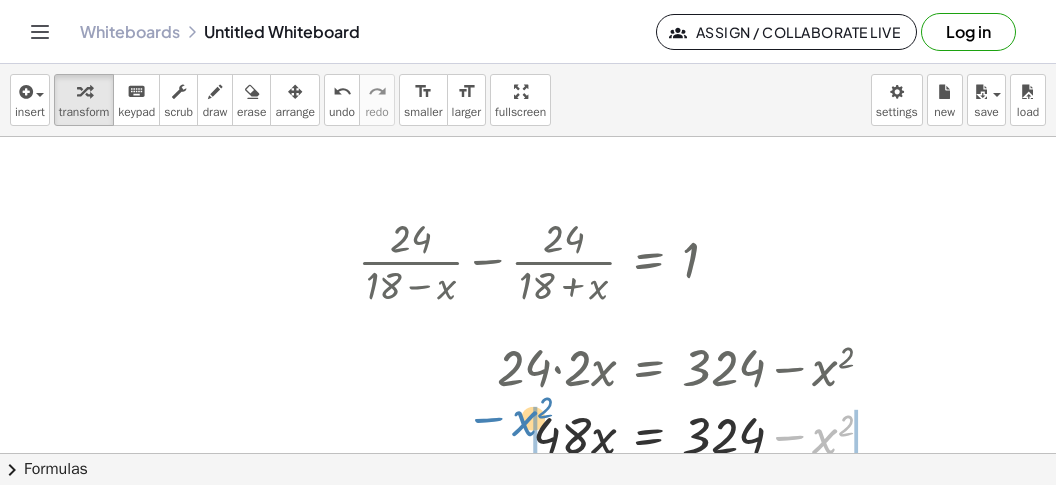 drag, startPoint x: 778, startPoint y: 434, endPoint x: 477, endPoint y: 418, distance: 301.42496 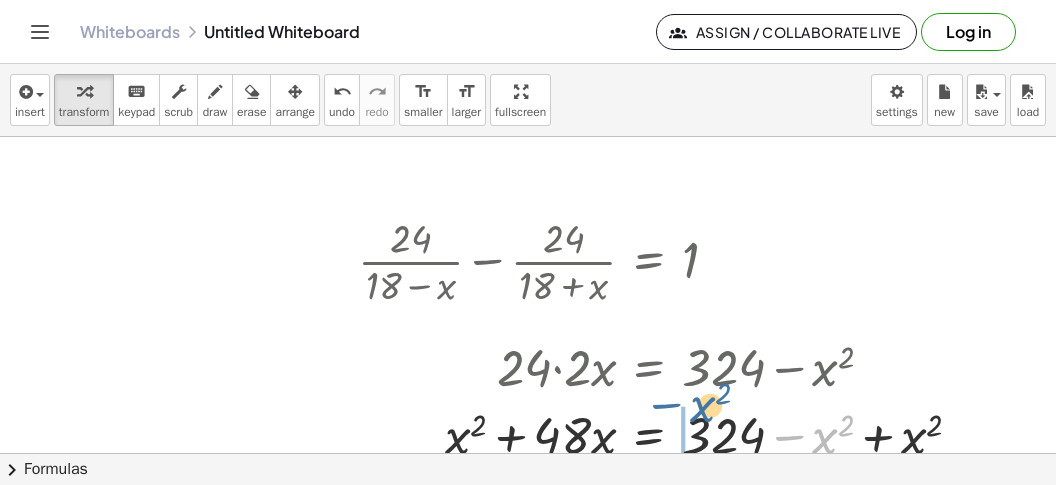drag, startPoint x: 796, startPoint y: 441, endPoint x: 648, endPoint y: 429, distance: 148.48569 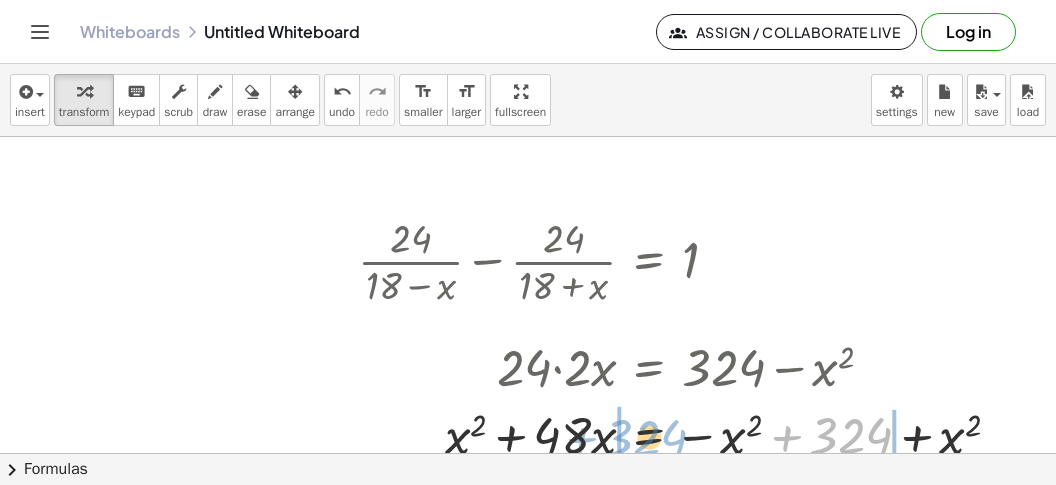 drag, startPoint x: 782, startPoint y: 443, endPoint x: 542, endPoint y: 446, distance: 240.01875 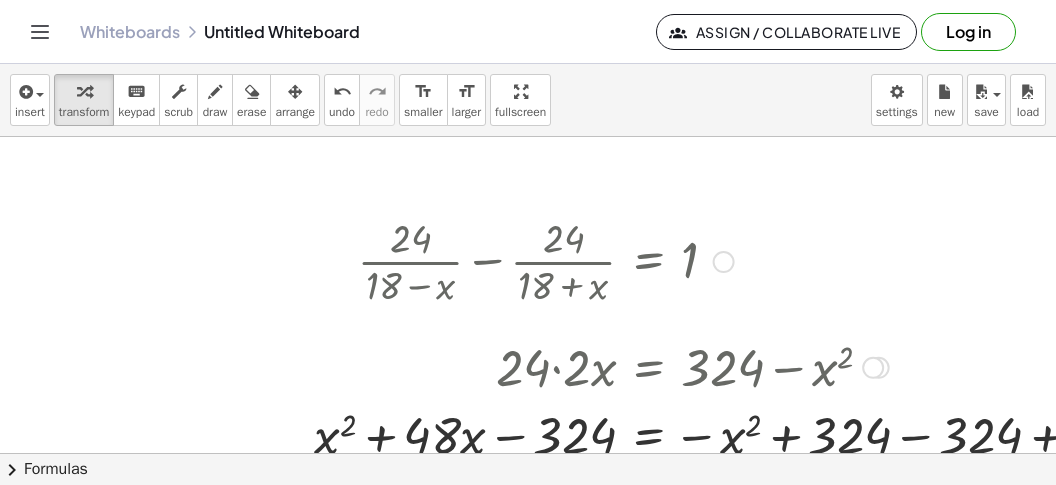 click at bounding box center [730, 434] 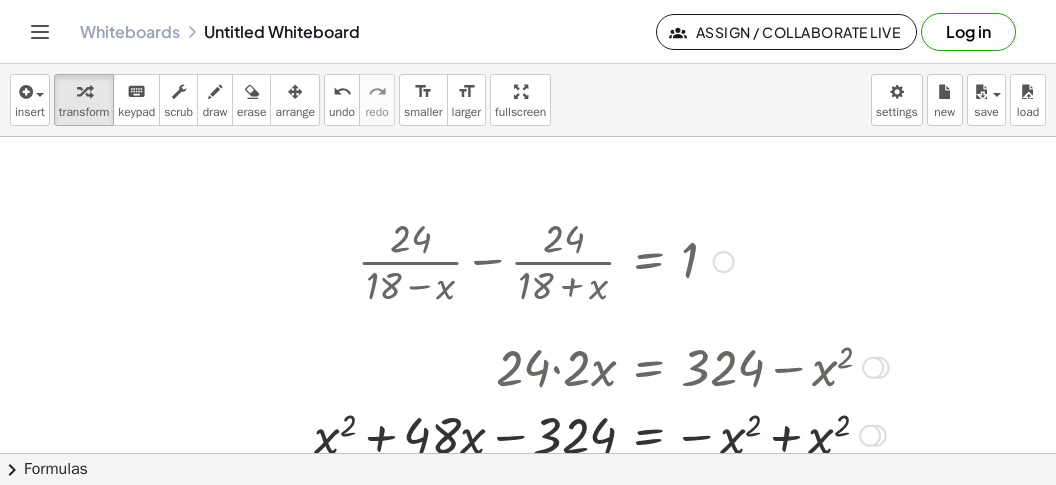 click at bounding box center [601, 434] 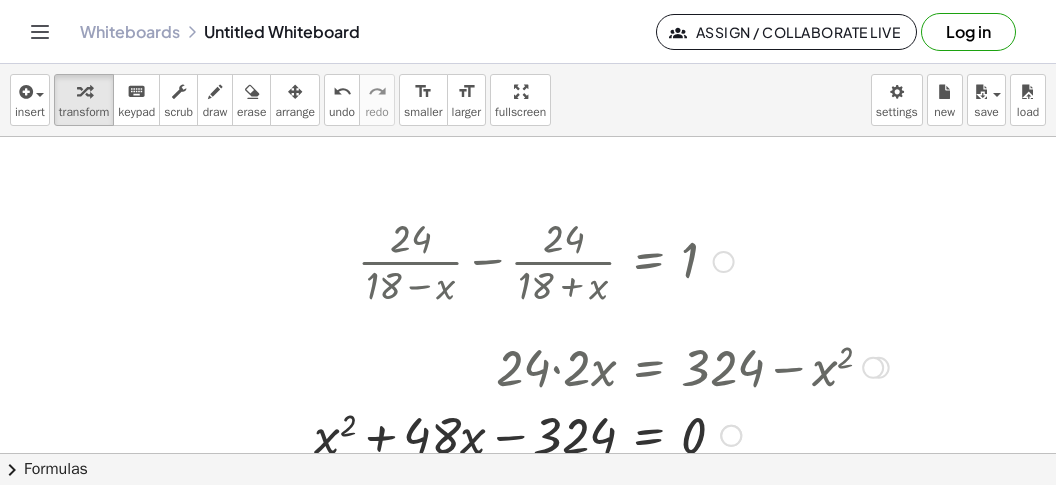 scroll, scrollTop: 2786, scrollLeft: 0, axis: vertical 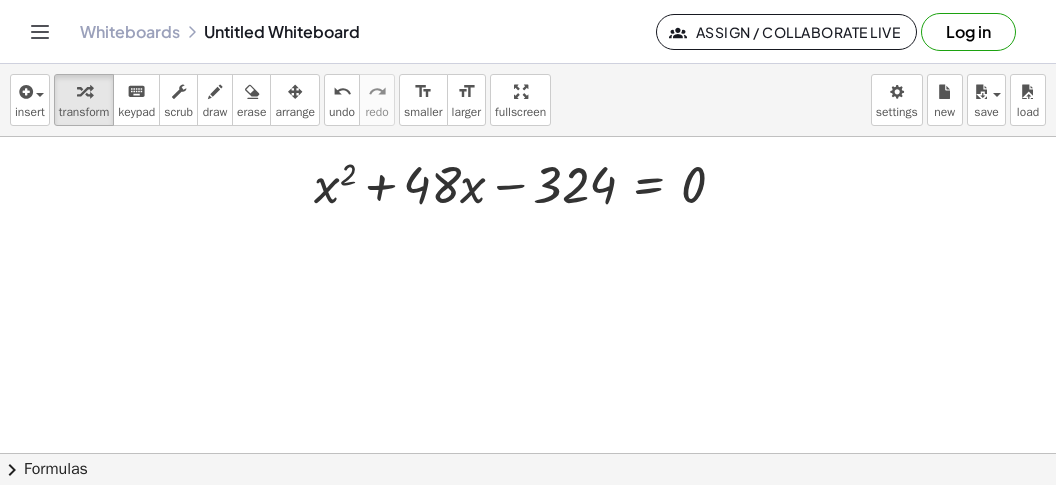 click on "chevron_right  Formulas" 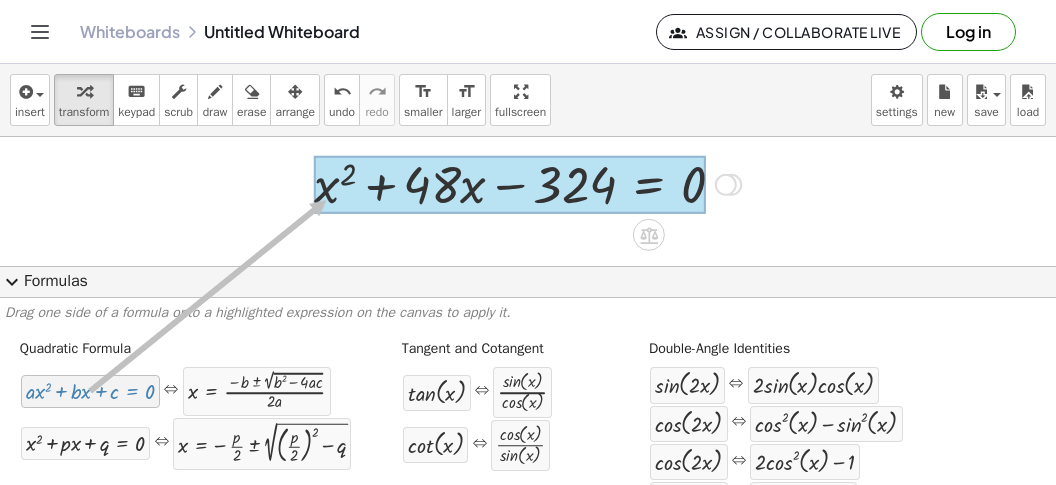 drag, startPoint x: 122, startPoint y: 394, endPoint x: 328, endPoint y: 200, distance: 282.96997 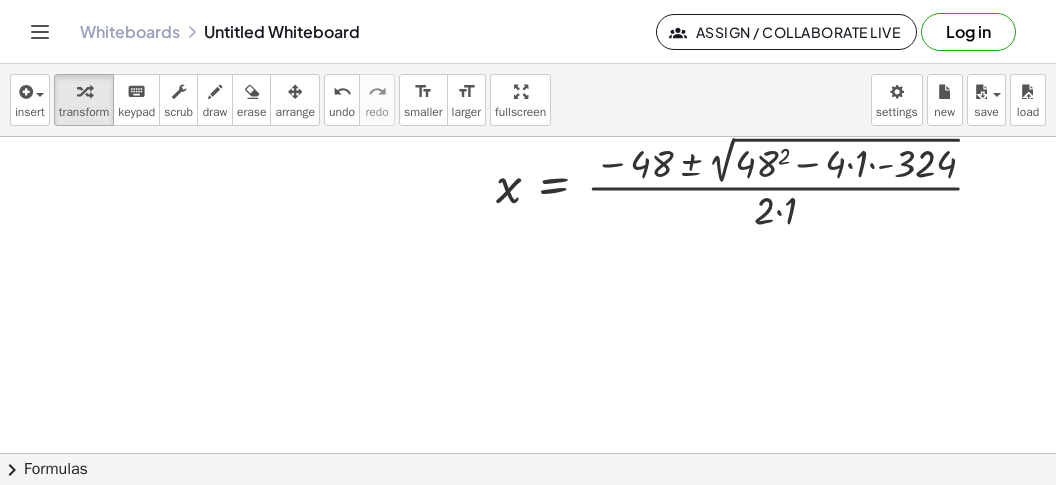 scroll, scrollTop: 2786, scrollLeft: 111, axis: both 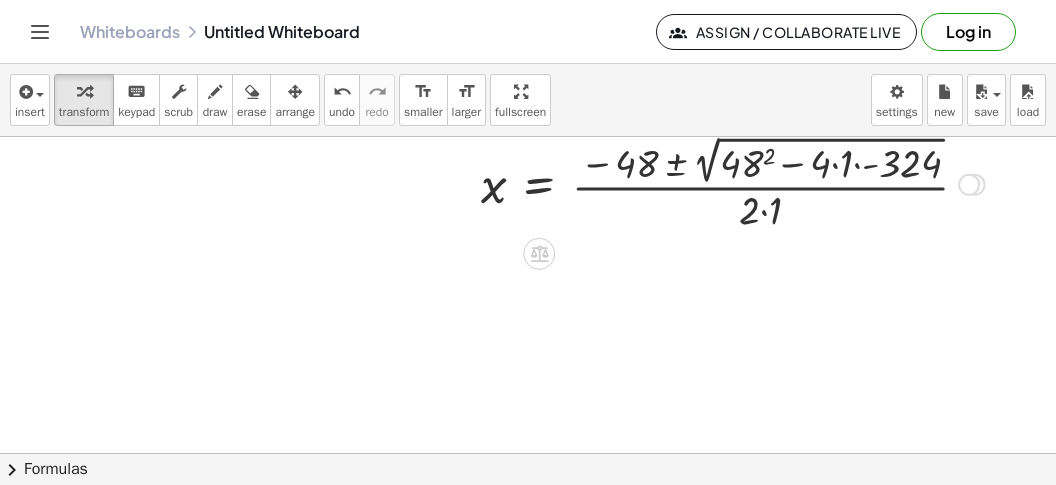 click at bounding box center [616, 182] 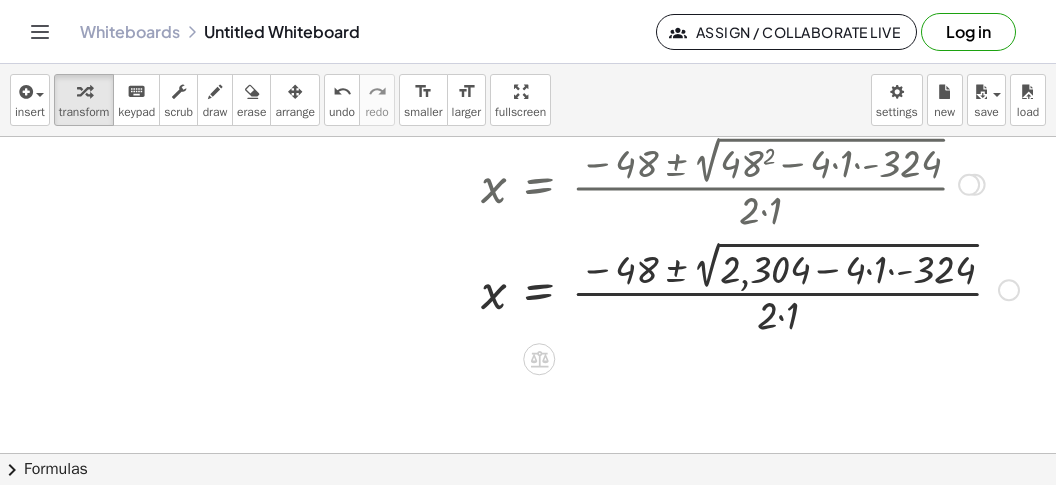 drag, startPoint x: 873, startPoint y: 272, endPoint x: 900, endPoint y: 277, distance: 27.45906 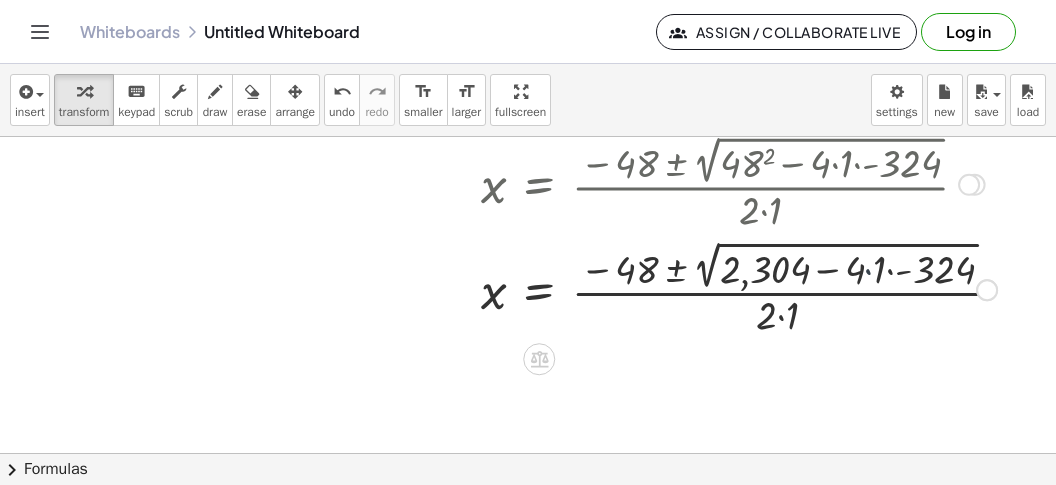 click at bounding box center [622, 288] 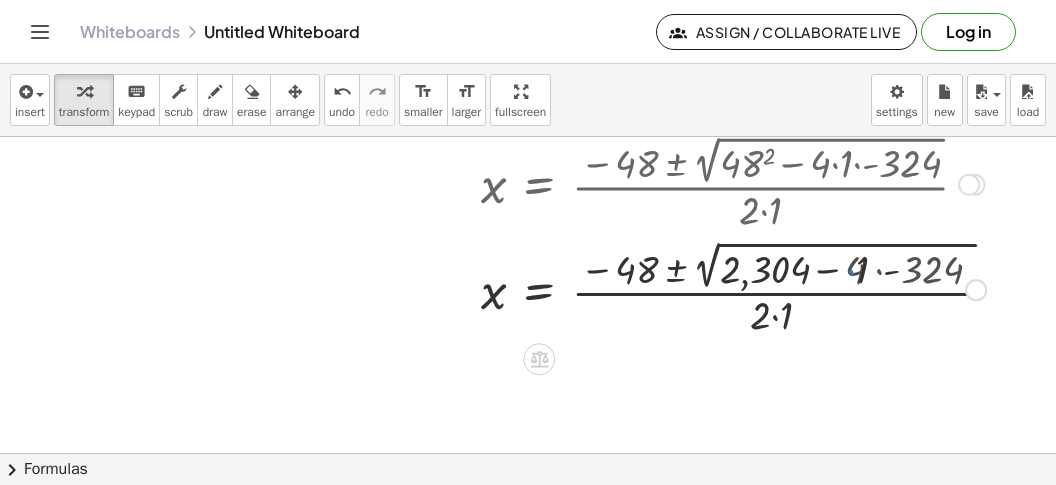 click at bounding box center (633, 288) 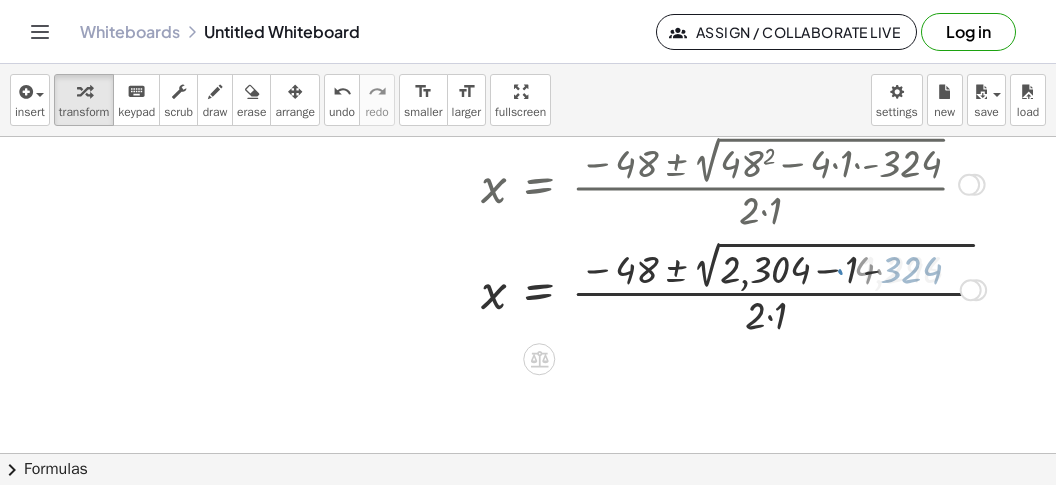 click at bounding box center (633, 288) 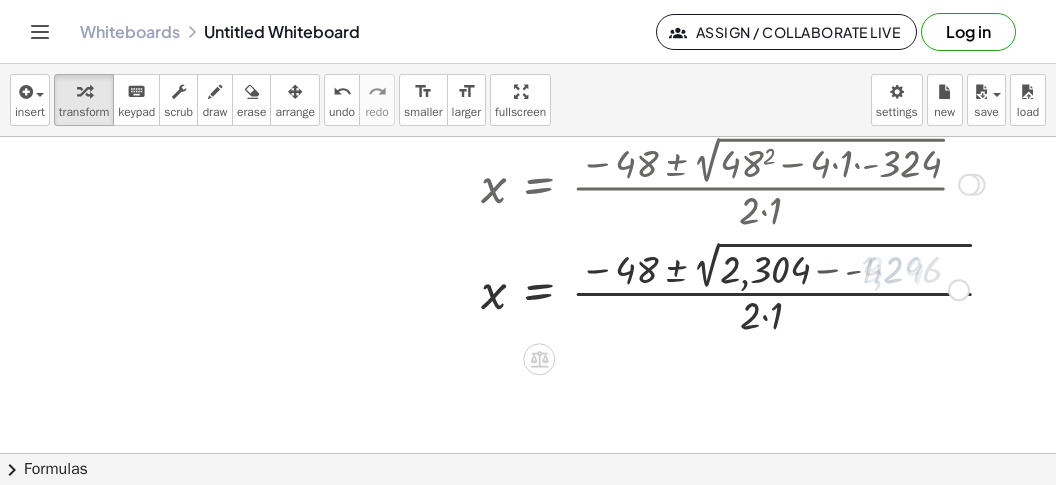 drag, startPoint x: 905, startPoint y: 277, endPoint x: 890, endPoint y: 277, distance: 15 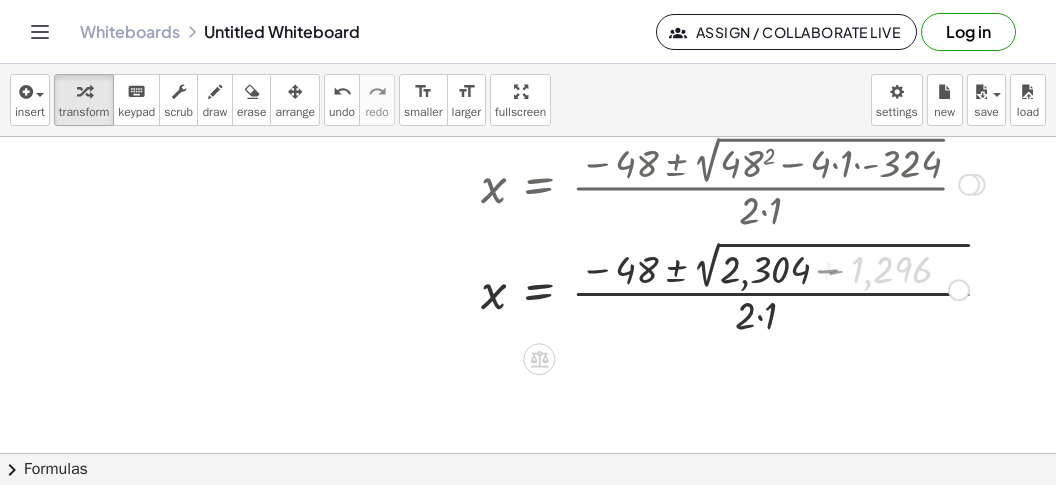 click at bounding box center [633, 288] 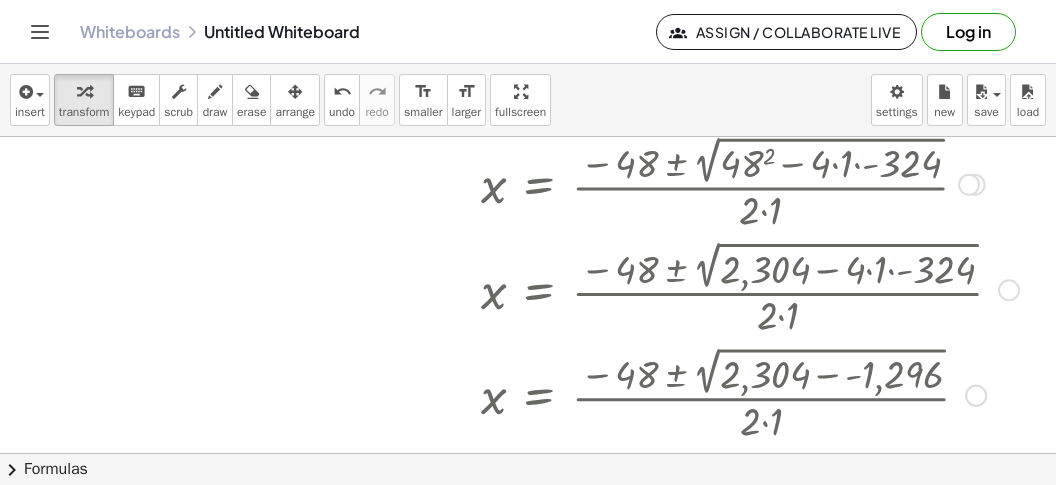 click at bounding box center [633, 288] 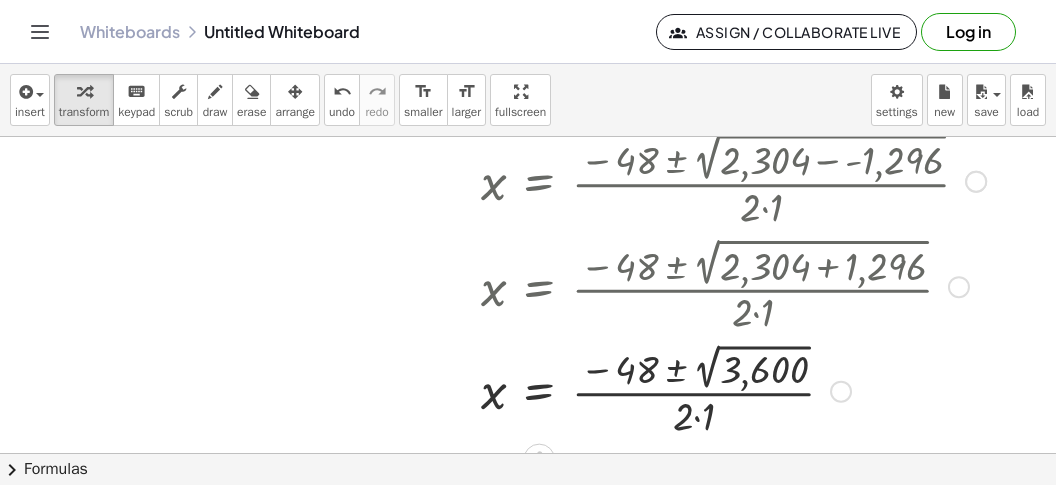 scroll, scrollTop: 3037, scrollLeft: 111, axis: both 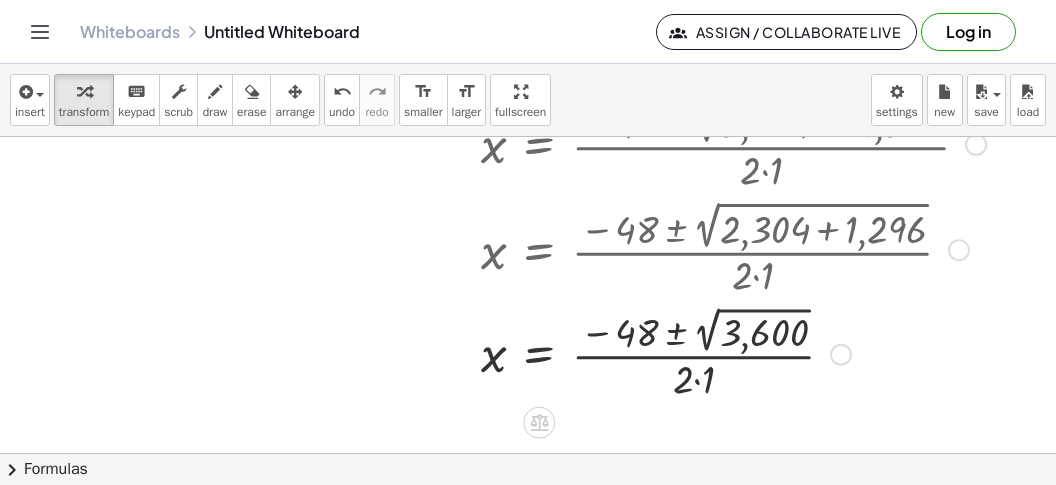 drag, startPoint x: 765, startPoint y: 339, endPoint x: 732, endPoint y: 343, distance: 33.24154 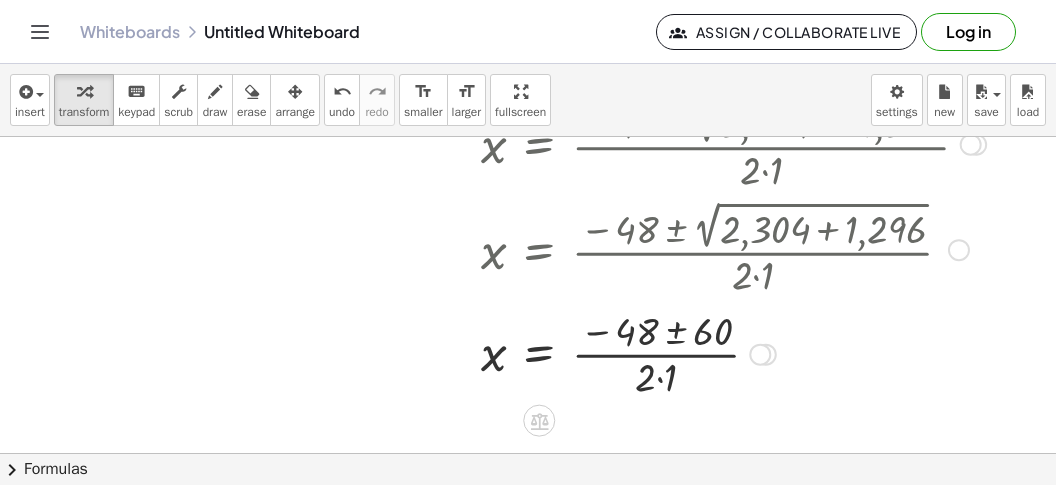 click at bounding box center (633, 353) 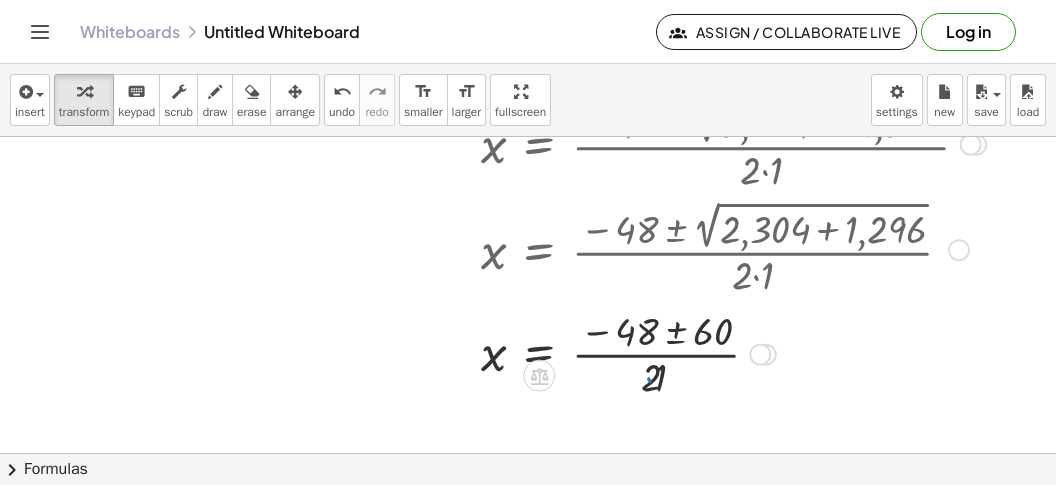 click at bounding box center [633, 353] 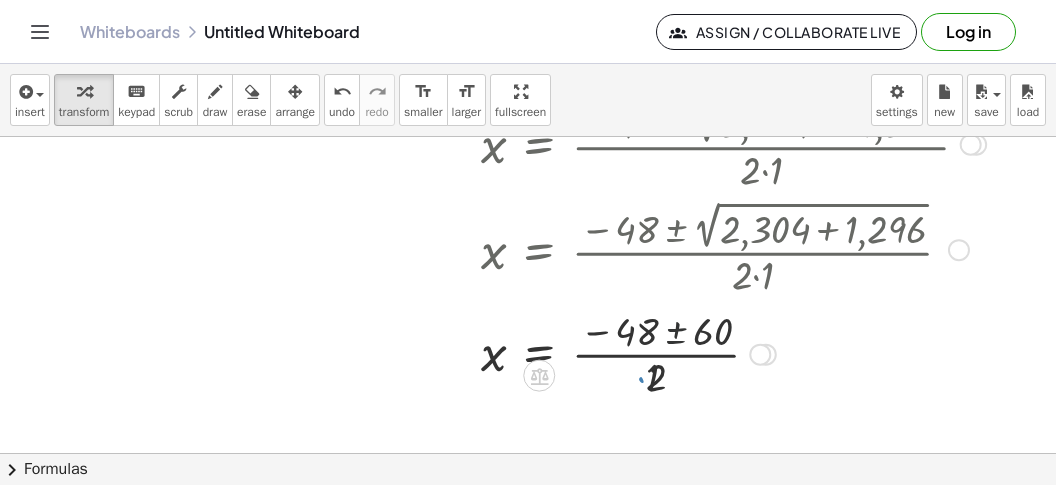 click at bounding box center (633, 353) 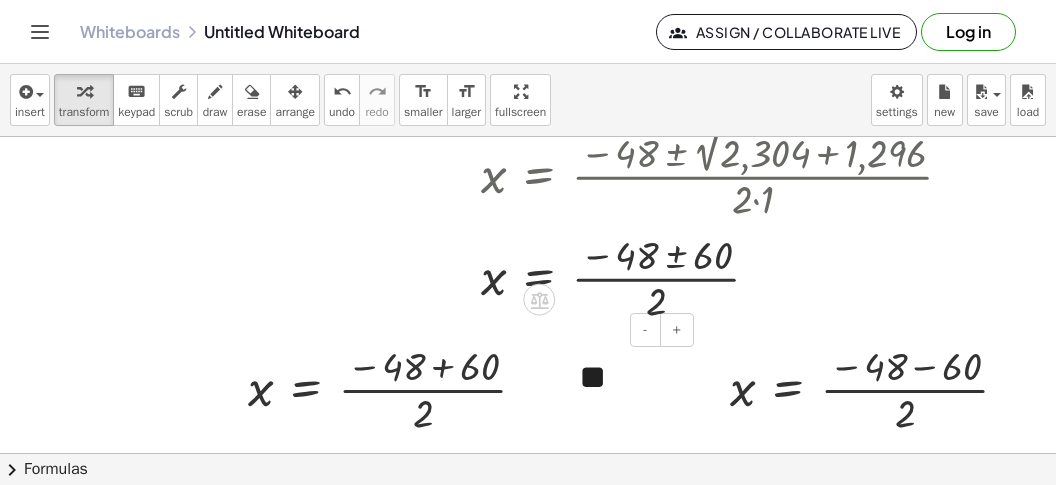 scroll, scrollTop: 3169, scrollLeft: 111, axis: both 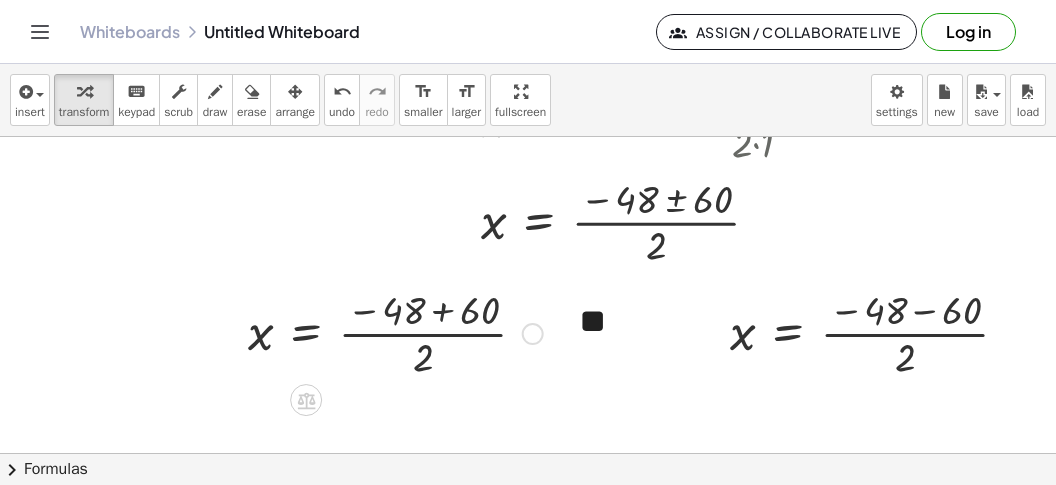 click at bounding box center (395, 332) 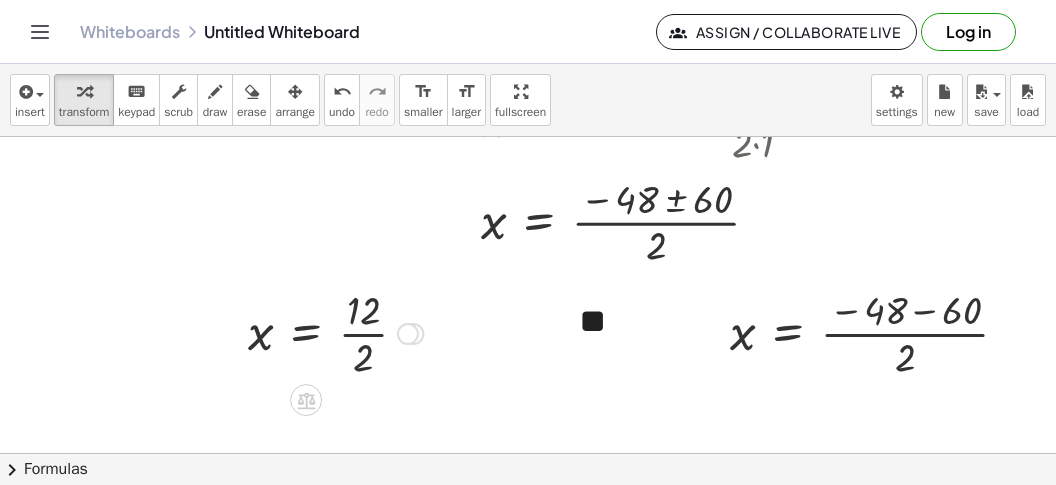 click at bounding box center [335, 332] 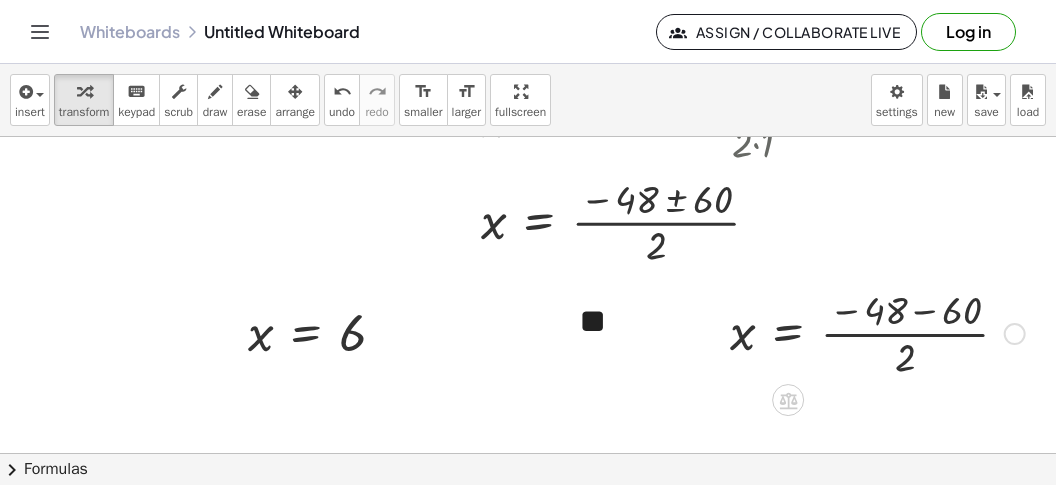 click at bounding box center [877, 332] 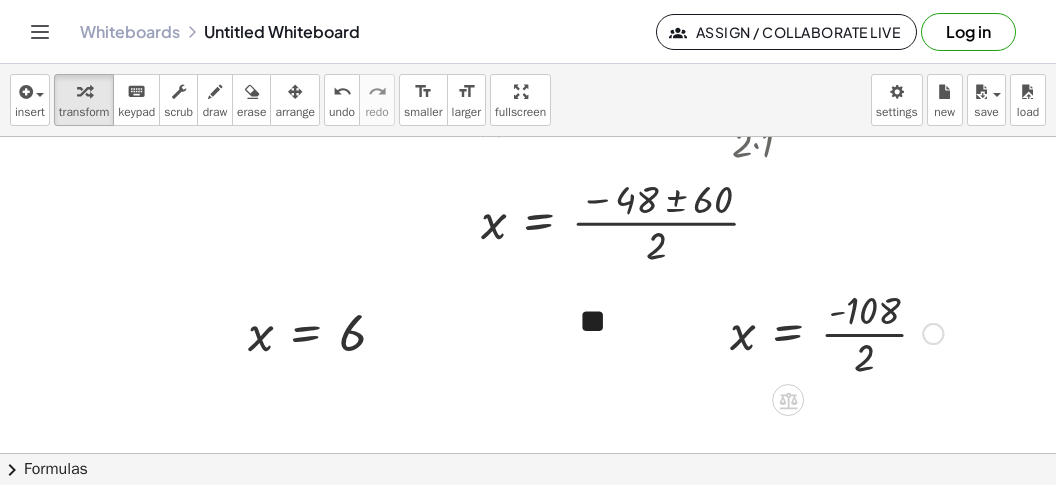 click at bounding box center [836, 332] 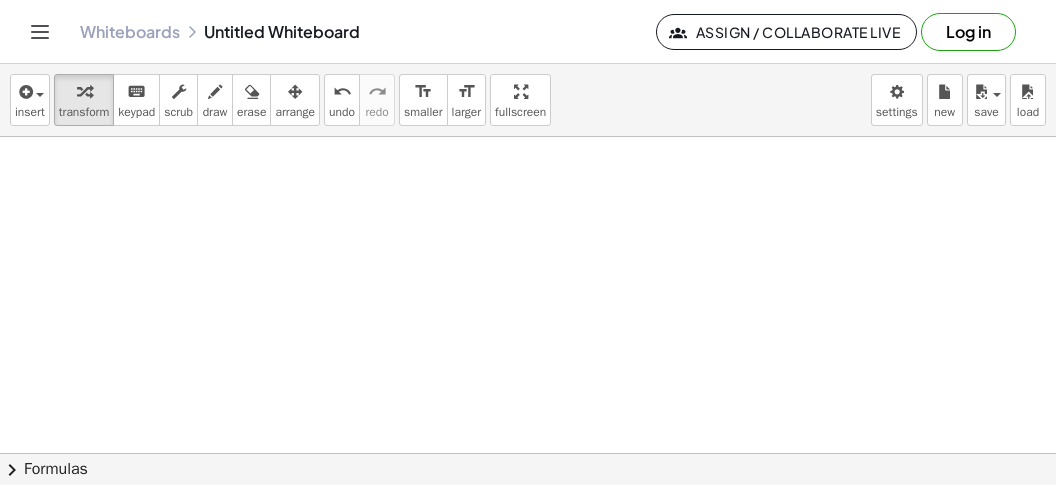 scroll, scrollTop: 3486, scrollLeft: 111, axis: both 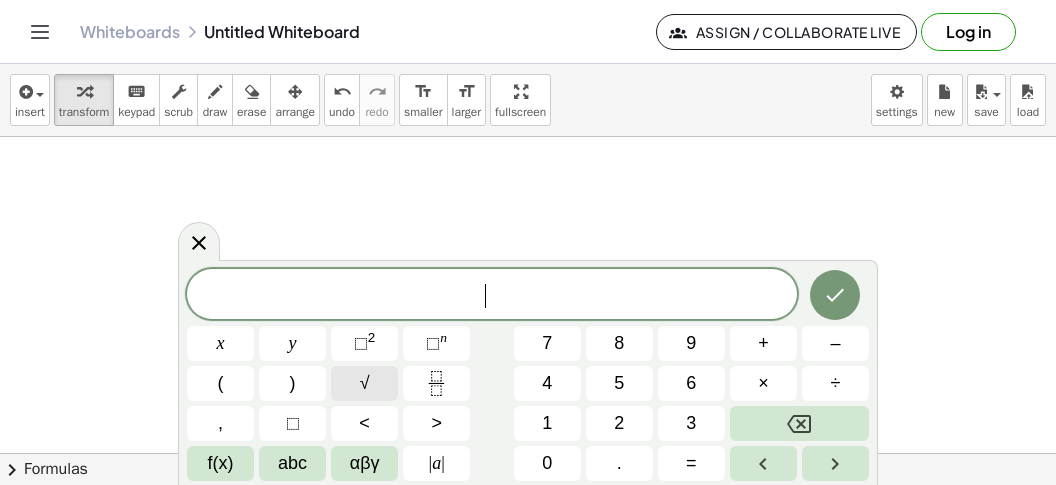 click on "√" at bounding box center [364, 383] 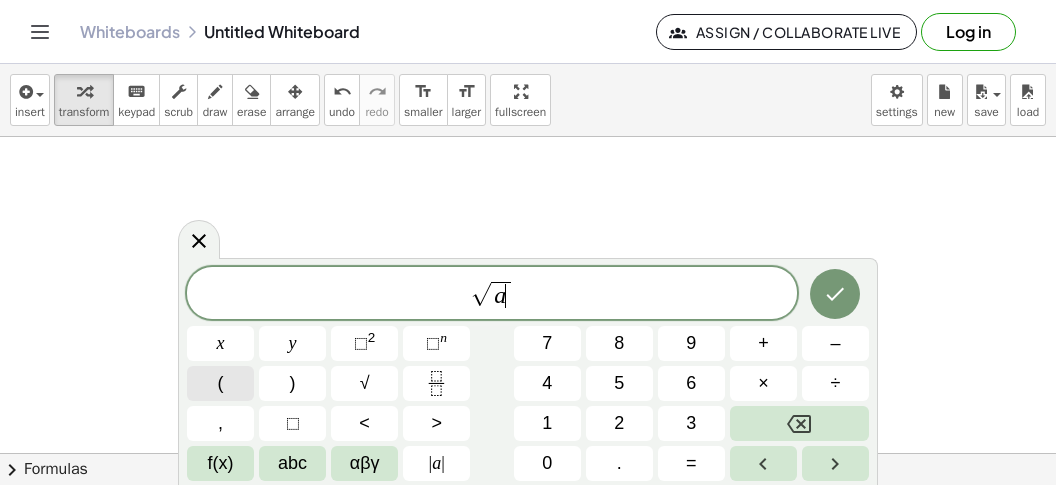 click on "(" at bounding box center (220, 383) 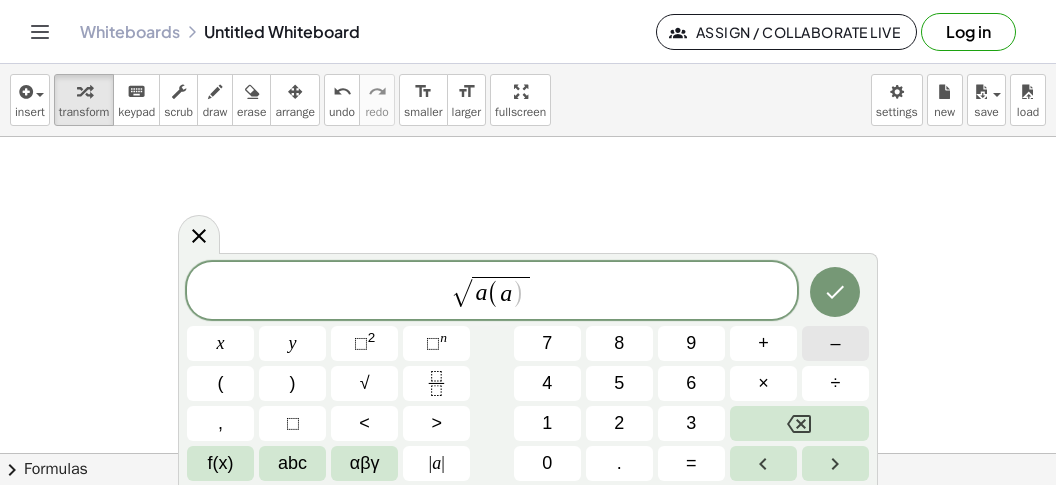 click on "–" at bounding box center (835, 343) 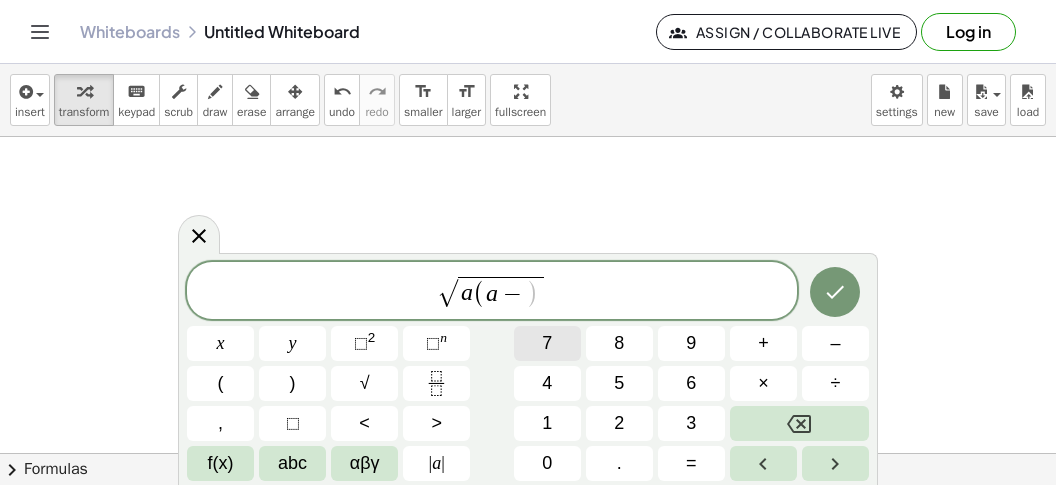 click on "7" at bounding box center [547, 343] 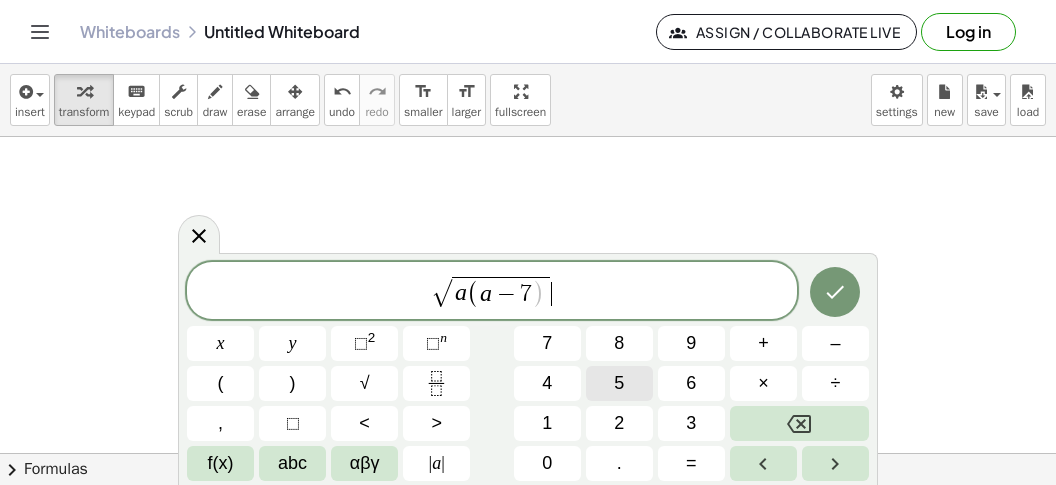 drag, startPoint x: 639, startPoint y: 279, endPoint x: 602, endPoint y: 382, distance: 109.444046 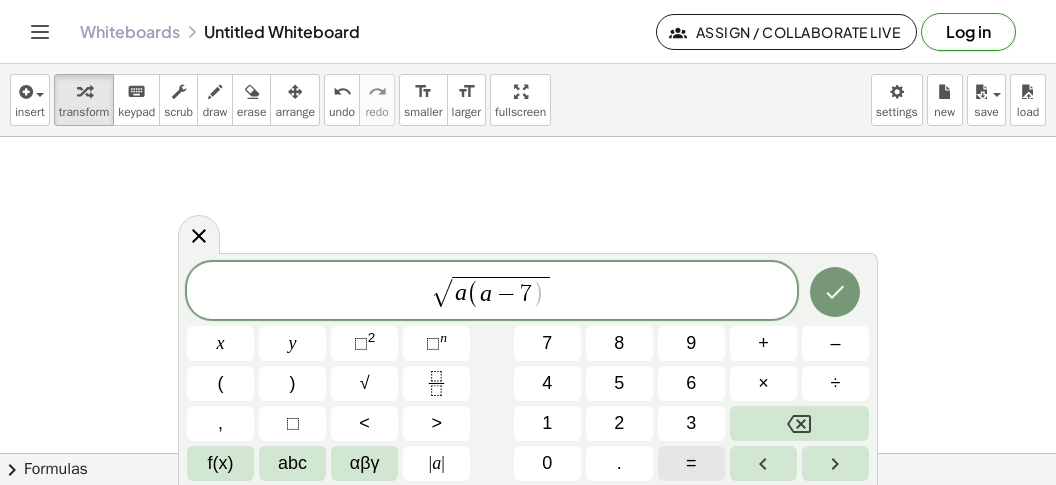 click on "=" at bounding box center [691, 463] 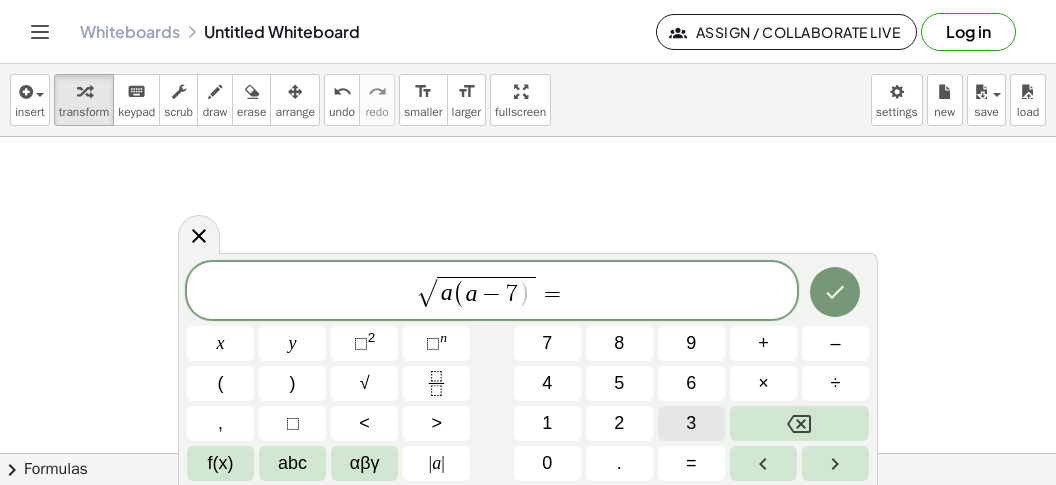 click on "3" at bounding box center [691, 423] 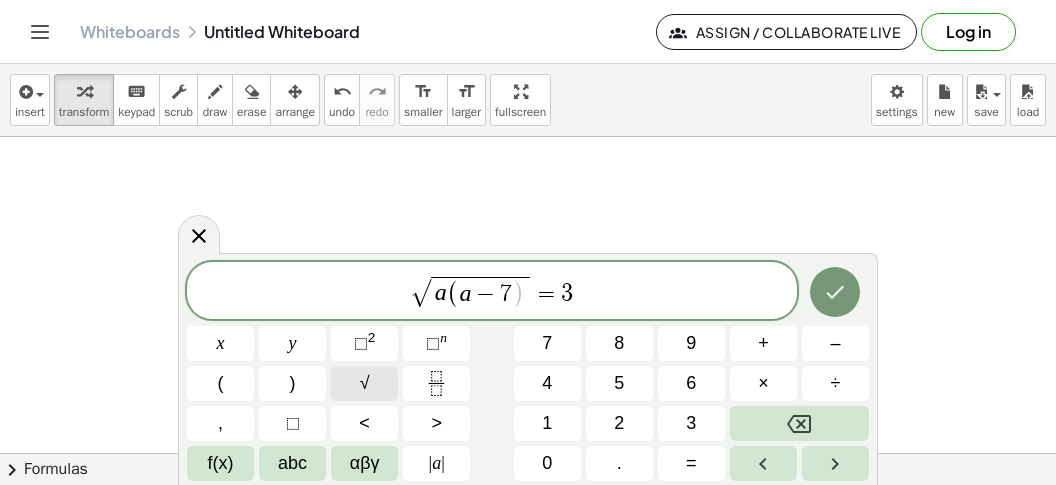 click on "√" at bounding box center [364, 383] 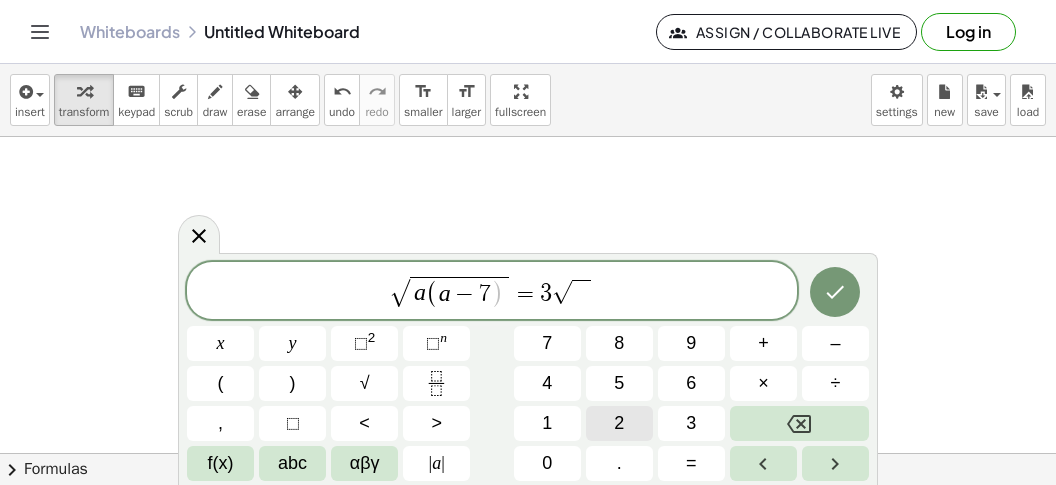 click on "2" at bounding box center (619, 423) 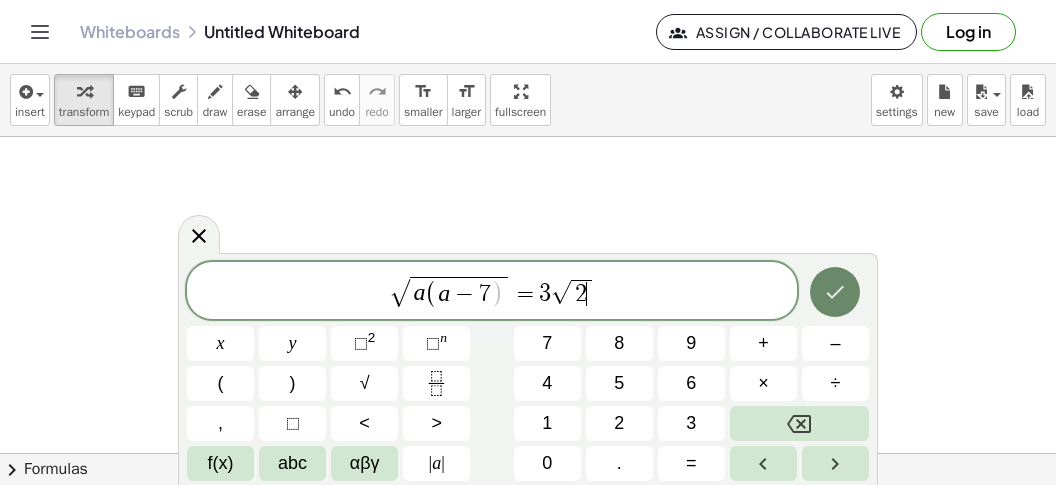 click 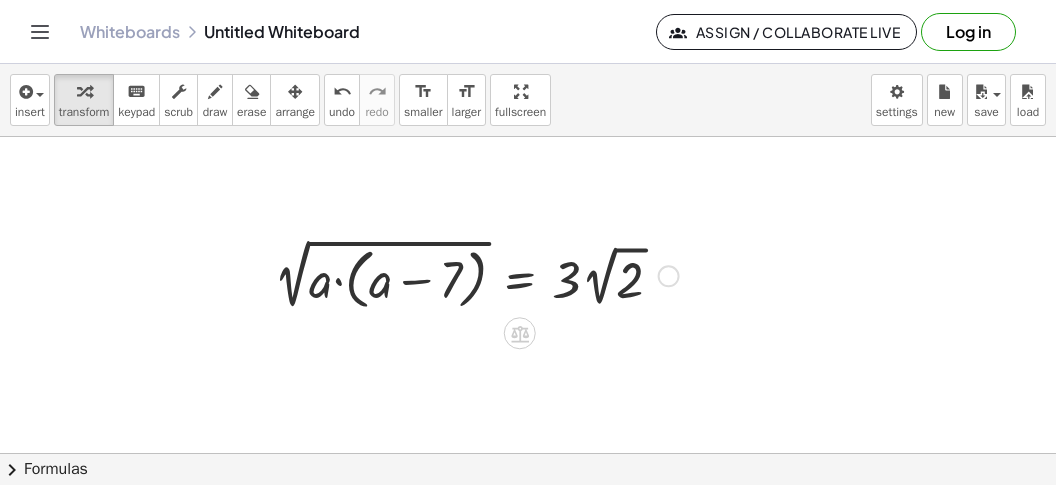 click at bounding box center (476, 274) 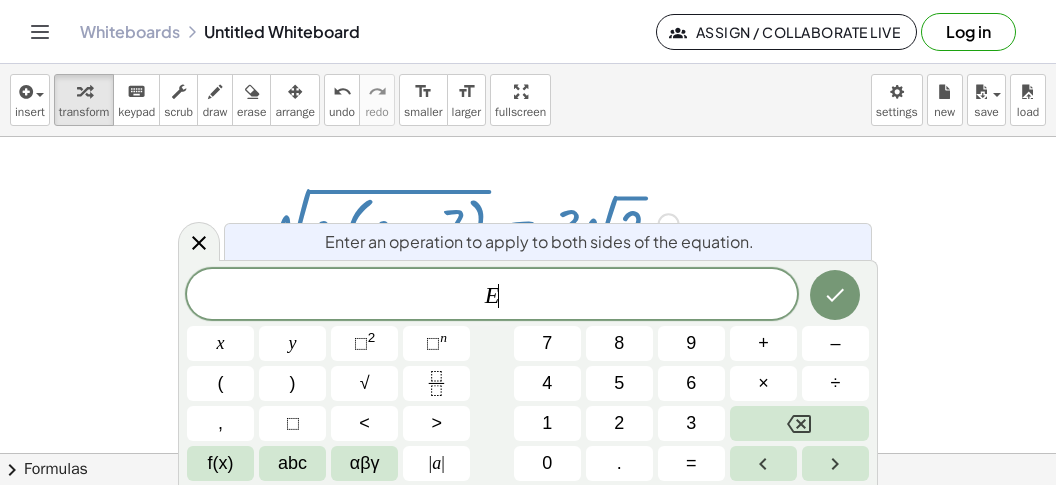 scroll, scrollTop: 3566, scrollLeft: 111, axis: both 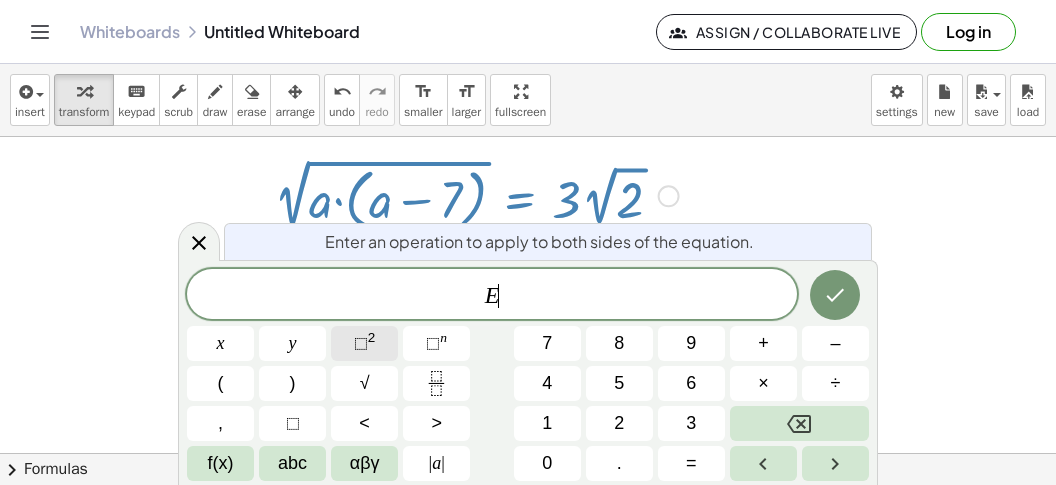 click on "⬚ 2" at bounding box center [364, 343] 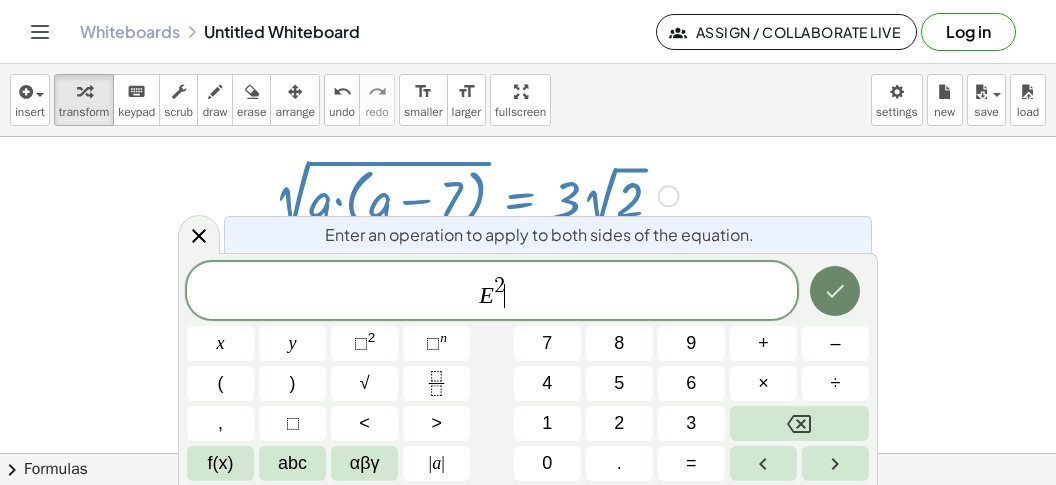 click 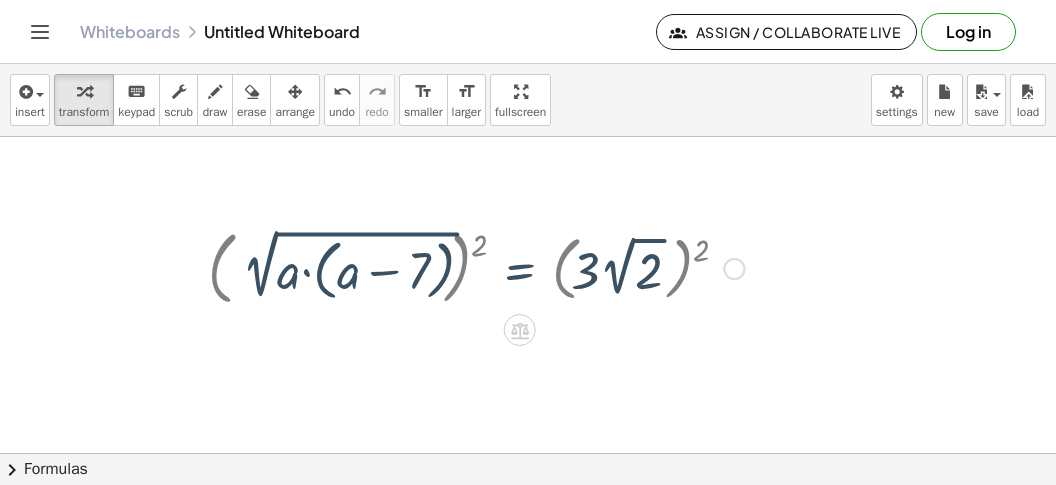 scroll, scrollTop: 3486, scrollLeft: 111, axis: both 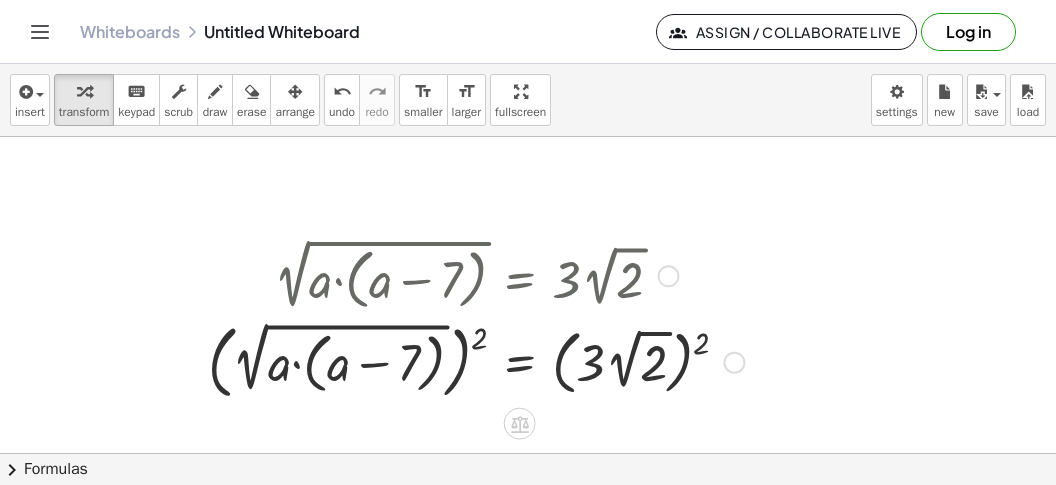 click at bounding box center (476, 361) 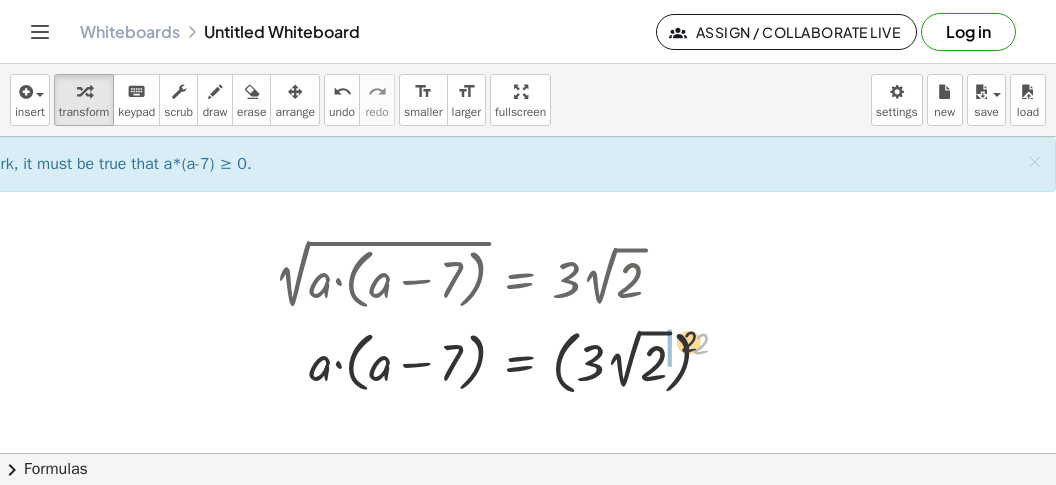 drag, startPoint x: 701, startPoint y: 345, endPoint x: 634, endPoint y: 348, distance: 67.06713 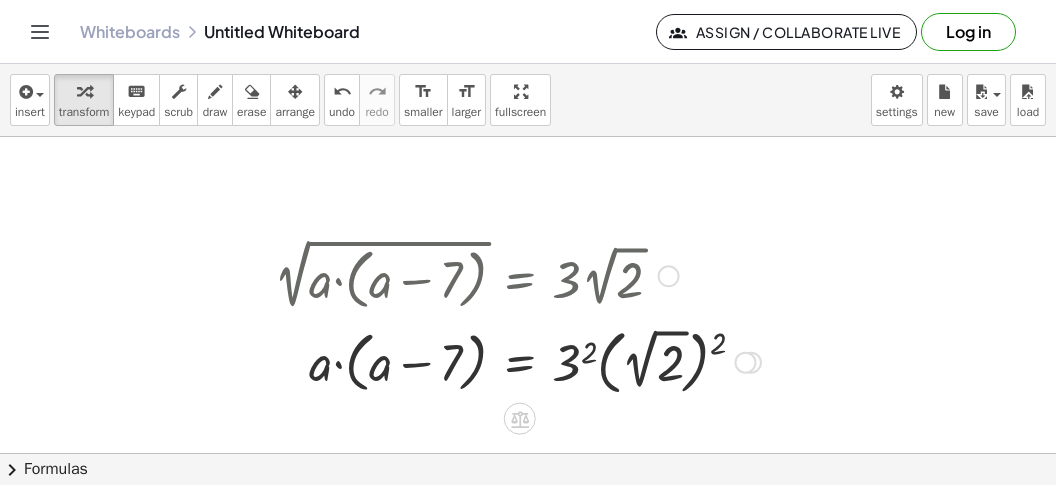 click at bounding box center (517, 361) 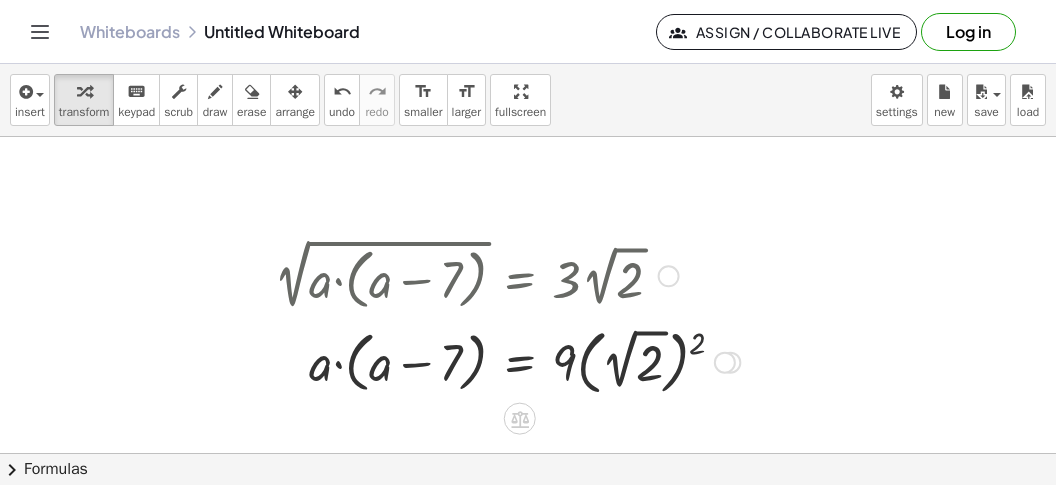 click at bounding box center (507, 361) 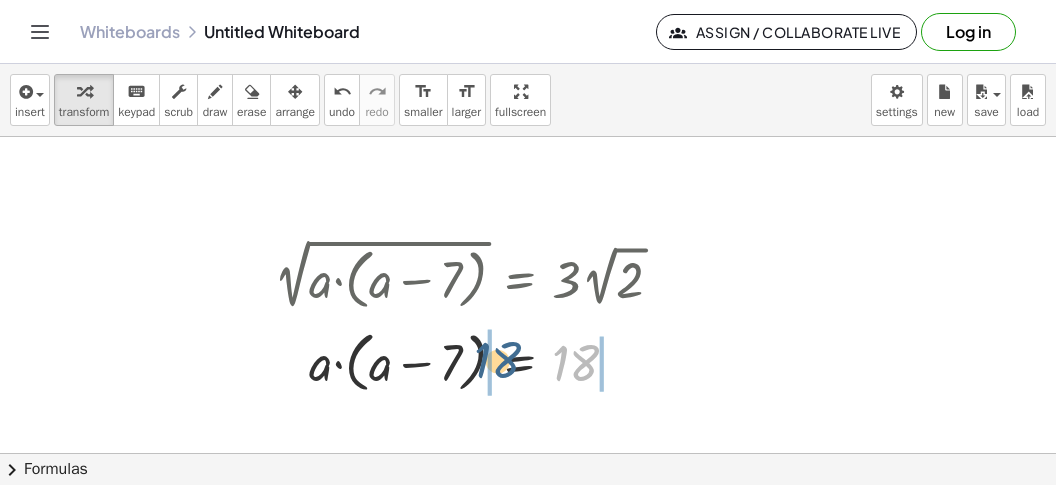 drag, startPoint x: 578, startPoint y: 372, endPoint x: 472, endPoint y: 372, distance: 106 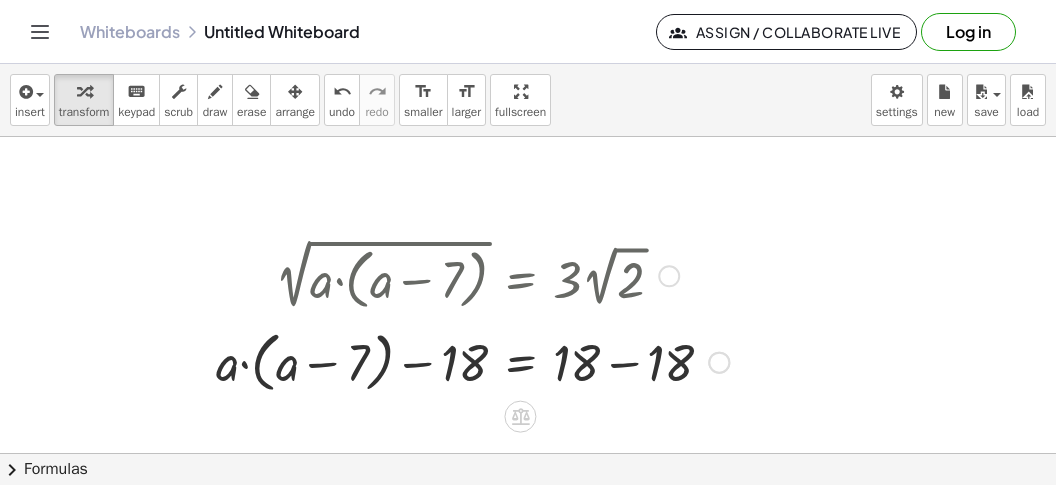 drag, startPoint x: 637, startPoint y: 367, endPoint x: 563, endPoint y: 371, distance: 74.10803 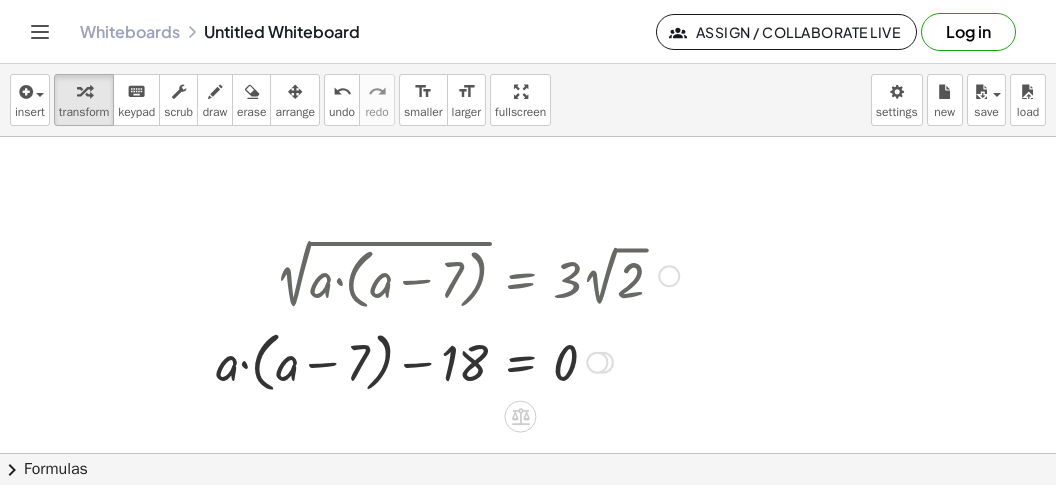 click at bounding box center (447, 361) 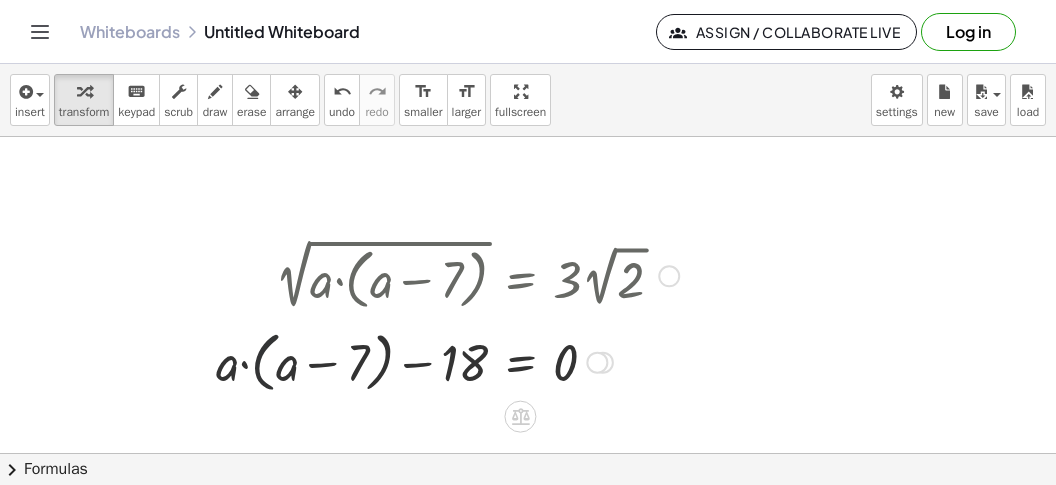 click at bounding box center [447, 361] 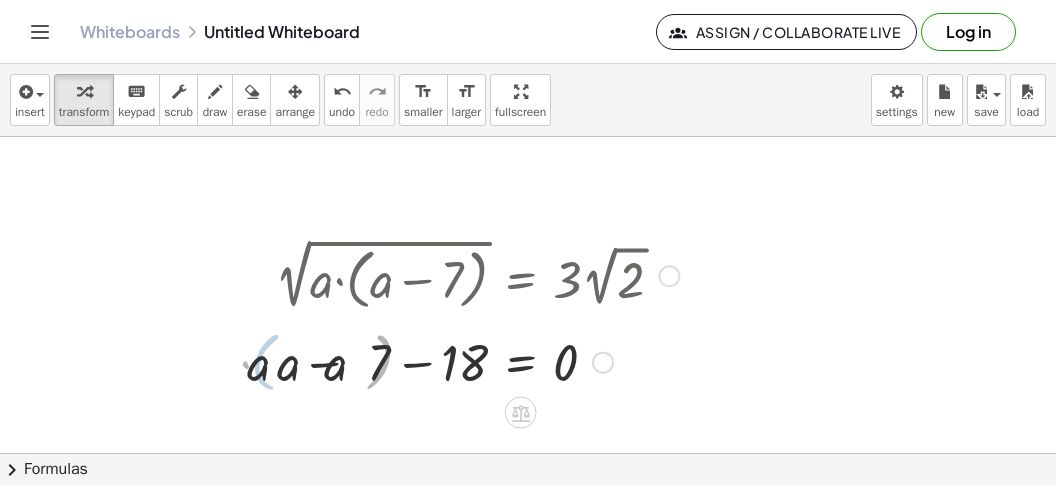 click at bounding box center [466, 361] 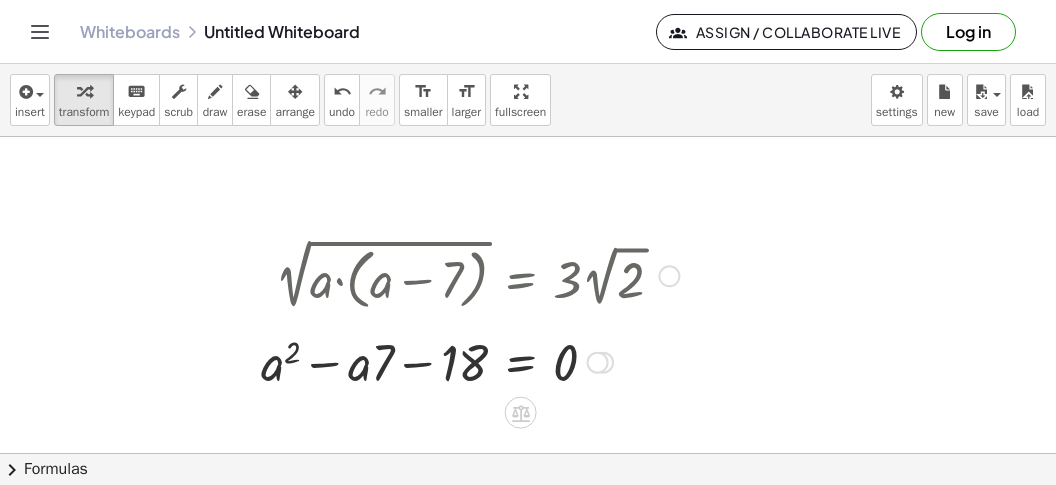 click at bounding box center [470, 361] 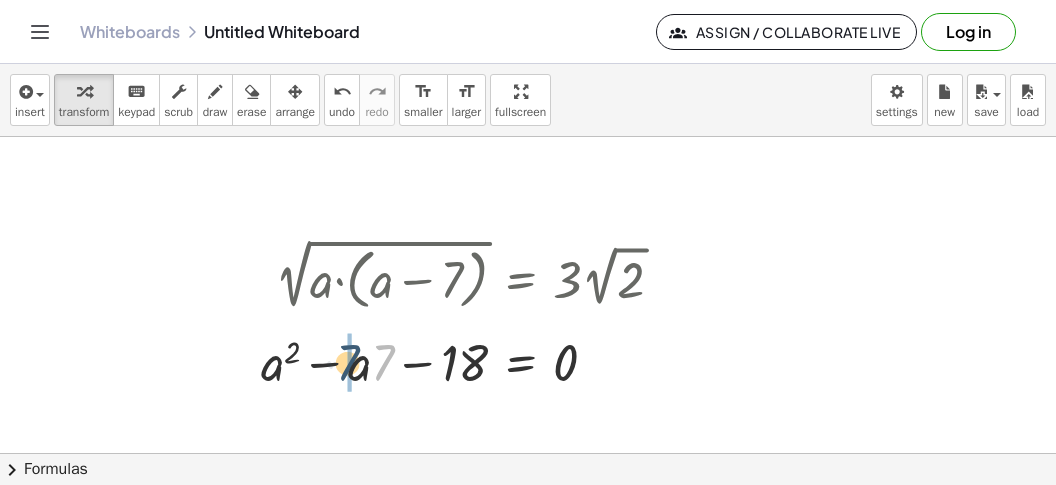 drag, startPoint x: 380, startPoint y: 371, endPoint x: 339, endPoint y: 372, distance: 41.01219 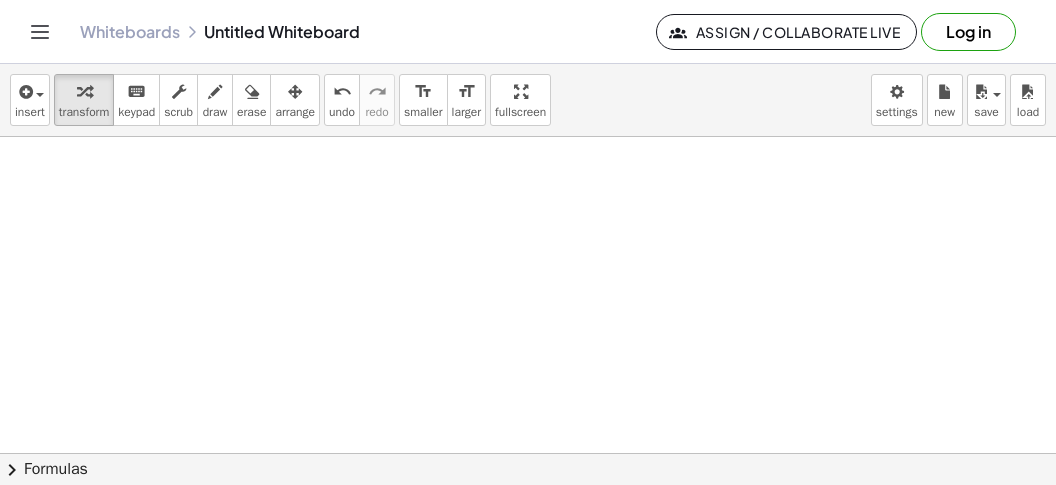 scroll, scrollTop: 3611, scrollLeft: 111, axis: both 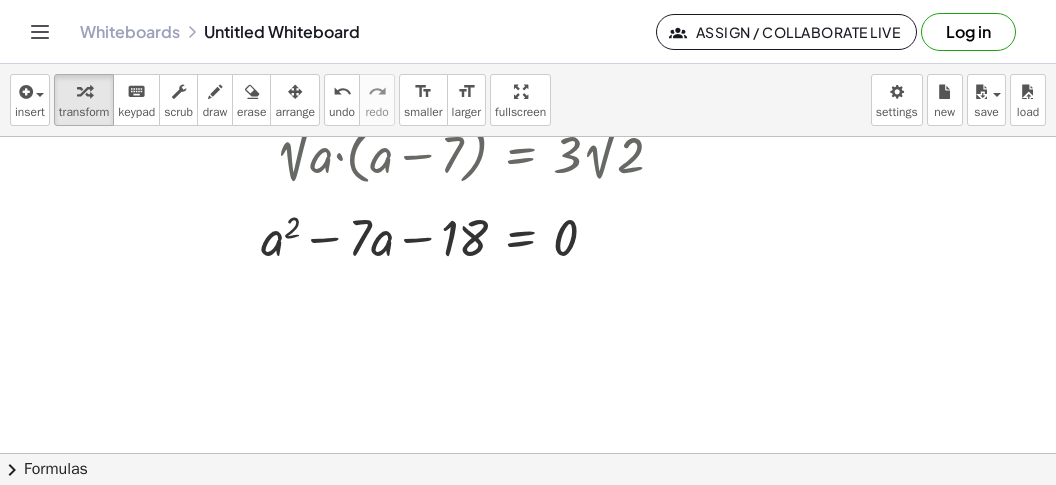 click on "chevron_right  Formulas" 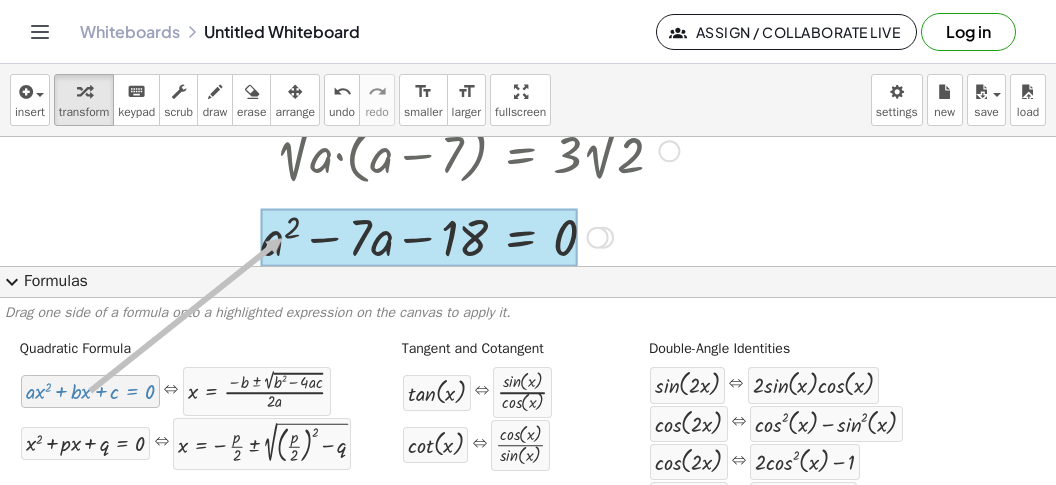 drag, startPoint x: 126, startPoint y: 383, endPoint x: 284, endPoint y: 238, distance: 214.45045 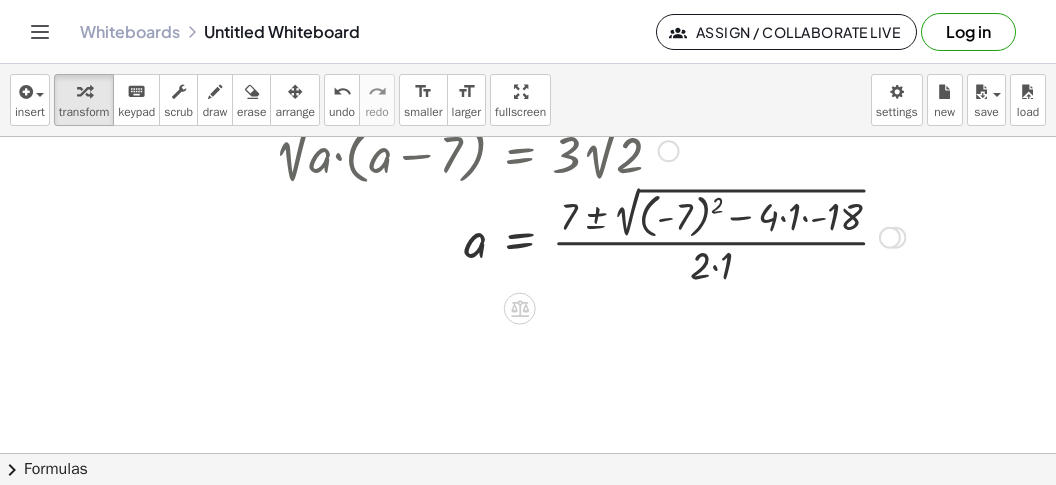 click at bounding box center (589, 235) 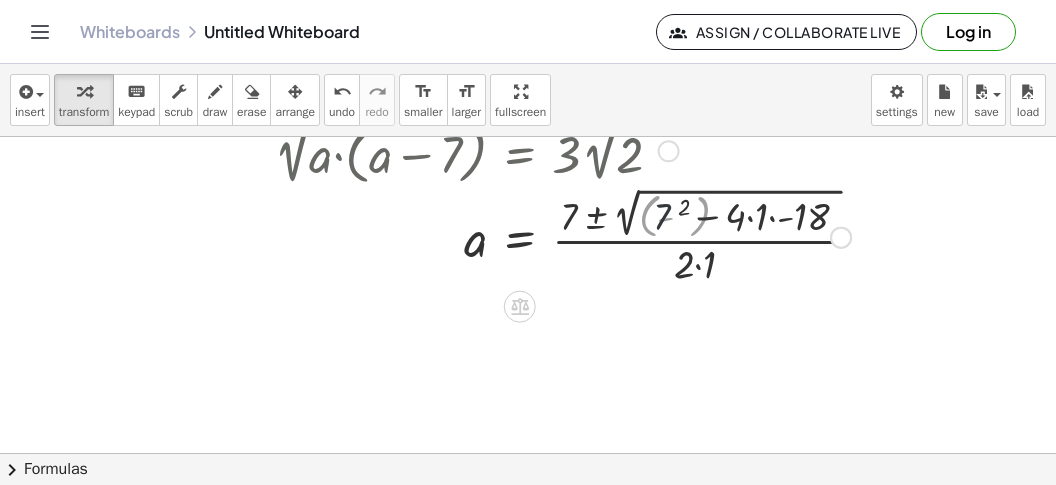 click at bounding box center (562, 235) 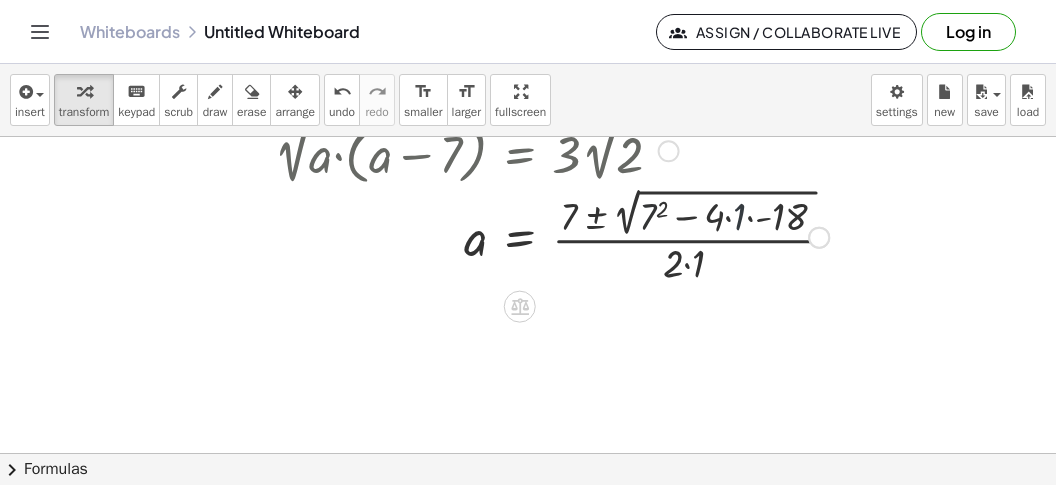 click at bounding box center [589, 235] 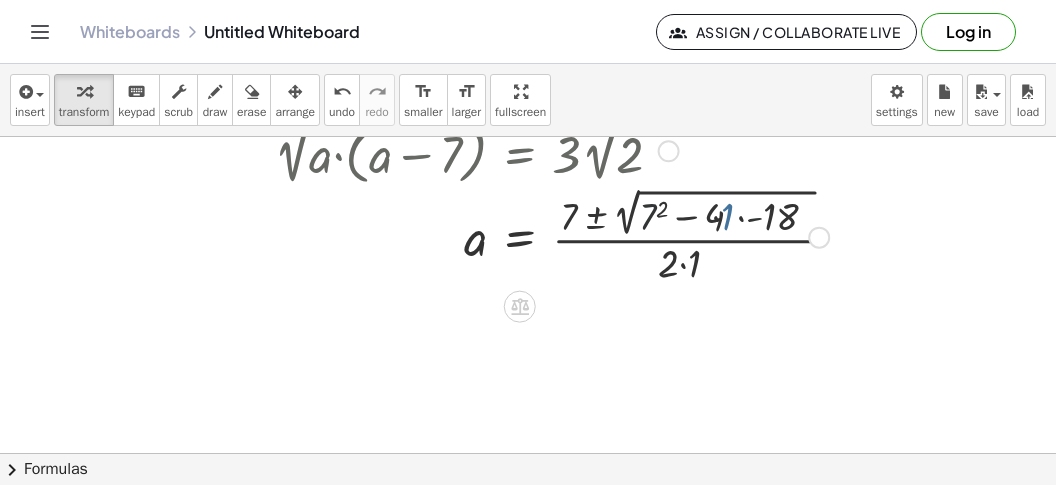click at bounding box center (589, 235) 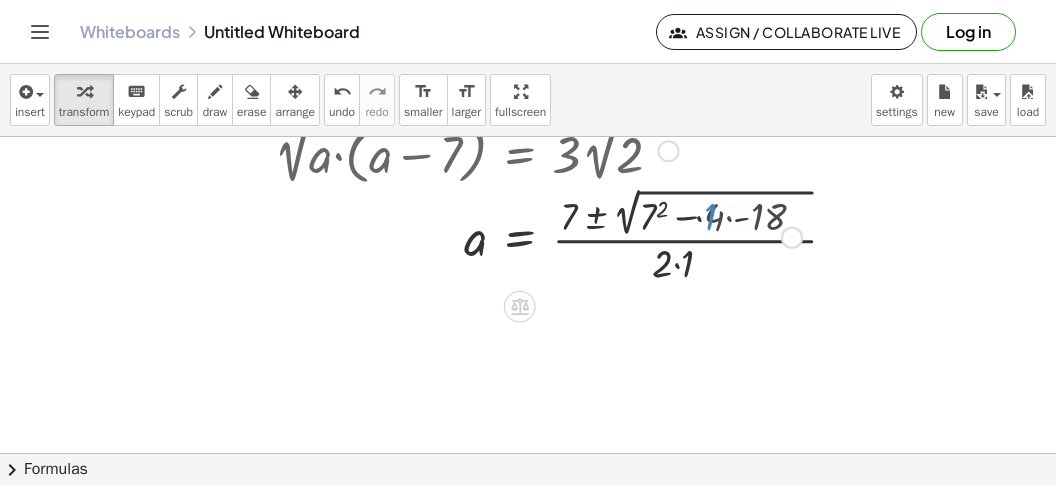 click at bounding box center [589, 235] 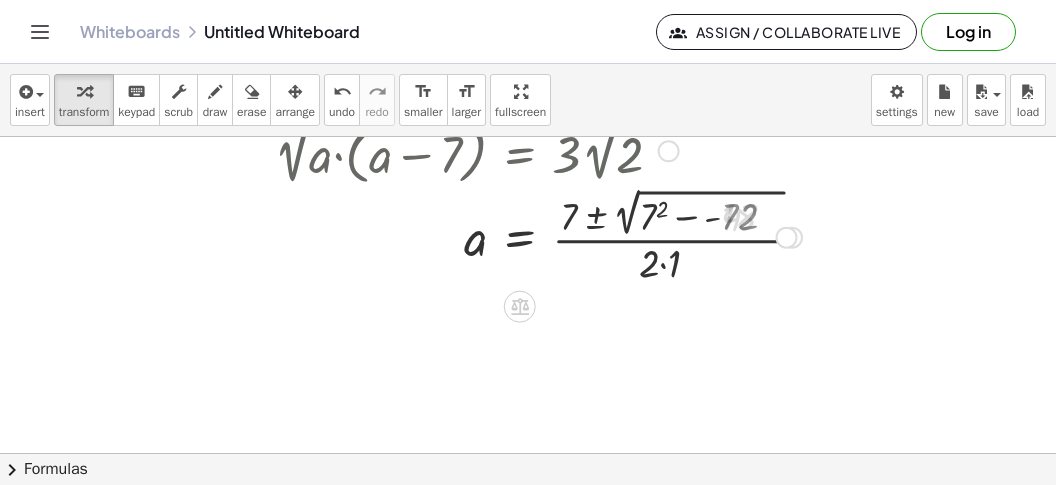 click at bounding box center (589, 235) 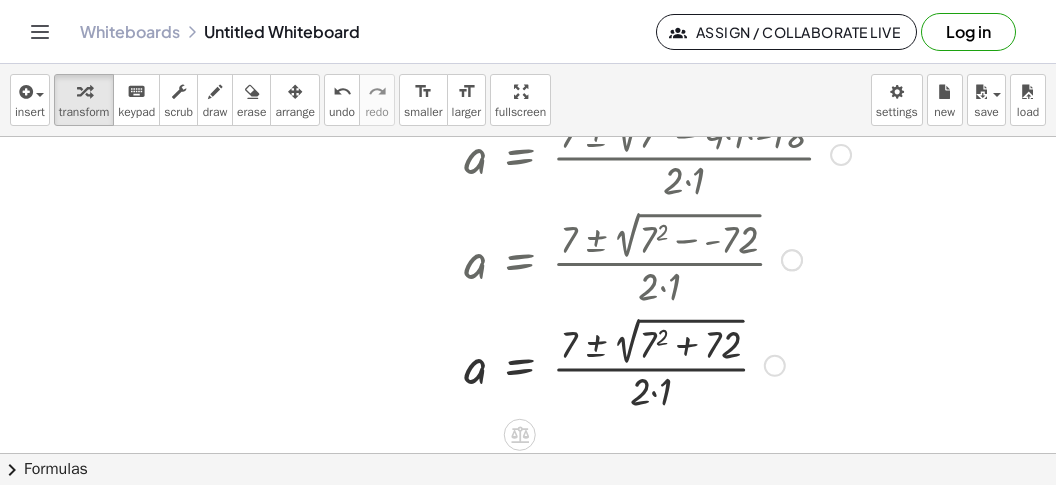 scroll, scrollTop: 3803, scrollLeft: 111, axis: both 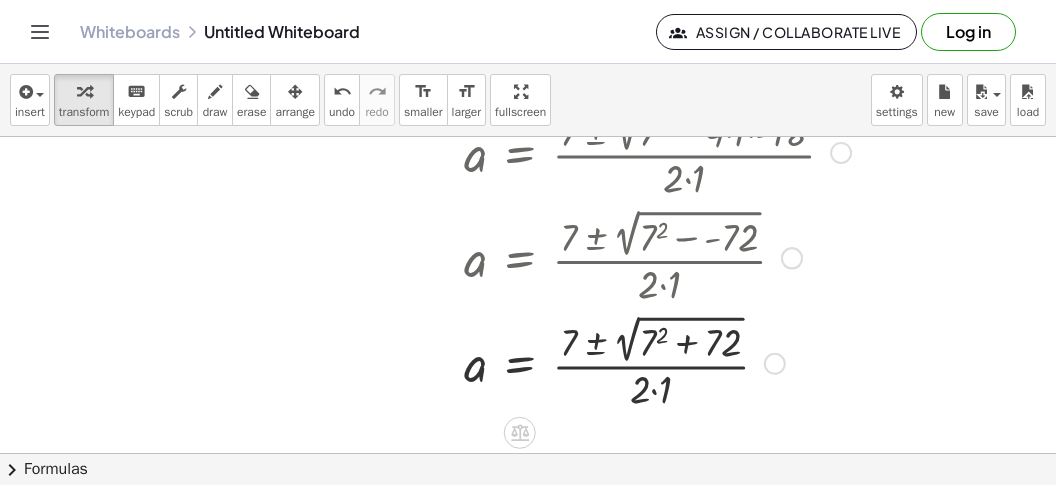 drag, startPoint x: 647, startPoint y: 337, endPoint x: 657, endPoint y: 340, distance: 10.440307 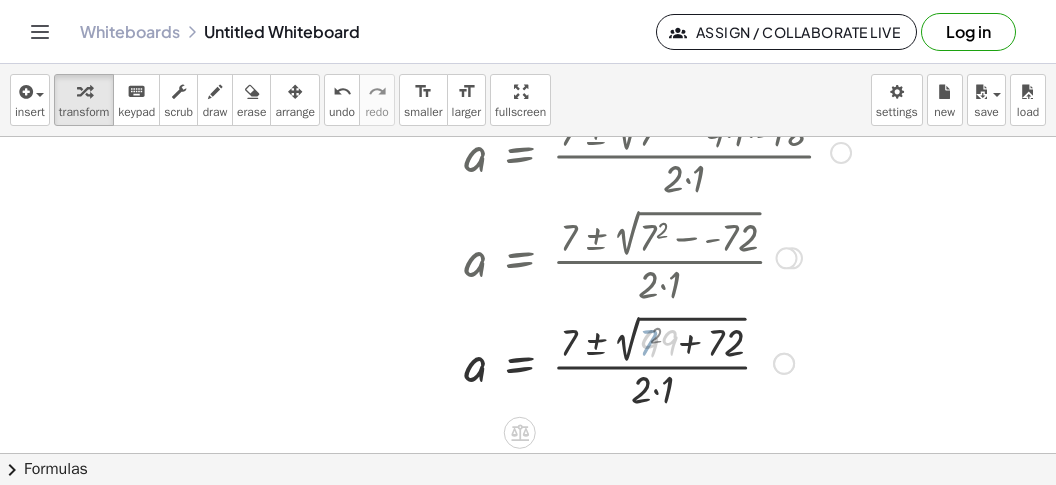 click at bounding box center [589, 361] 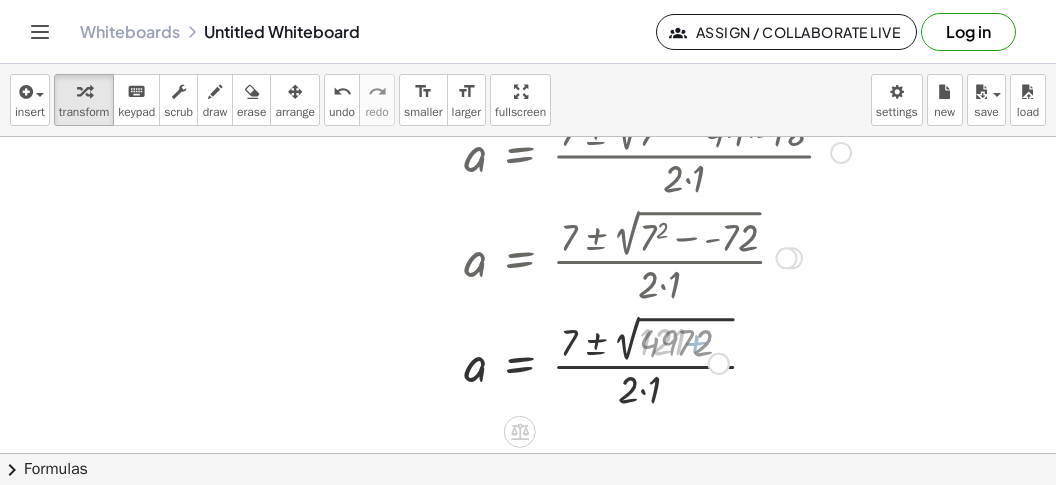 click at bounding box center [589, 362] 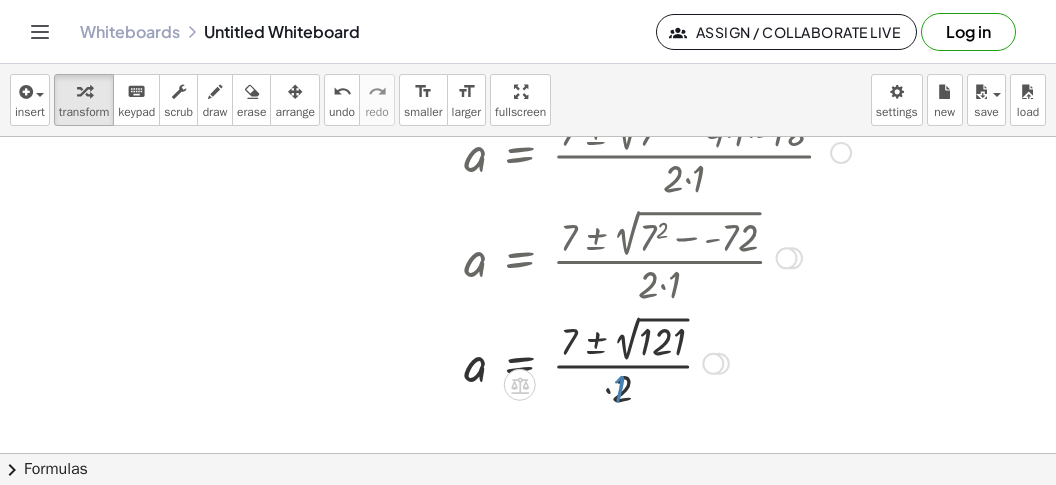 click at bounding box center (589, 362) 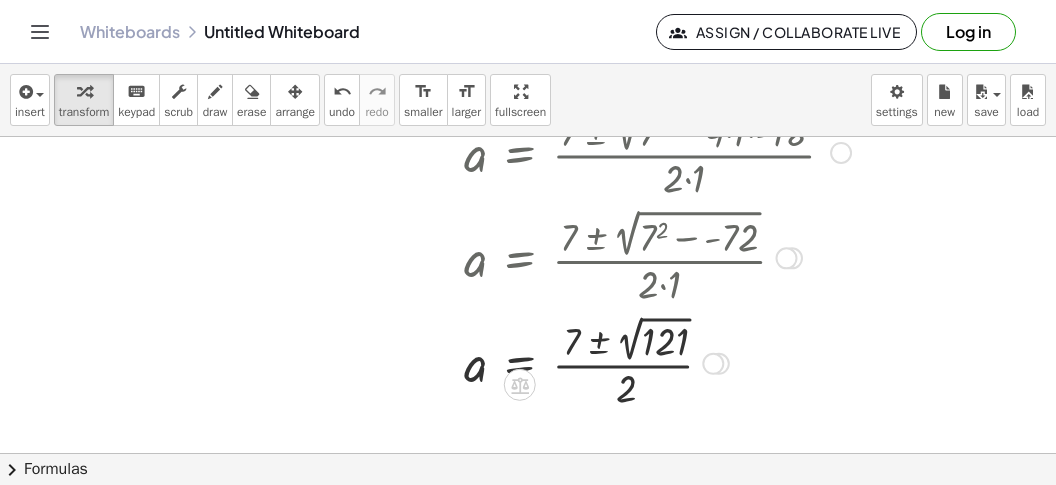 click at bounding box center (589, 362) 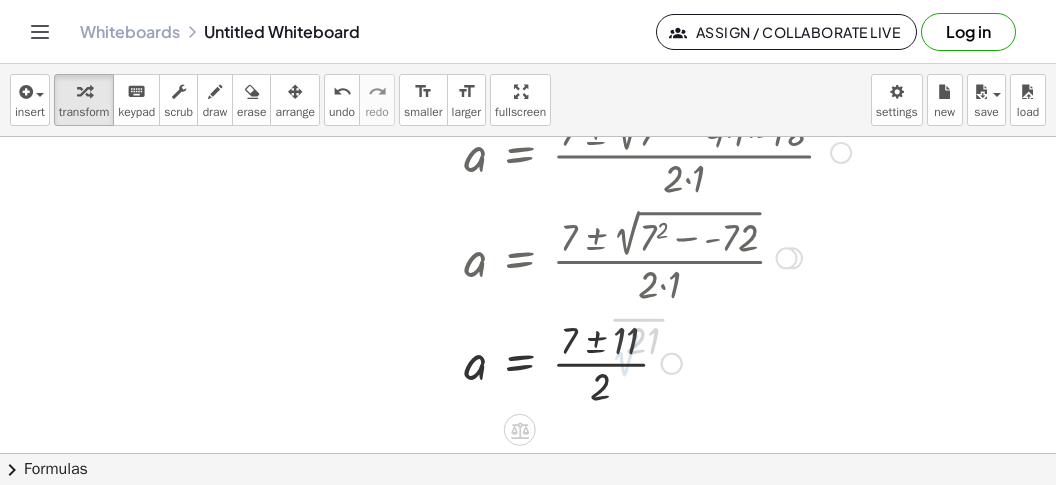 click at bounding box center (589, 362) 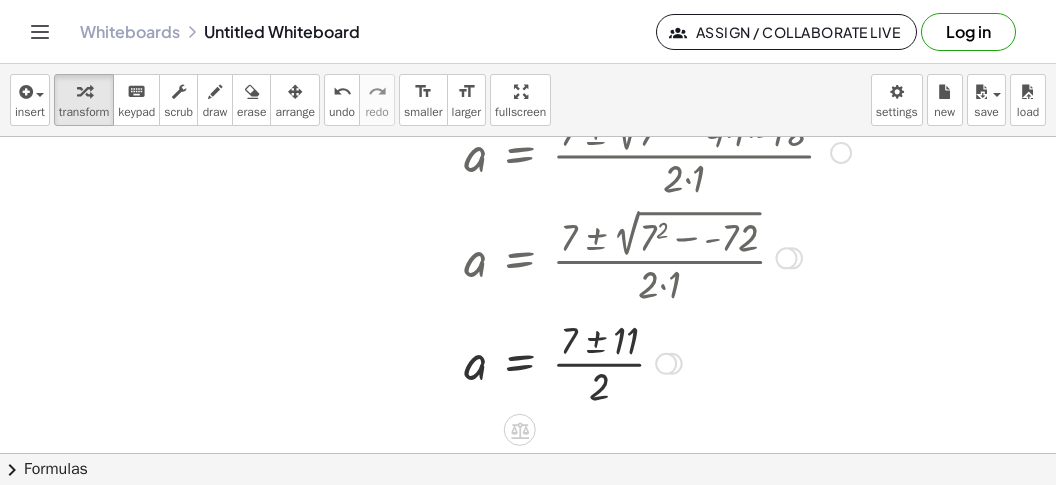 click at bounding box center [589, 362] 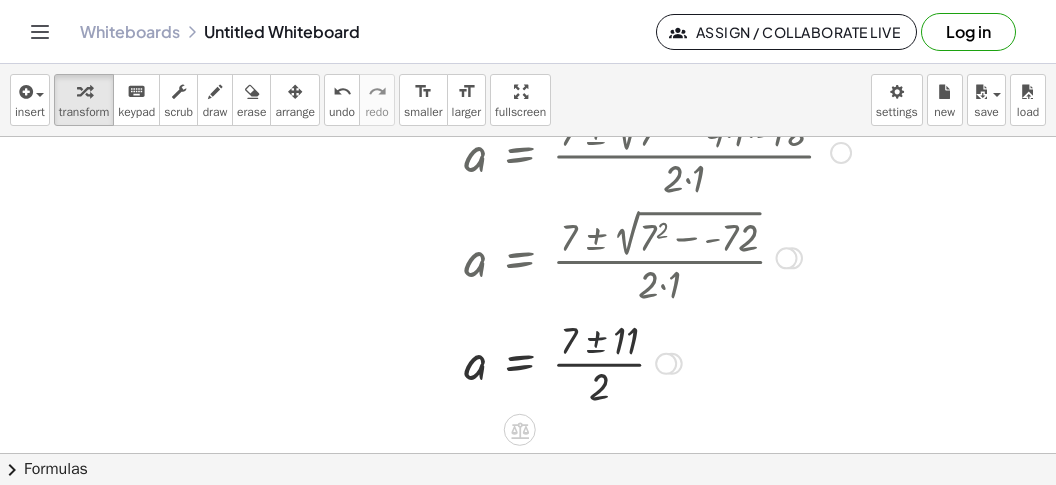 click at bounding box center (589, 362) 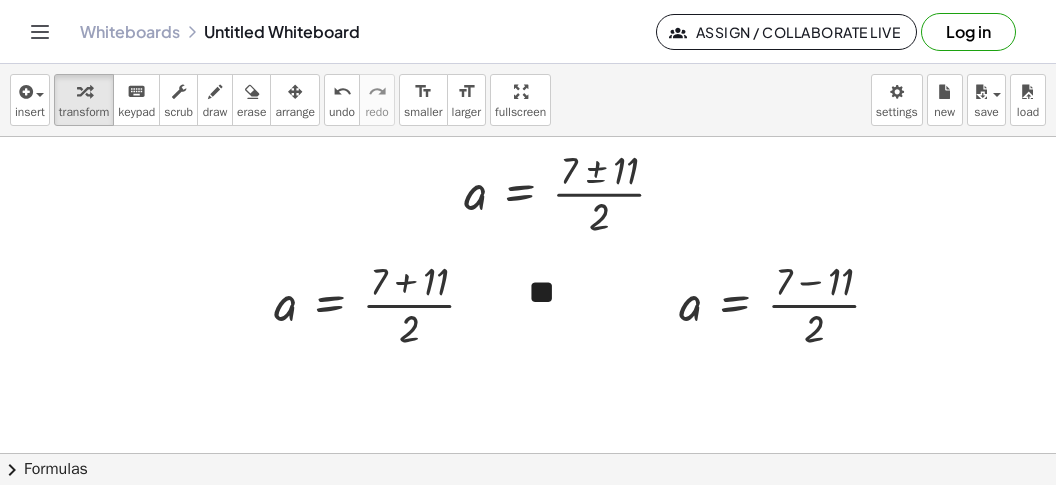 scroll, scrollTop: 4054, scrollLeft: 111, axis: both 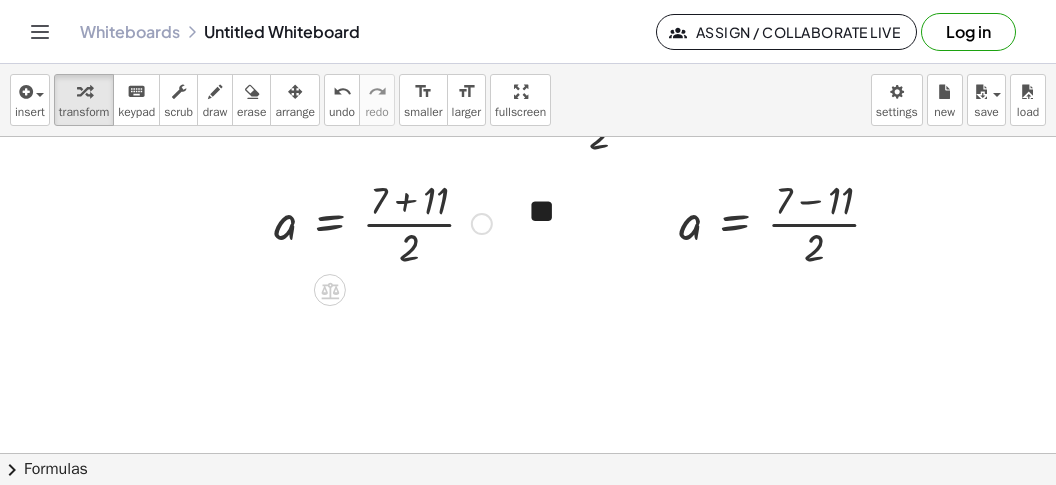 click at bounding box center (383, 222) 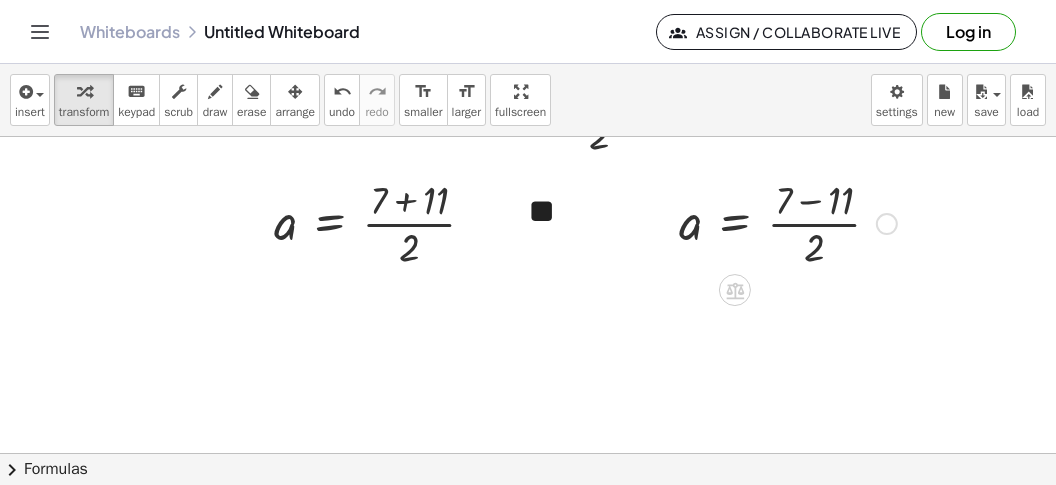 click at bounding box center (788, 222) 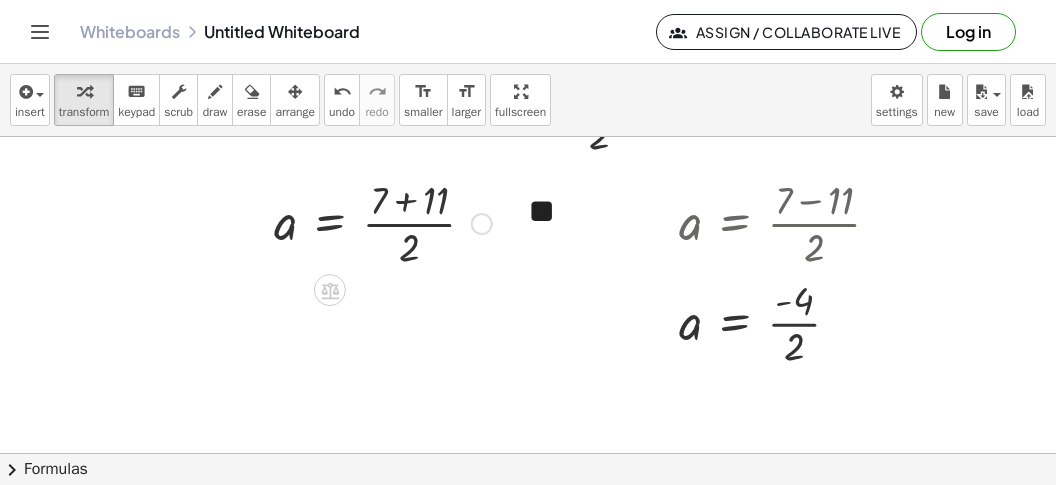 click at bounding box center [383, 222] 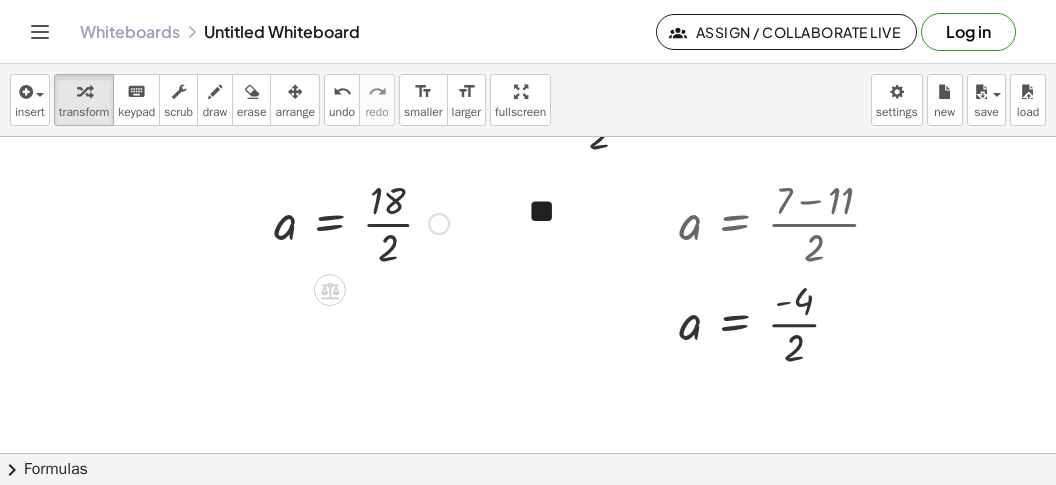 drag, startPoint x: 419, startPoint y: 223, endPoint x: 410, endPoint y: 246, distance: 24.698177 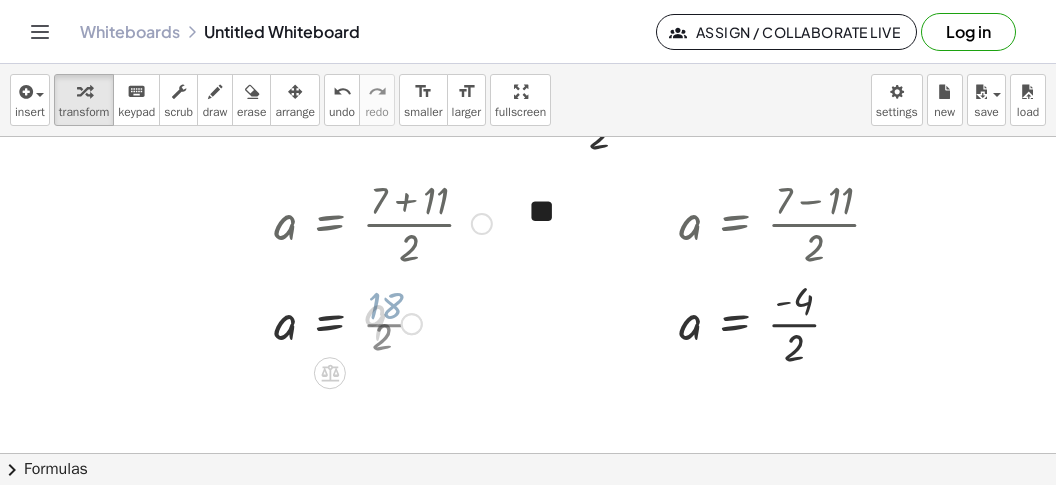 click at bounding box center [383, 322] 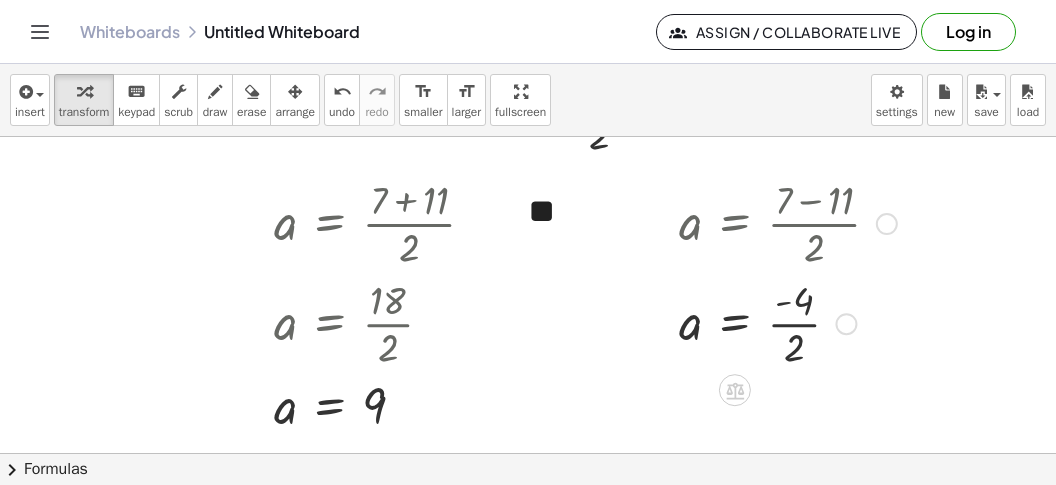 click at bounding box center (788, 322) 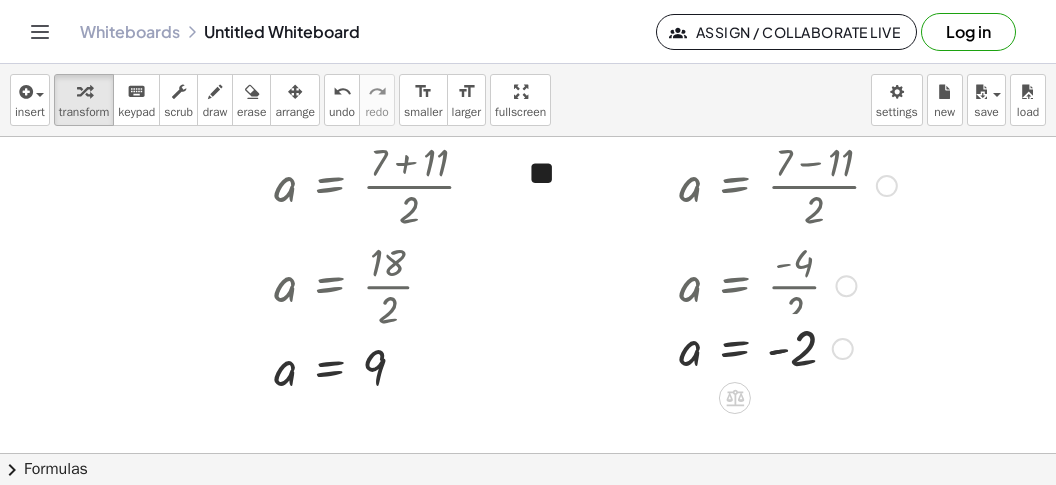 scroll, scrollTop: 4120, scrollLeft: 111, axis: both 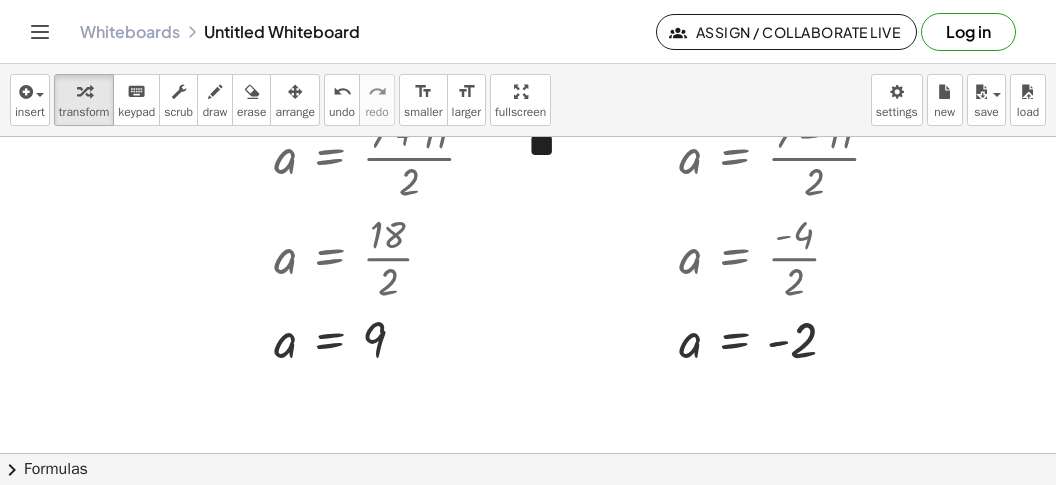 click at bounding box center [473, -1606] 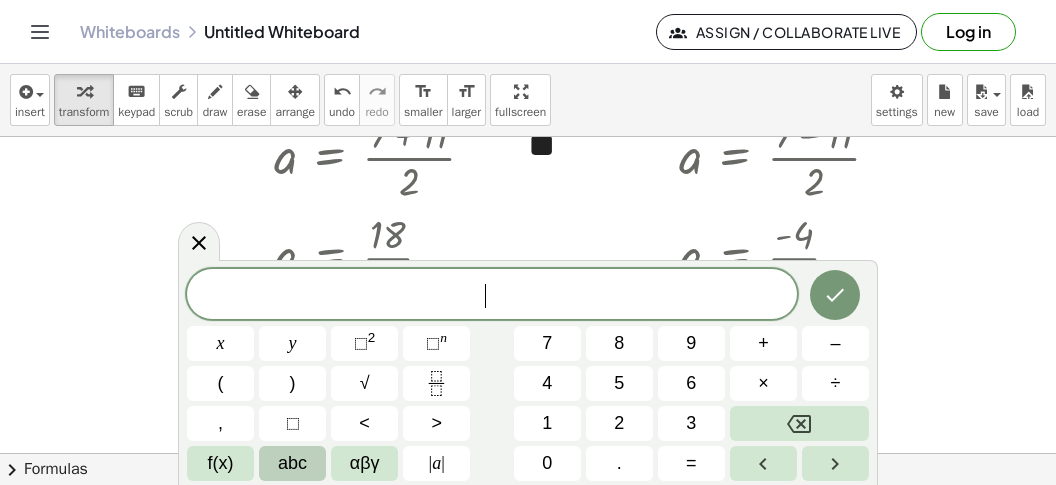 click on "abc" at bounding box center (292, 463) 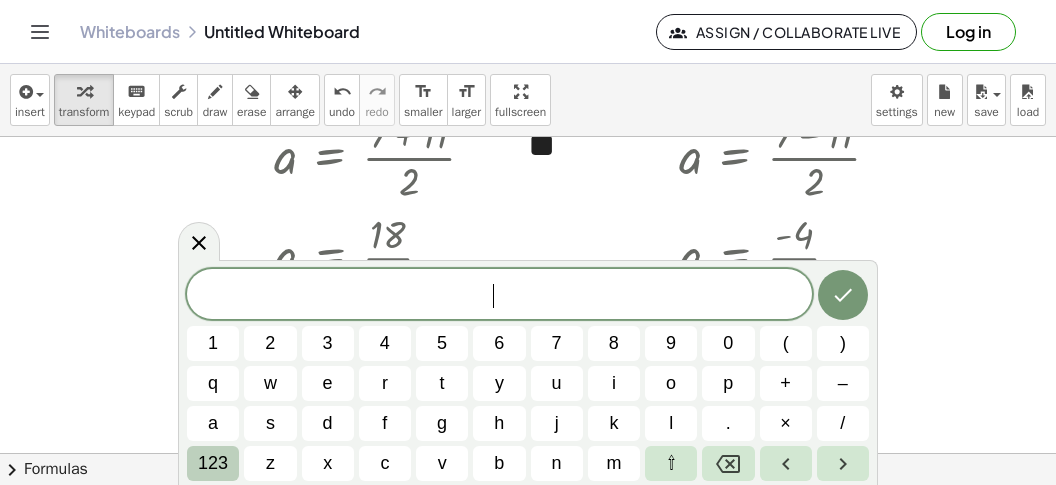click on "123" at bounding box center [213, 463] 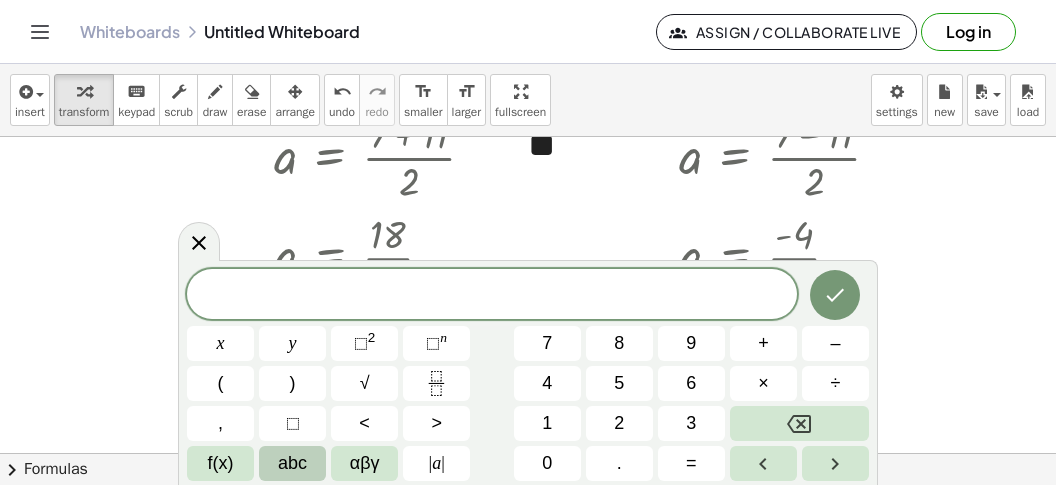 click on "abc" at bounding box center [292, 463] 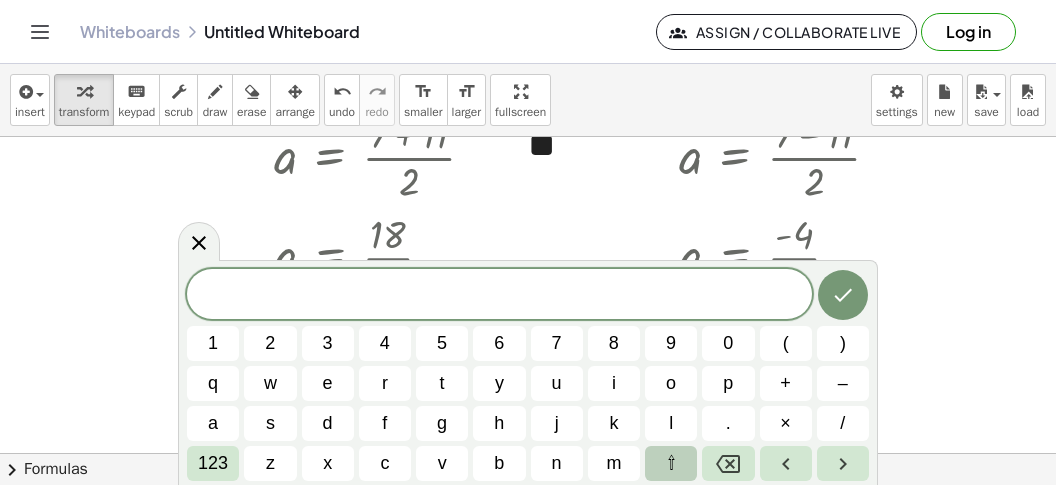 click on "⇧" at bounding box center (671, 463) 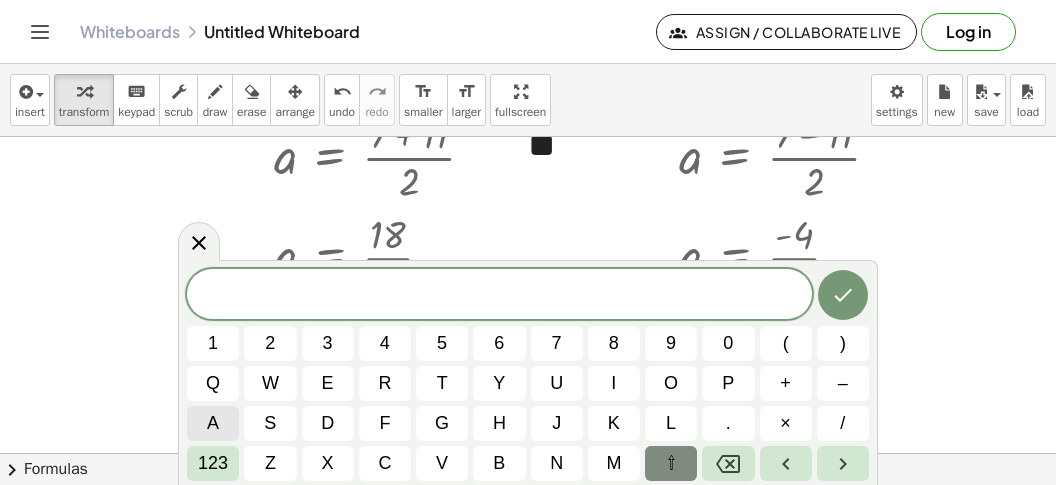 click on "a" at bounding box center (213, 423) 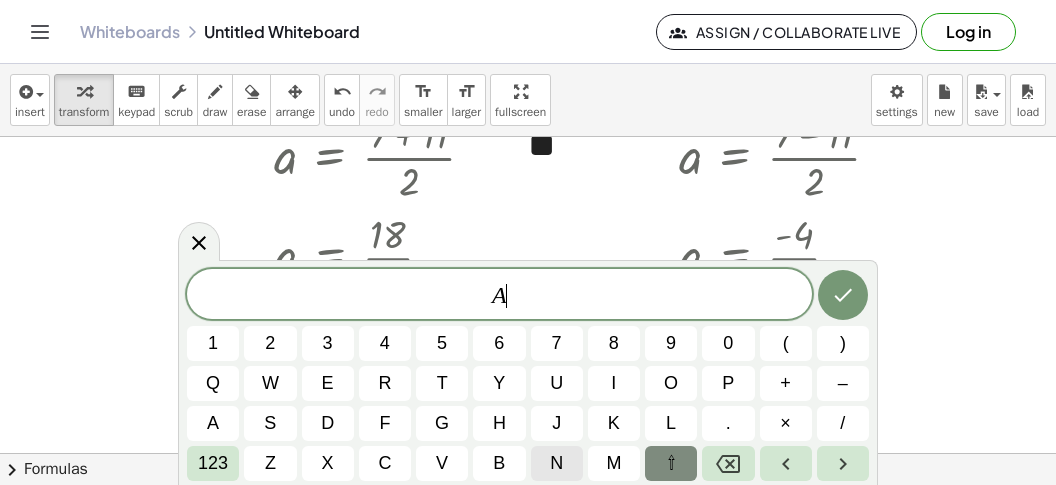 click on "n" at bounding box center [557, 463] 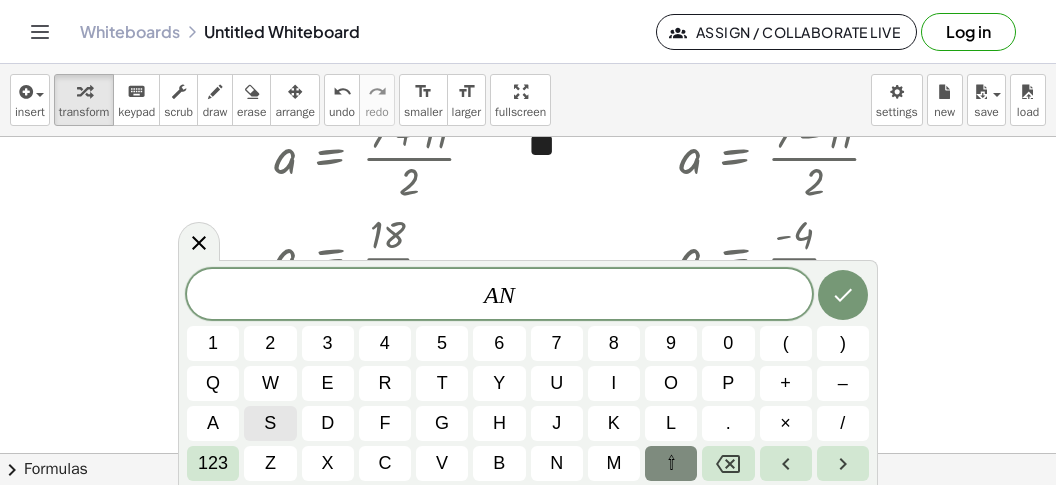 click on "s" at bounding box center (270, 423) 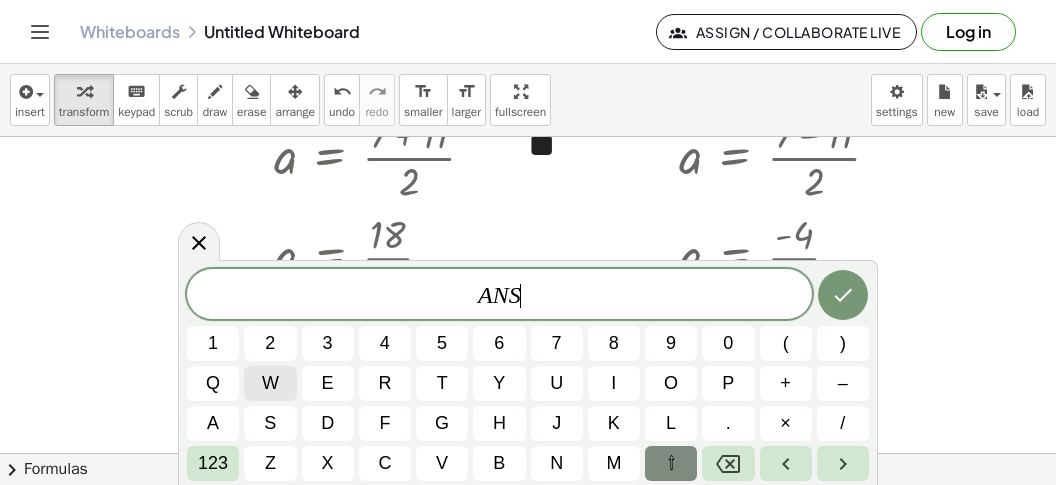 click on "w" at bounding box center [270, 383] 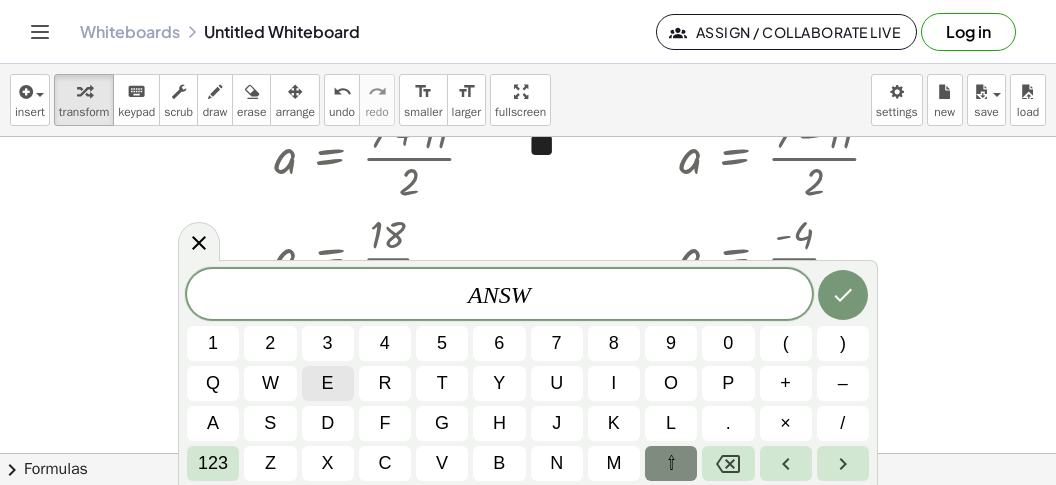 click on "e" at bounding box center (328, 383) 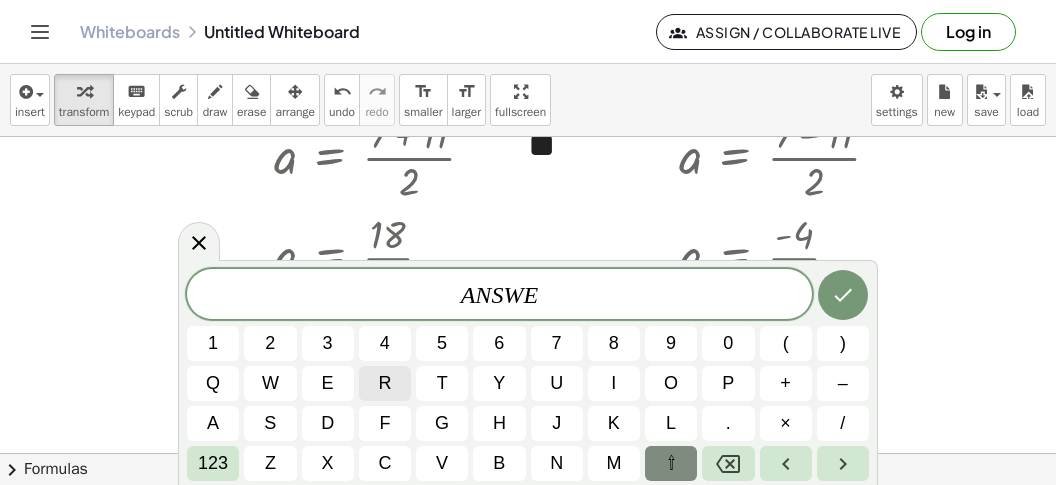 click on "r" at bounding box center (385, 383) 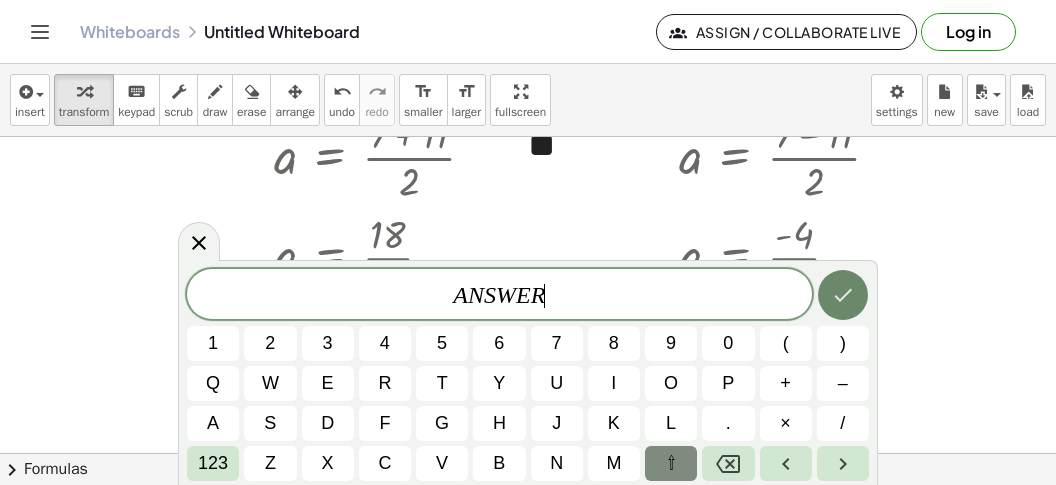 click 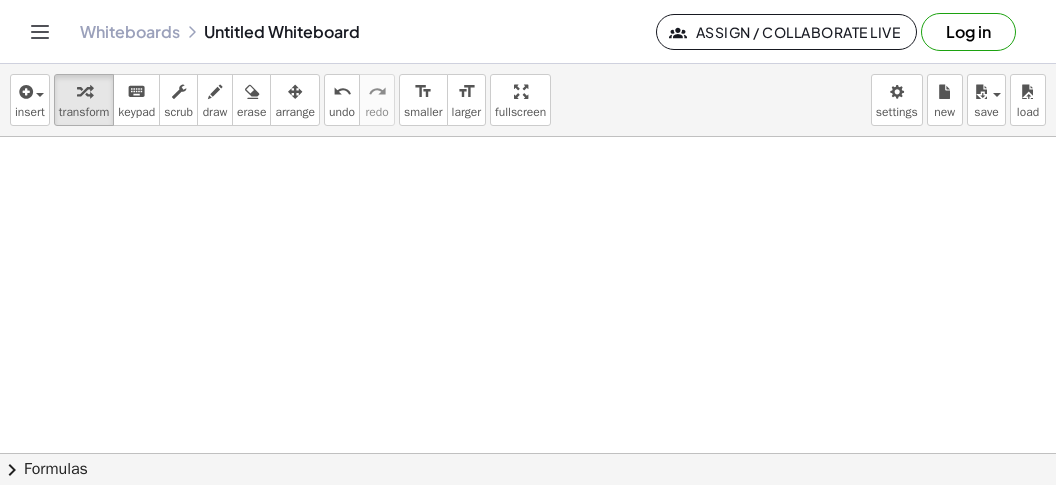 scroll, scrollTop: 4562, scrollLeft: 111, axis: both 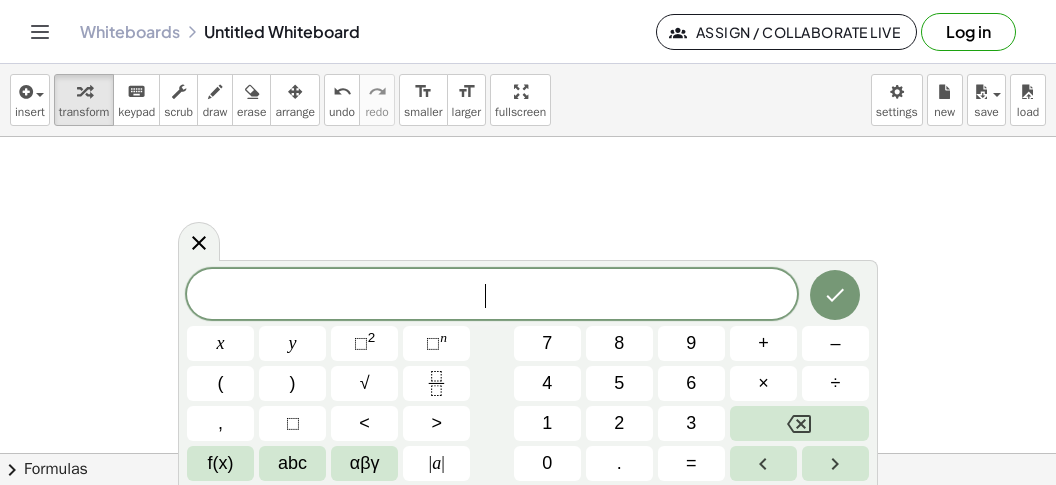 click on "​ x y ⬚ 2 ⬚ n 7 8 9 + – ( ) √ 4 5 6 × ÷ , ⬚ < > 1 2 3 f(x) abc αβγ | a | 0 . =" at bounding box center [528, 375] 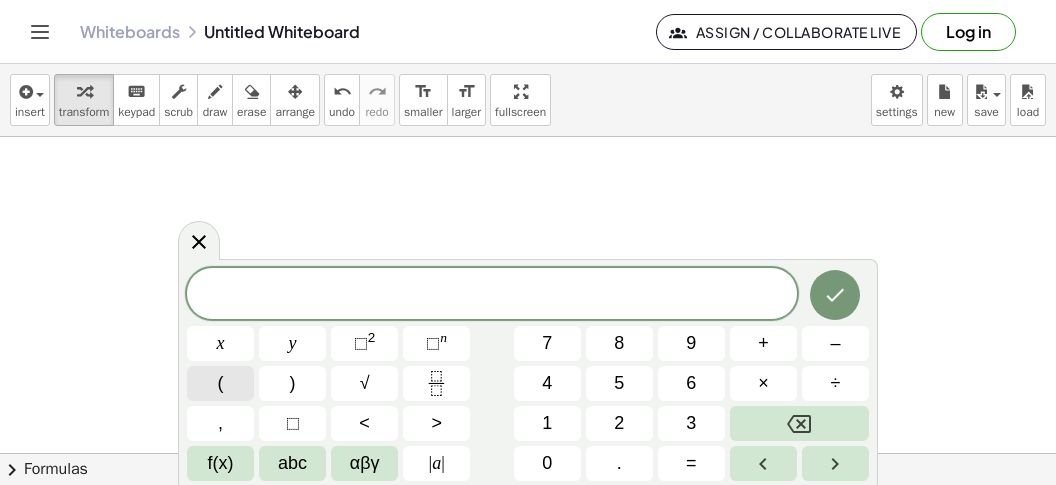 click on "(" at bounding box center [220, 383] 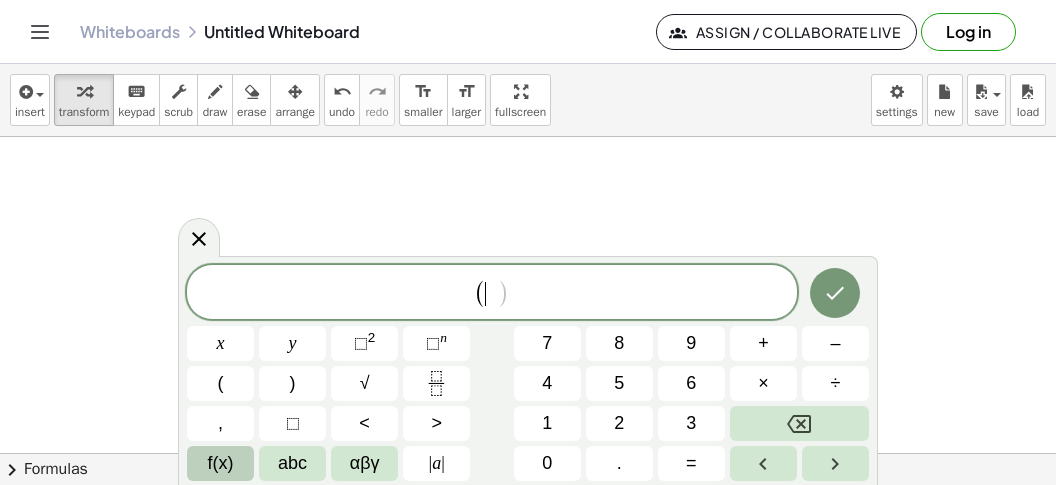 click on "f(x)" at bounding box center (221, 463) 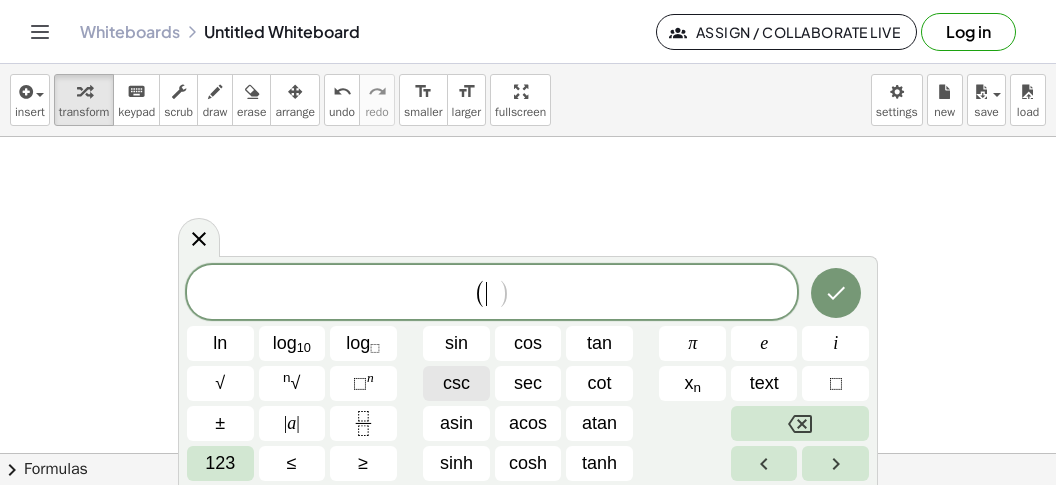 click on "csc" at bounding box center [456, 383] 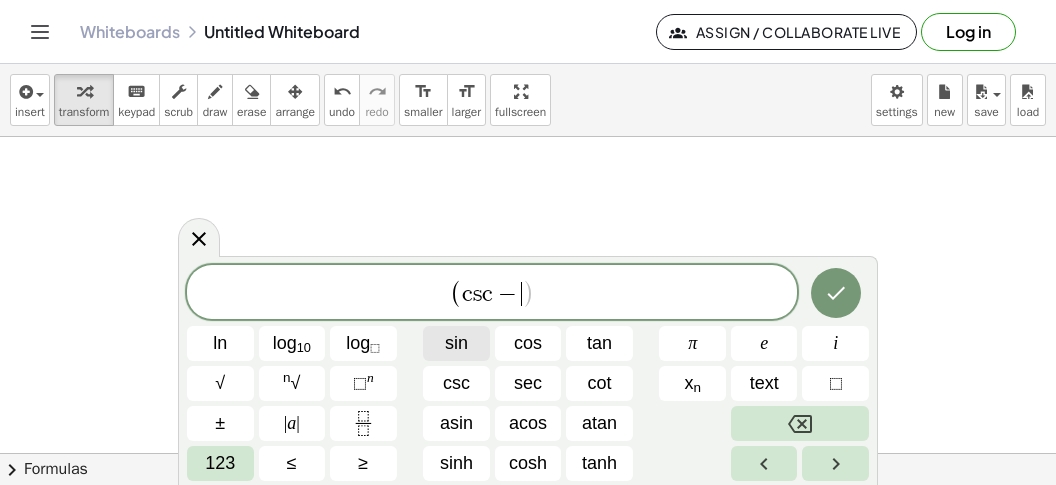 click on "sin" at bounding box center (456, 343) 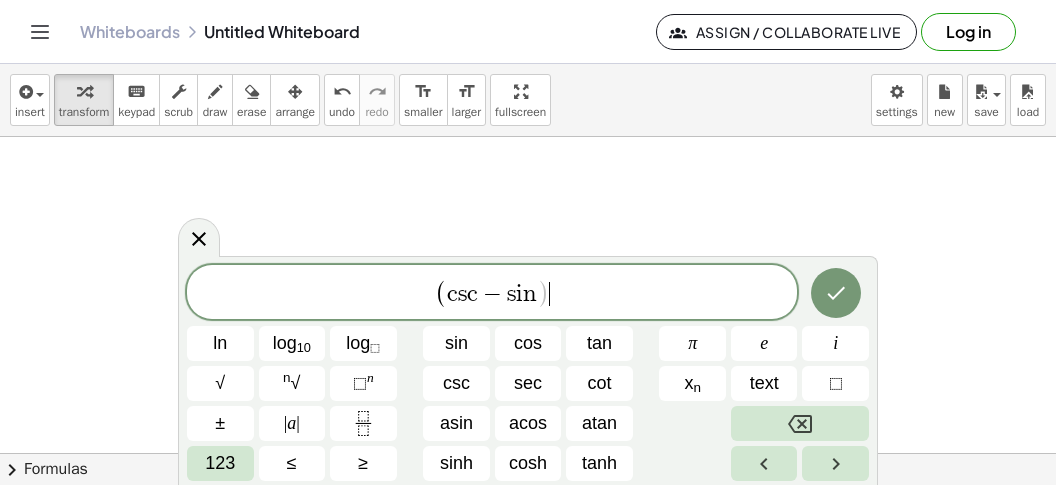 click on "( c s c − s i n ) ​" at bounding box center [492, 293] 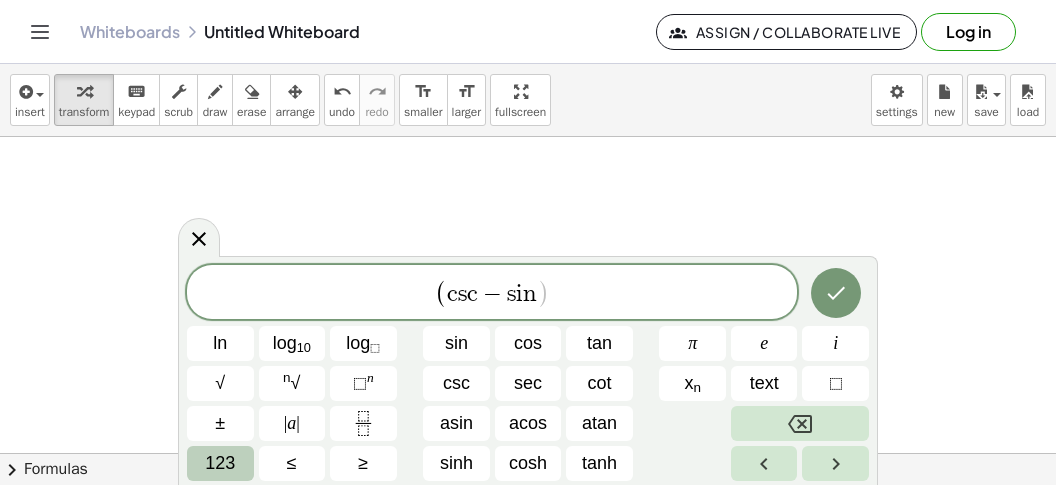 click on "123" at bounding box center [220, 463] 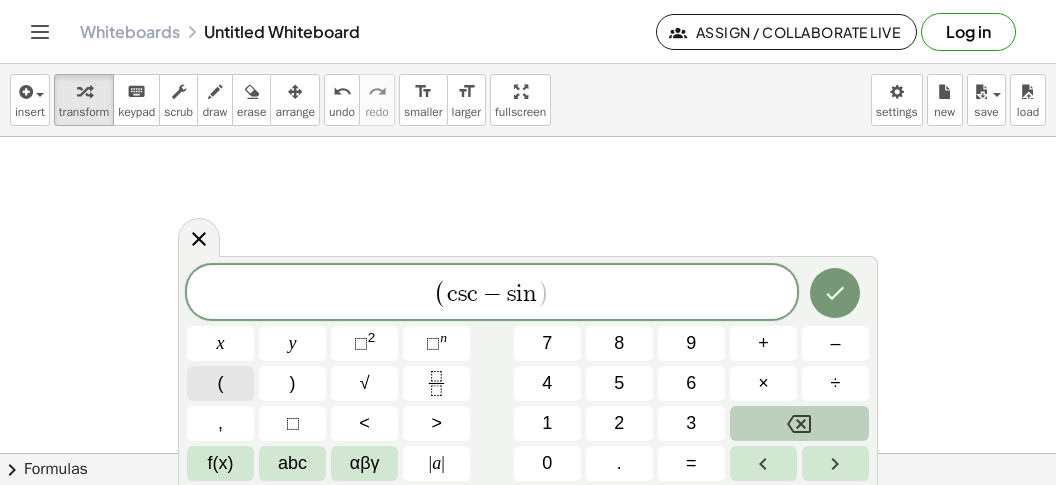 click on "(" at bounding box center (220, 383) 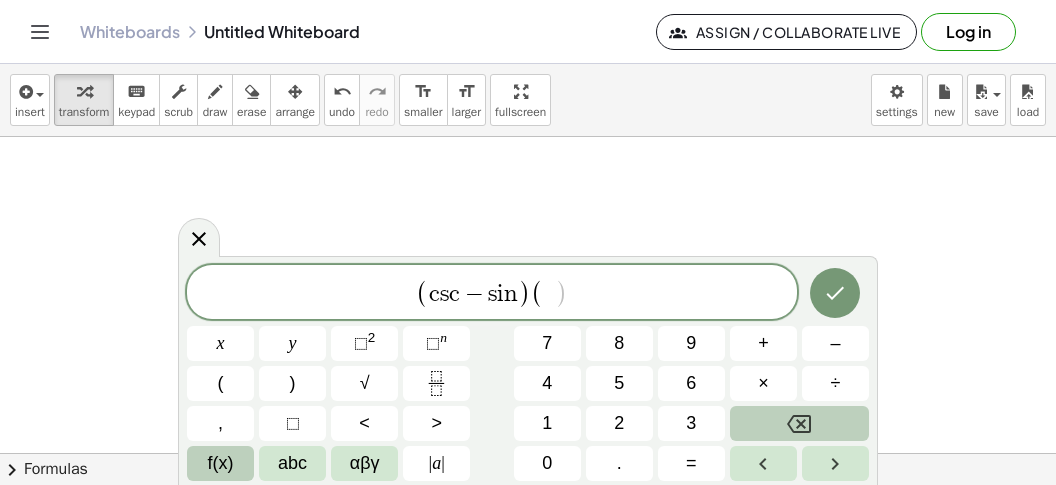 click on "f(x)" at bounding box center [221, 463] 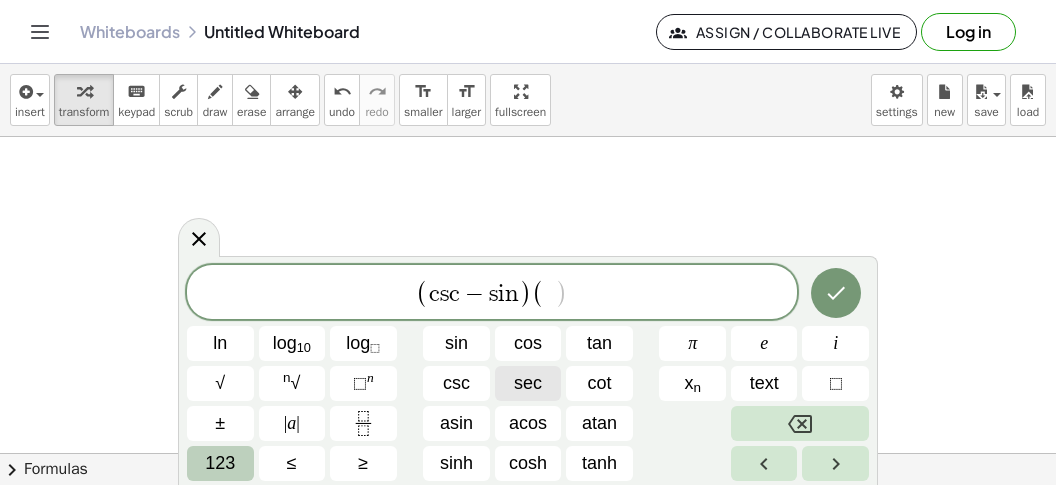 click on "sec" at bounding box center (528, 383) 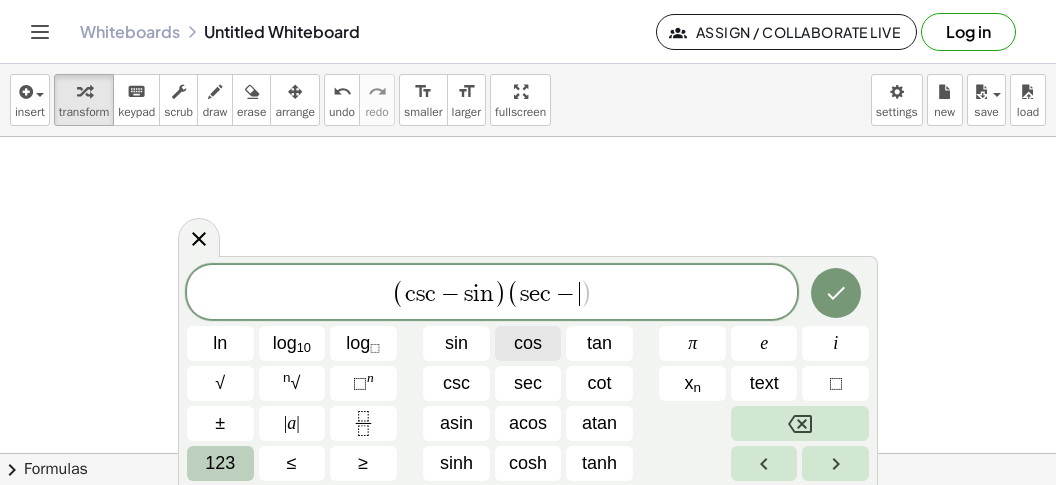 click on "cos" at bounding box center [528, 343] 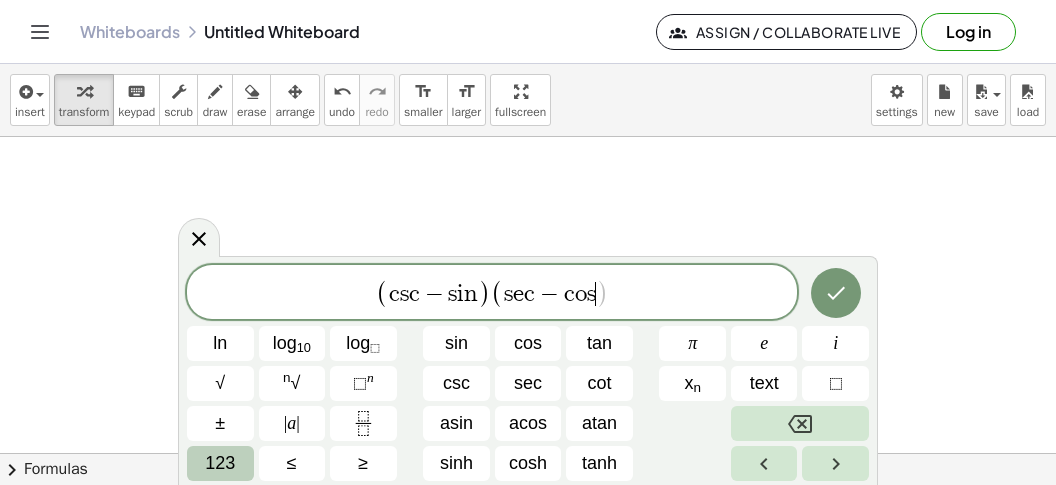 click on "( c s c − s i n ) ( s e c − c o s ​ )" at bounding box center [492, 293] 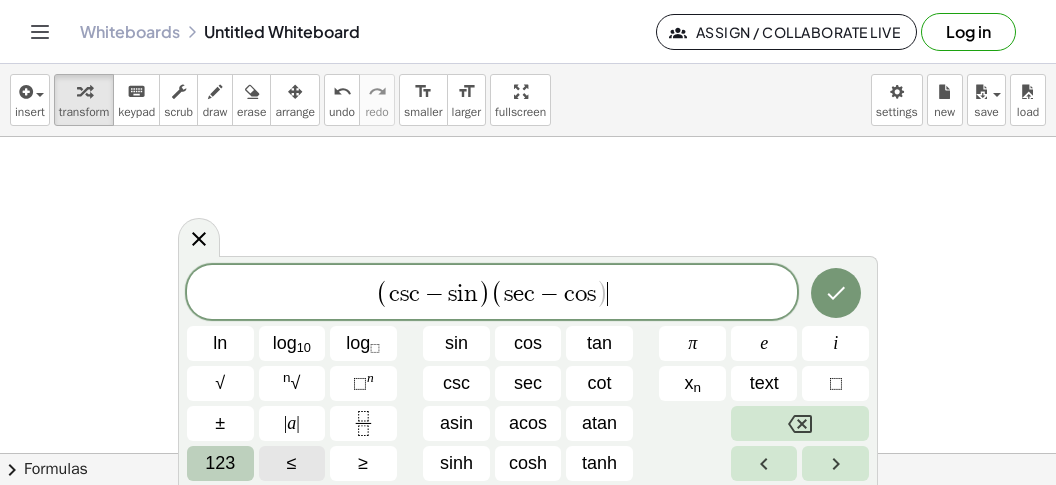click on "123" at bounding box center (220, 463) 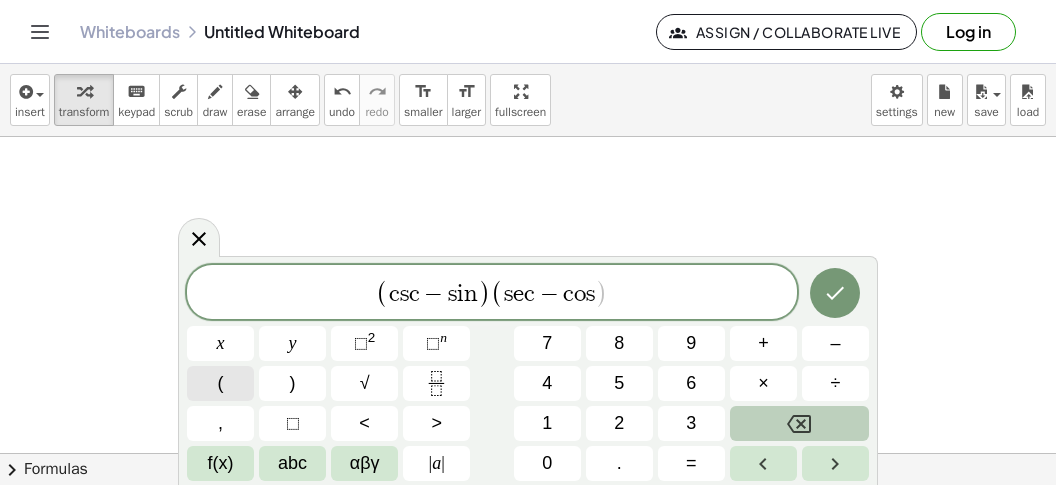 click on "(" at bounding box center (220, 383) 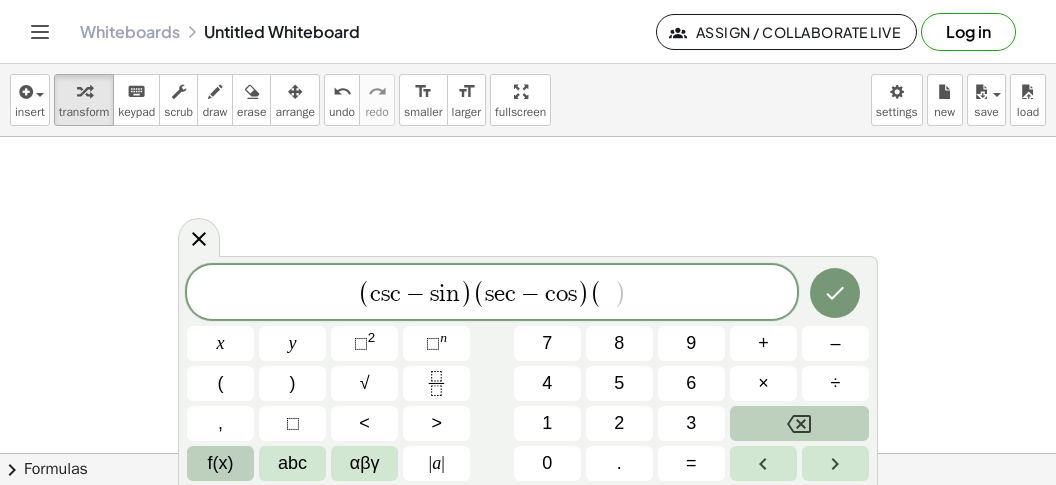 click on "f(x)" at bounding box center [221, 463] 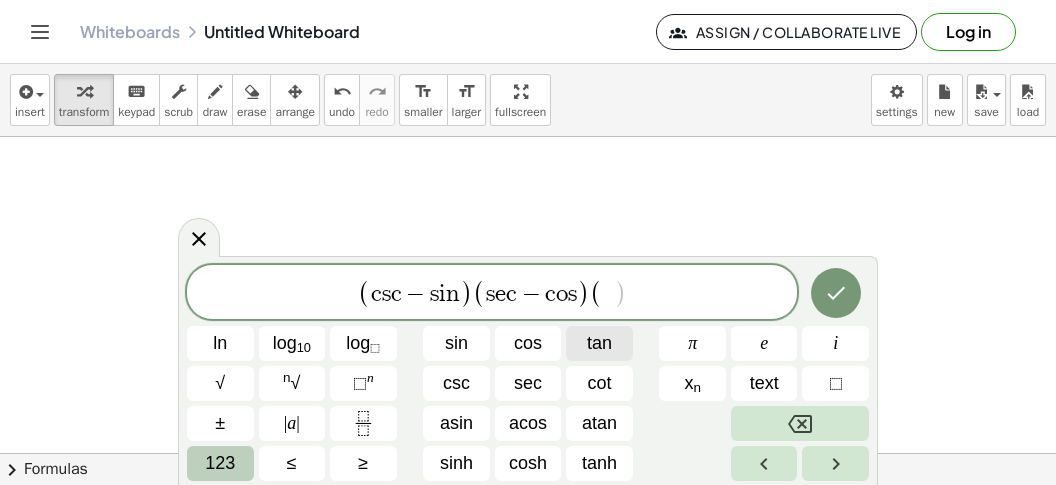 click on "tan" at bounding box center [599, 343] 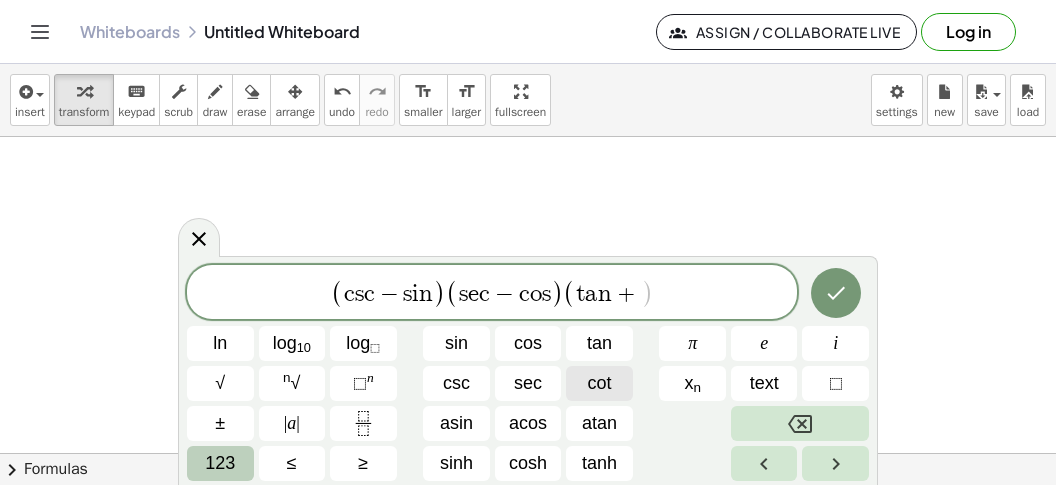 click on "cot" at bounding box center [599, 383] 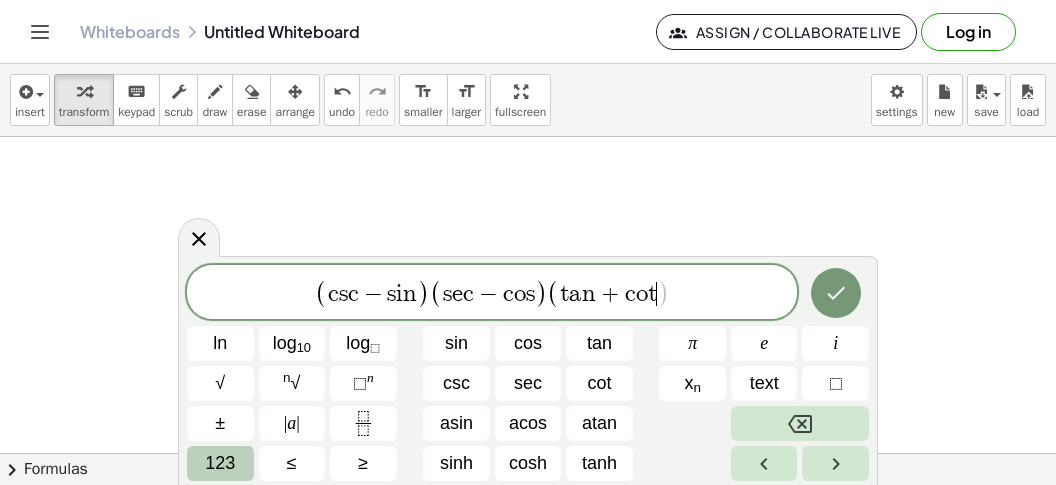 click on "123" at bounding box center [220, 463] 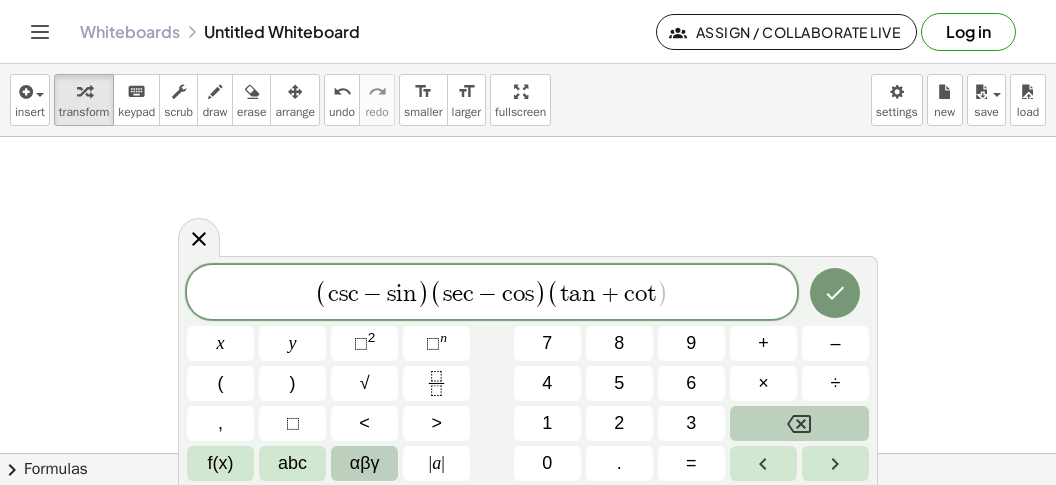 click on "αβγ" at bounding box center [365, 463] 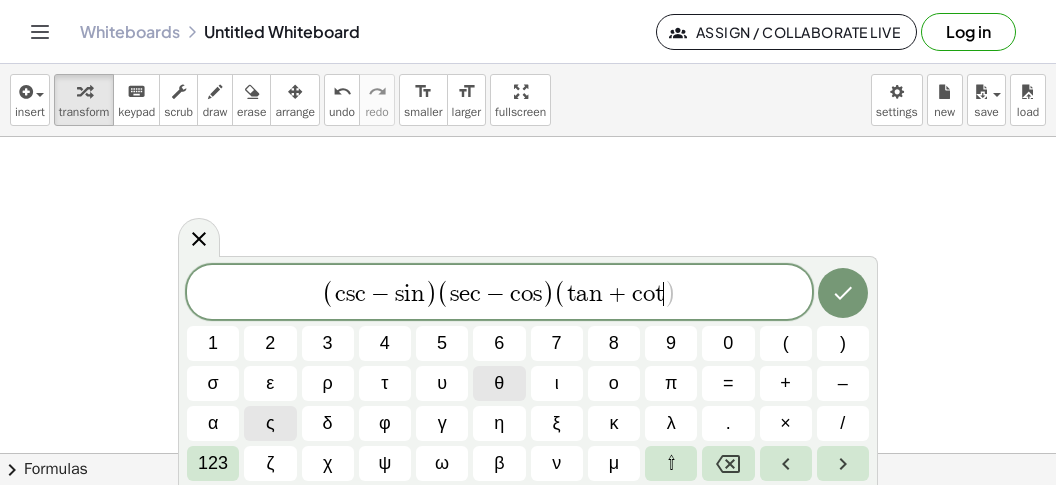 click on "θ" at bounding box center [499, 383] 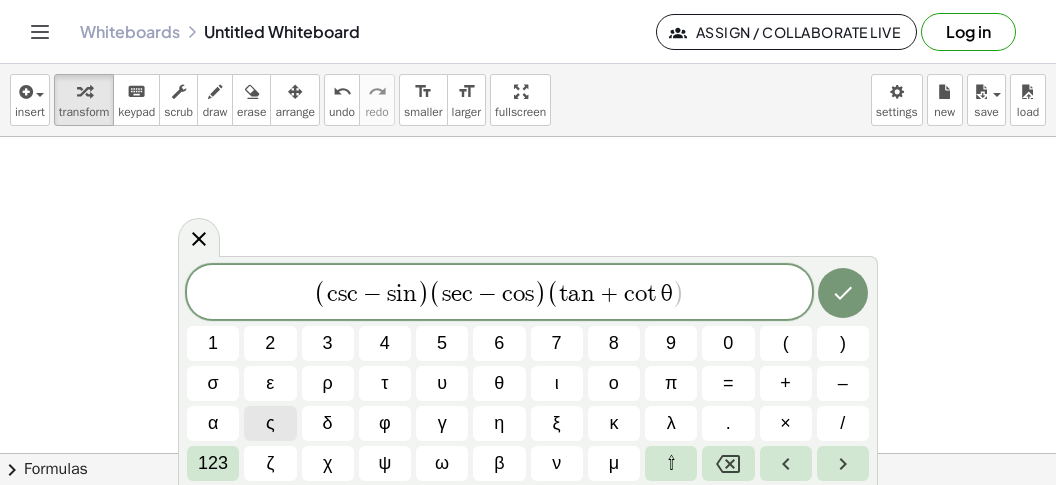 click on "+" at bounding box center (609, 294) 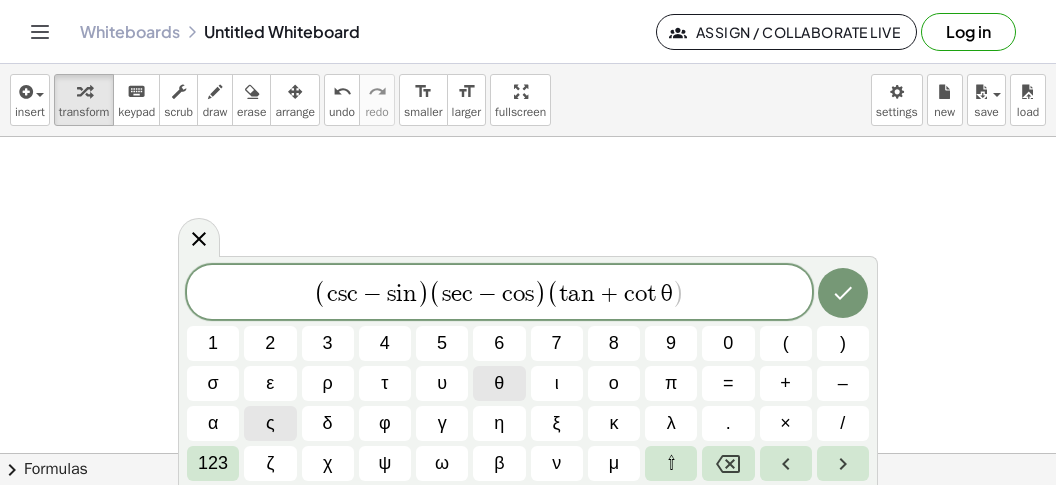 click on "θ" at bounding box center (499, 383) 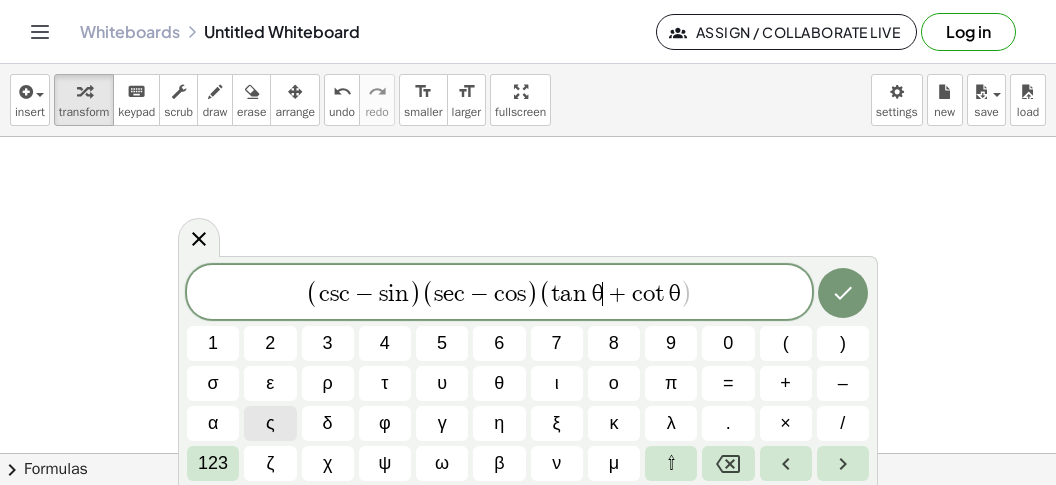 click on ")" at bounding box center (532, 293) 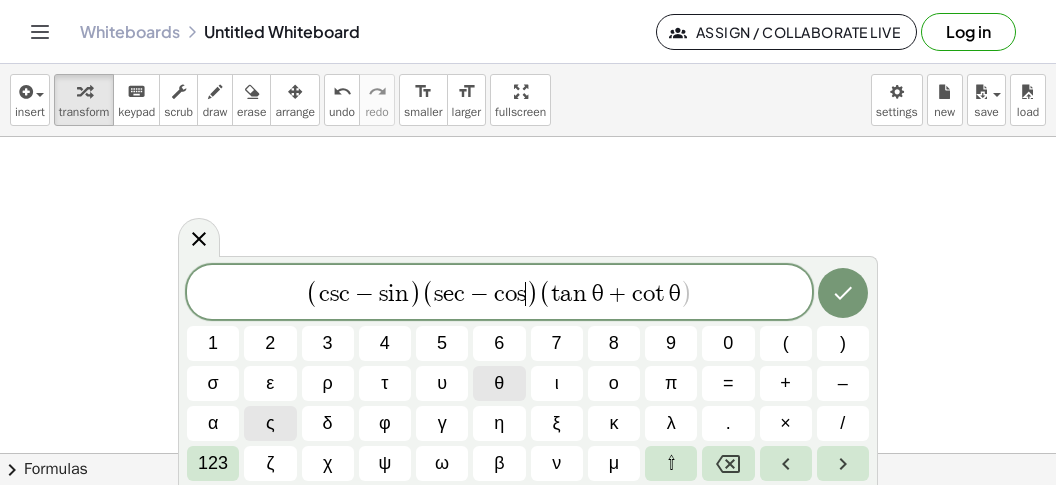 click on "θ" at bounding box center (499, 383) 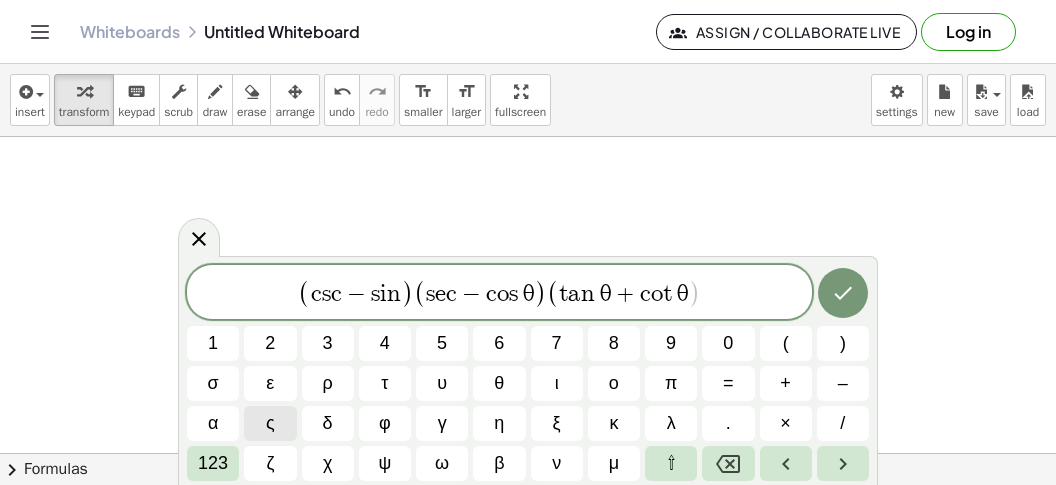 click on "−" at bounding box center [471, 294] 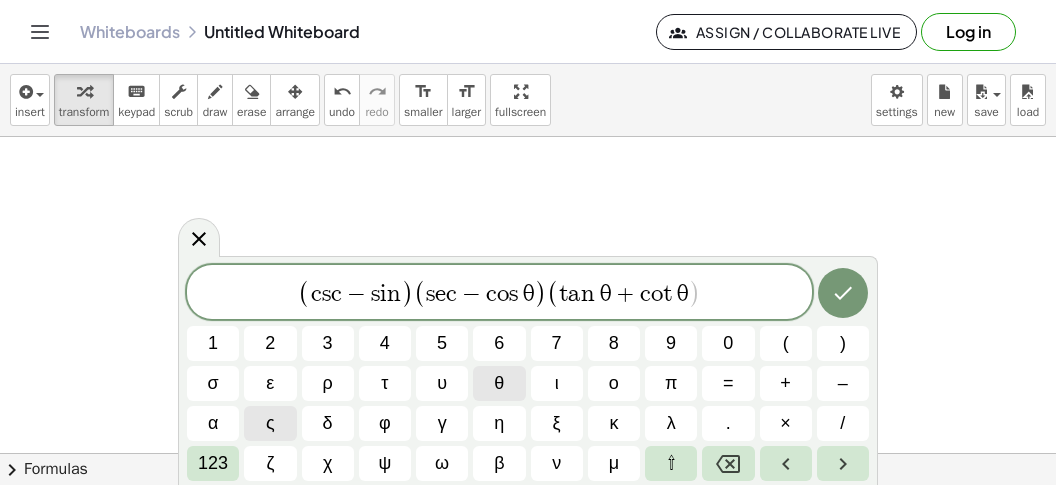 click on "θ" at bounding box center (499, 383) 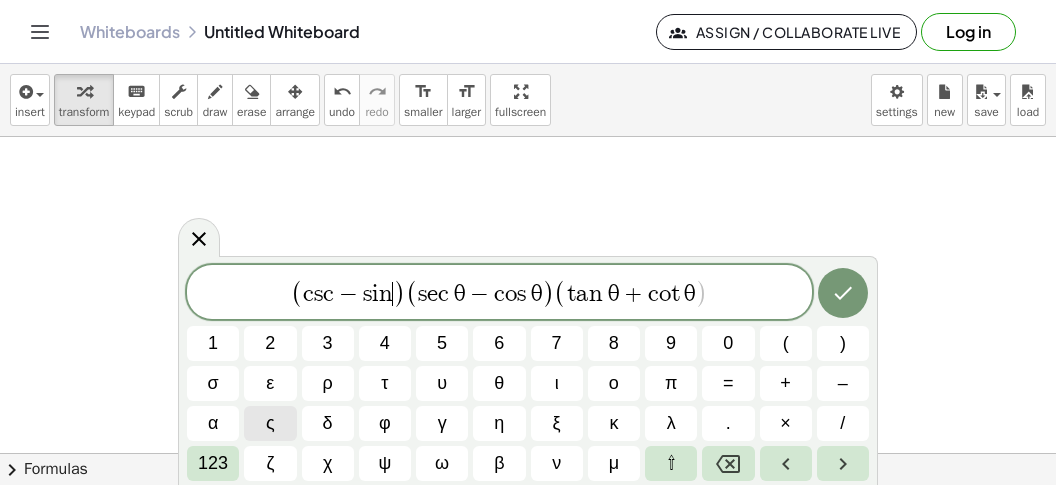 drag, startPoint x: 395, startPoint y: 296, endPoint x: 408, endPoint y: 325, distance: 31.780497 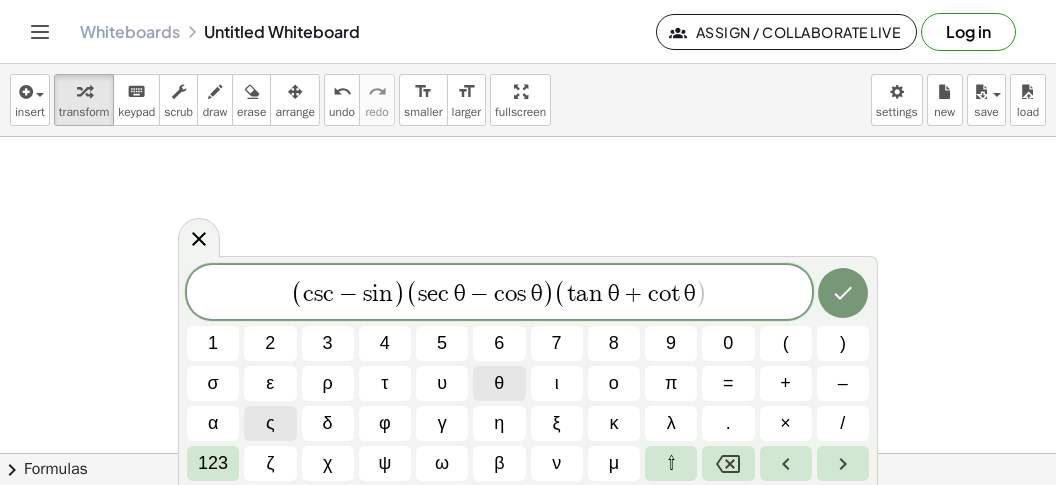 click on "θ" at bounding box center (499, 383) 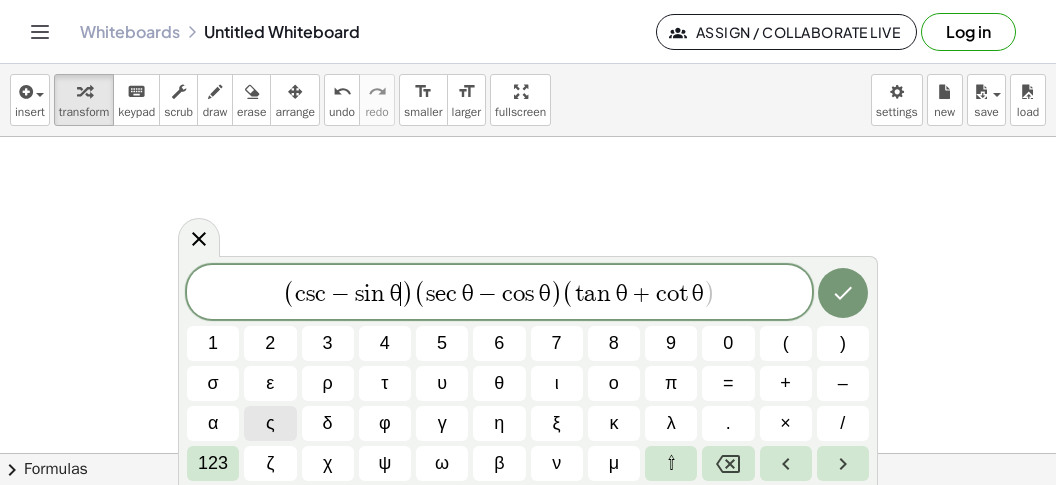 click on "−" at bounding box center [340, 294] 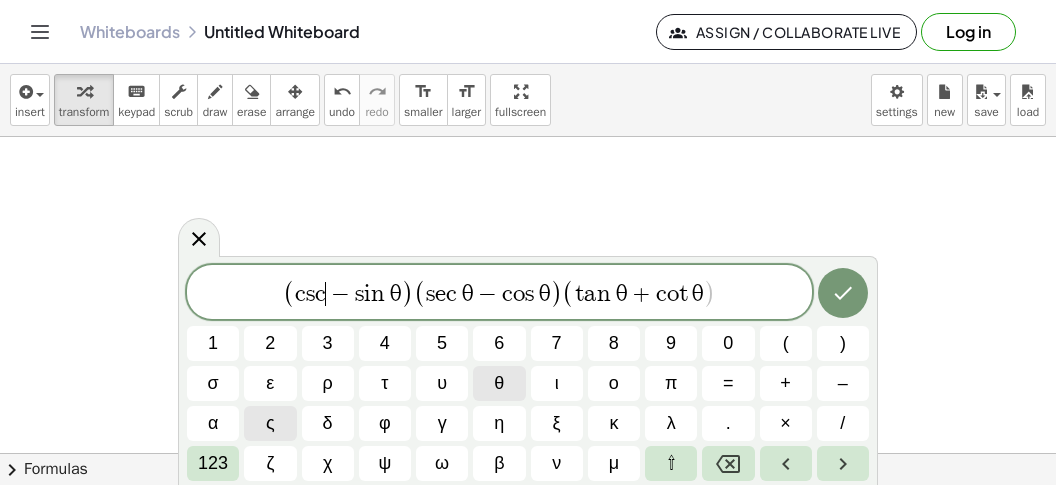 click on "θ" at bounding box center [499, 383] 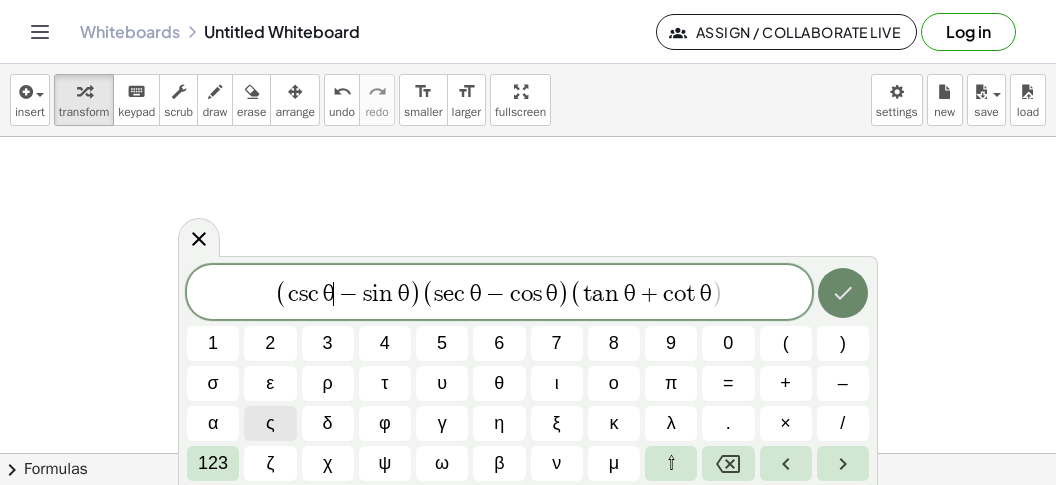click 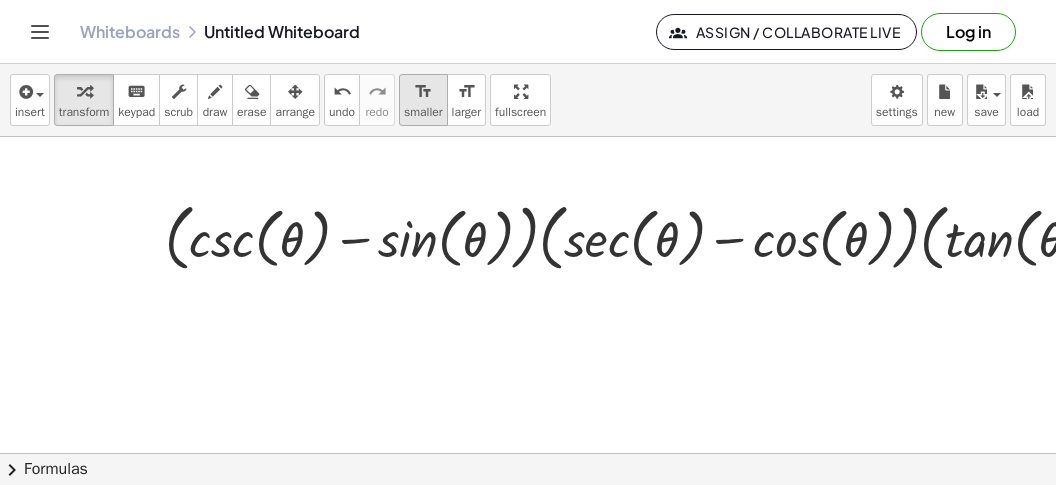 click on "format_size" at bounding box center [423, 92] 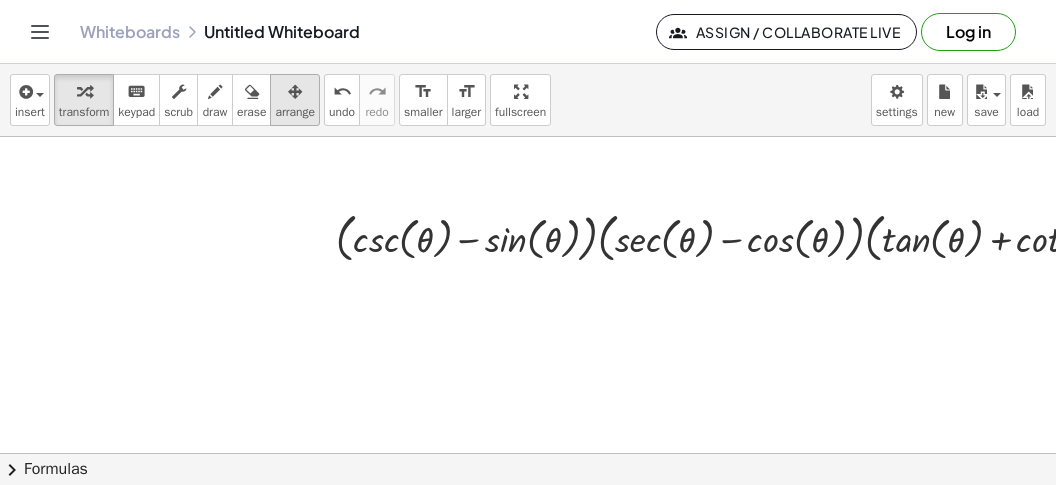 click on "arrange" at bounding box center [295, 112] 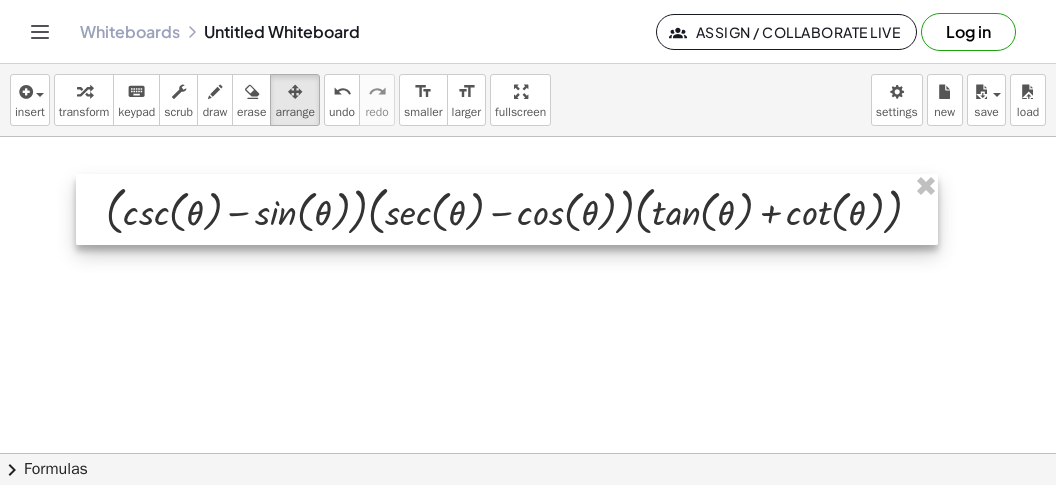 drag, startPoint x: 348, startPoint y: 239, endPoint x: 118, endPoint y: 212, distance: 231.57936 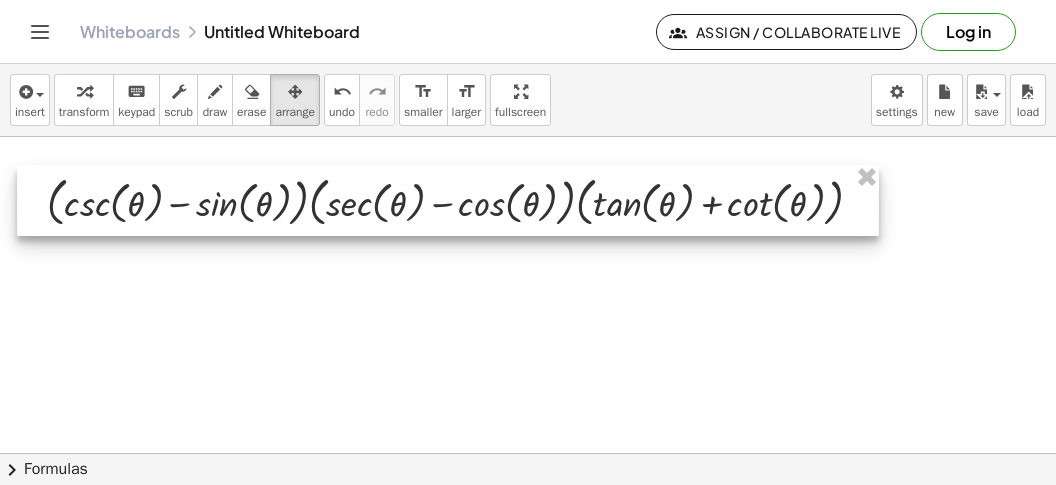 drag, startPoint x: 140, startPoint y: 186, endPoint x: 81, endPoint y: 177, distance: 59.682495 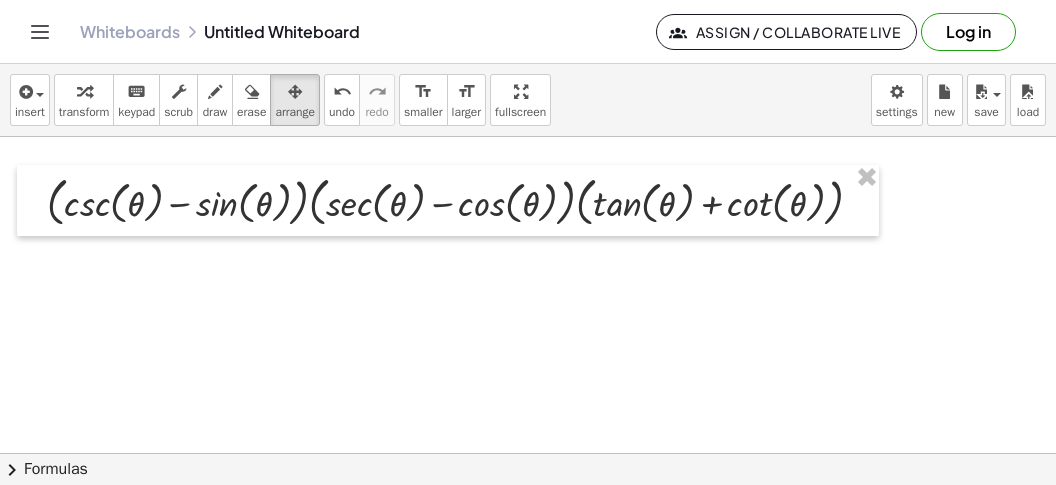 click on "transform" at bounding box center (84, 112) 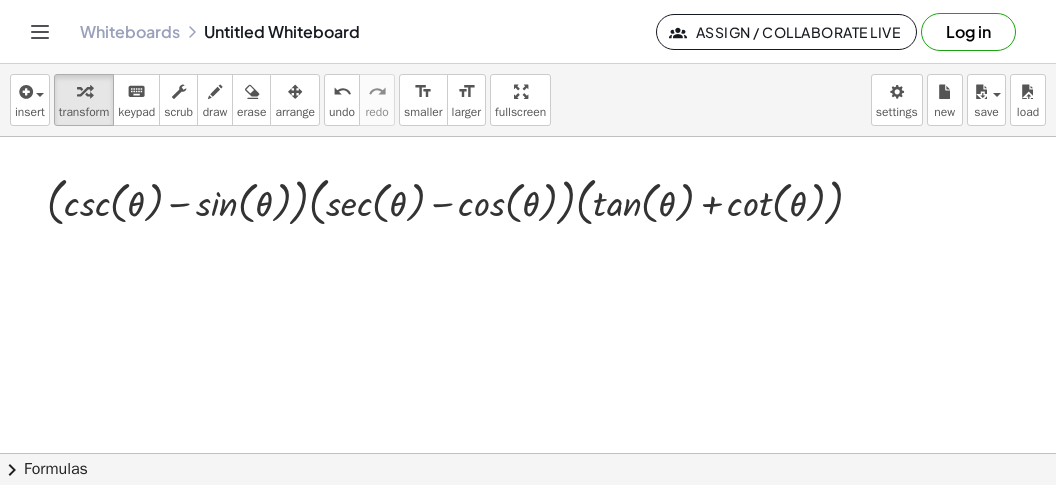 click on "chevron_right  Formulas" 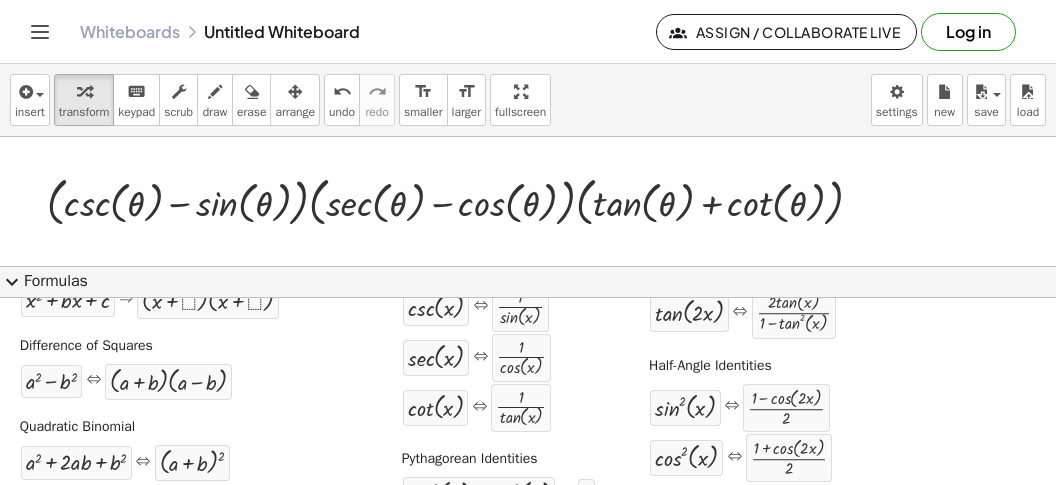 scroll, scrollTop: 186, scrollLeft: 0, axis: vertical 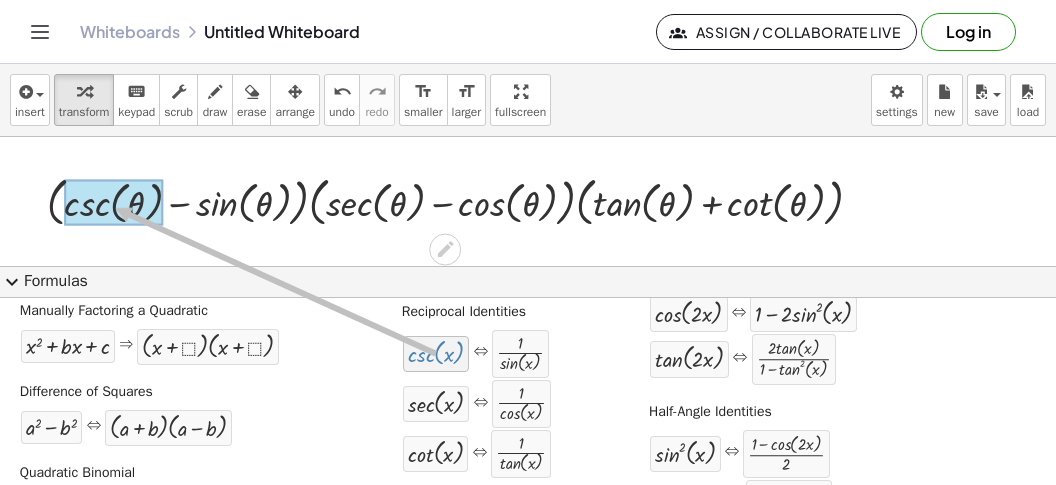 drag, startPoint x: 433, startPoint y: 350, endPoint x: 150, endPoint y: 223, distance: 310.19028 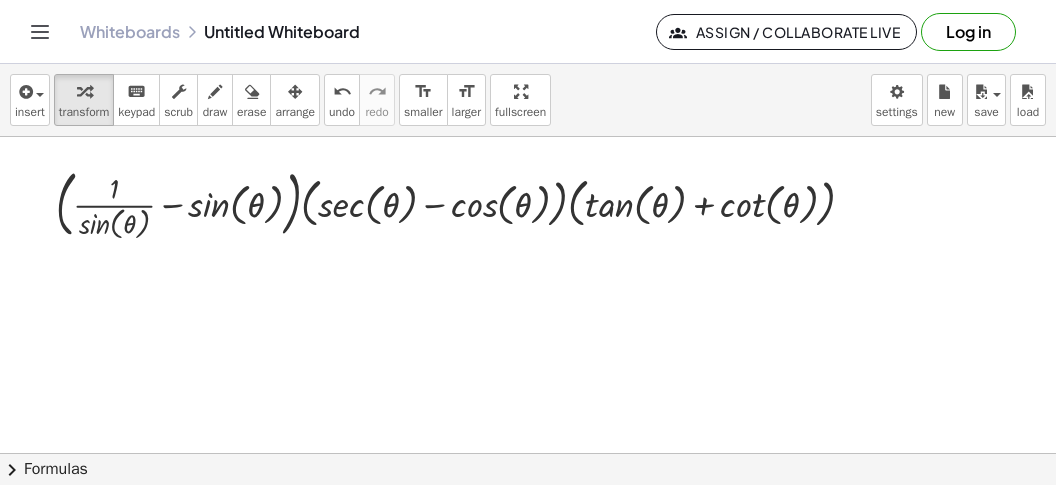 click on "chevron_right  Formulas" 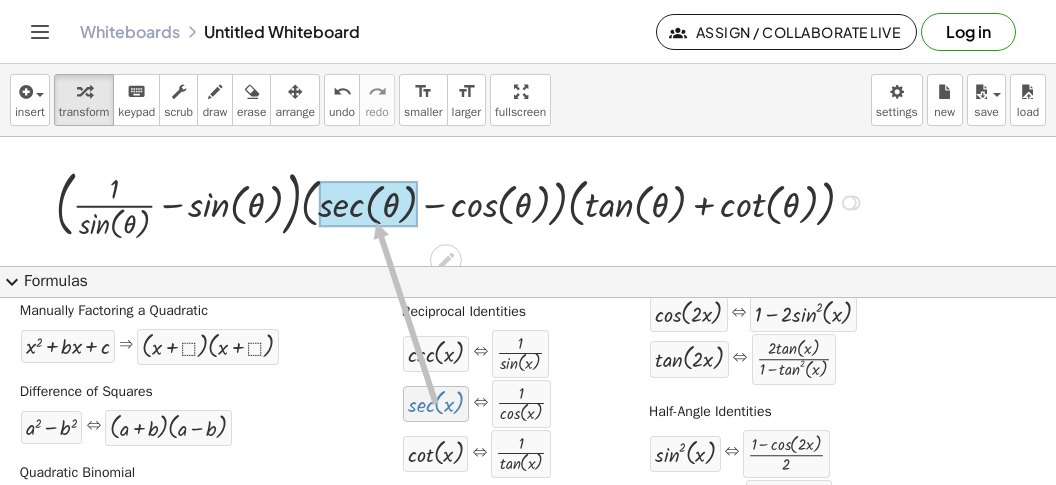 drag, startPoint x: 449, startPoint y: 405, endPoint x: 378, endPoint y: 219, distance: 199.09044 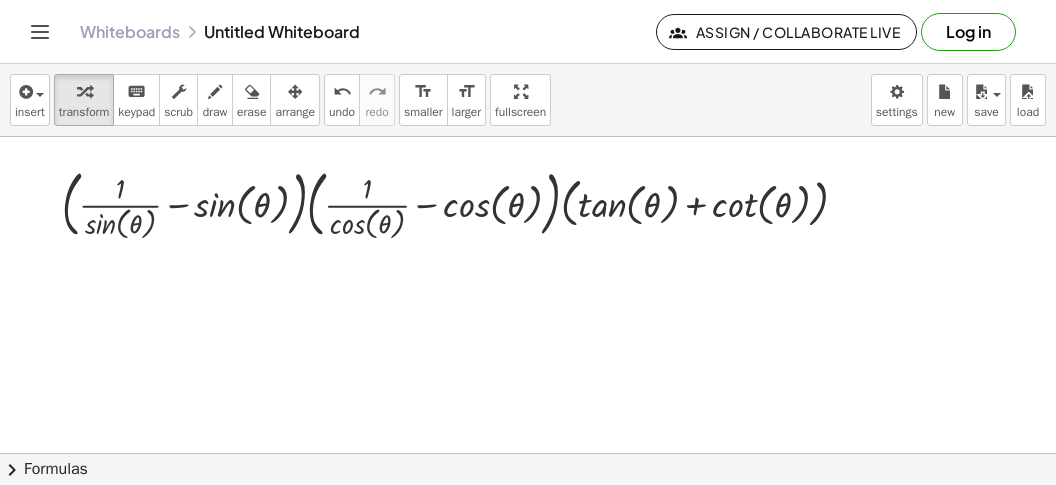 click at bounding box center [623, -1890] 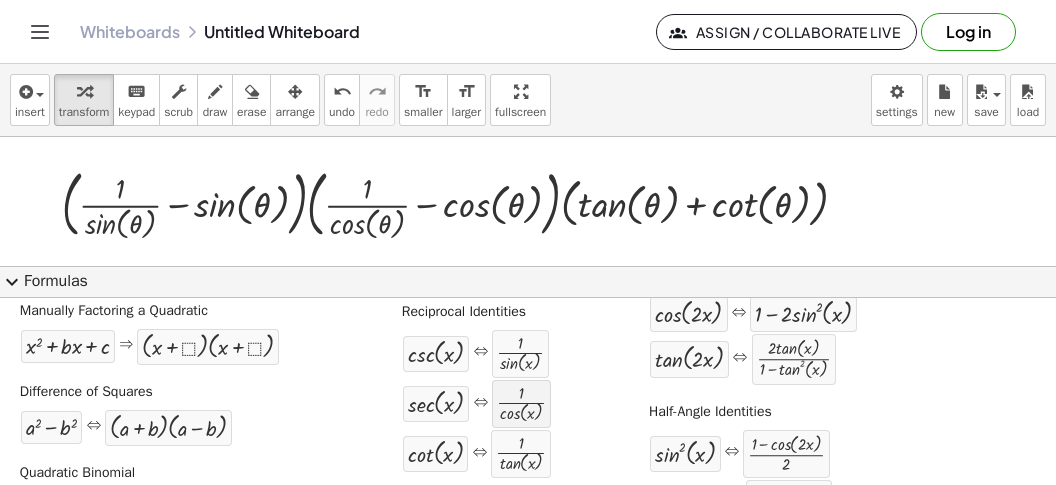 scroll, scrollTop: 77, scrollLeft: 0, axis: vertical 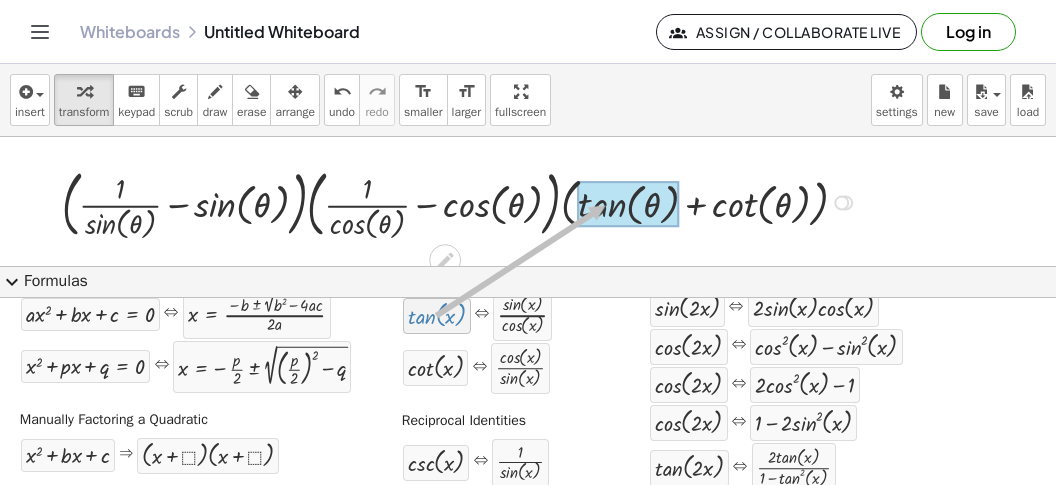 drag, startPoint x: 431, startPoint y: 324, endPoint x: 607, endPoint y: 205, distance: 212.4547 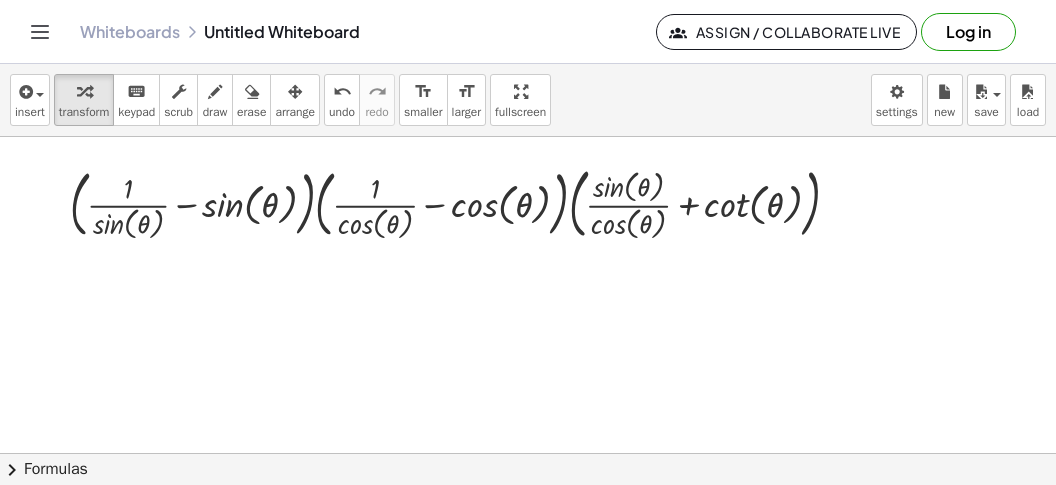 click at bounding box center (623, -1890) 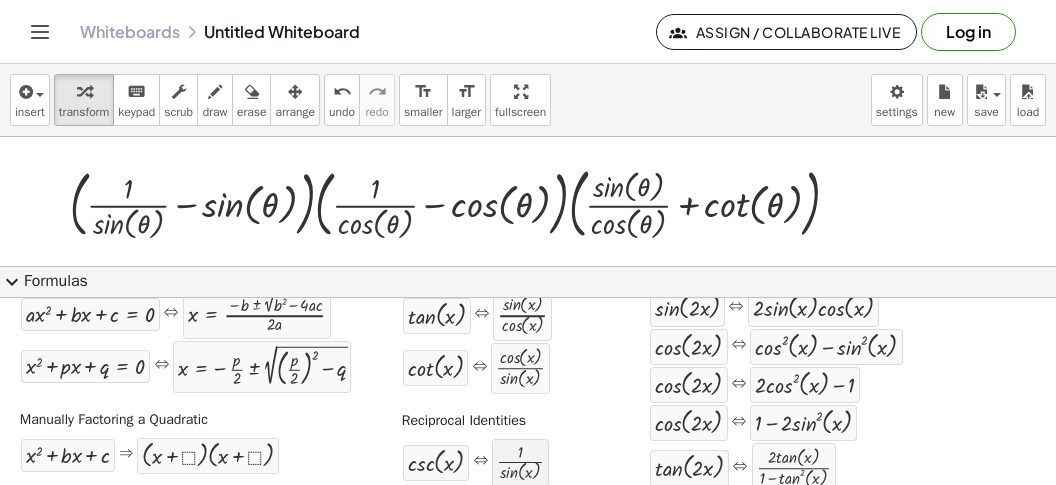 scroll, scrollTop: 77, scrollLeft: 0, axis: vertical 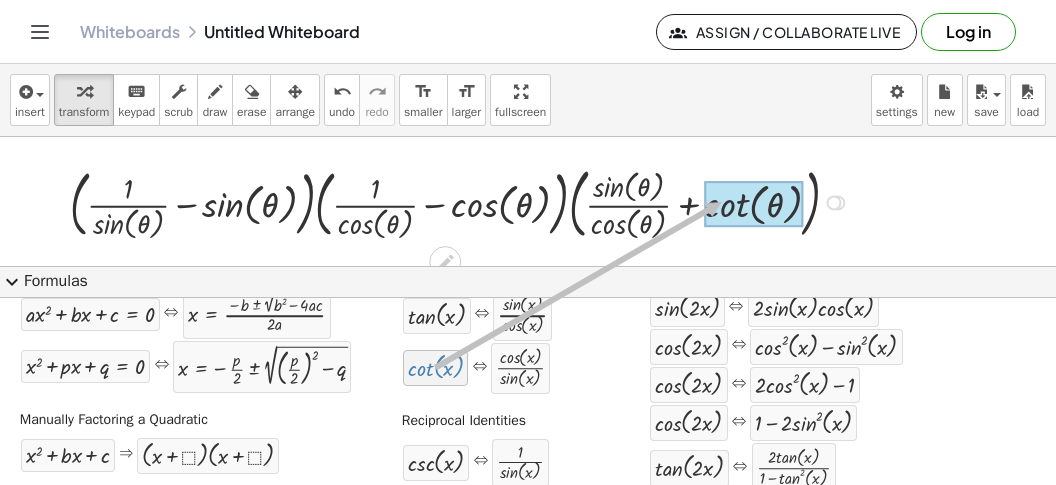 drag, startPoint x: 431, startPoint y: 367, endPoint x: 727, endPoint y: 201, distance: 339.37 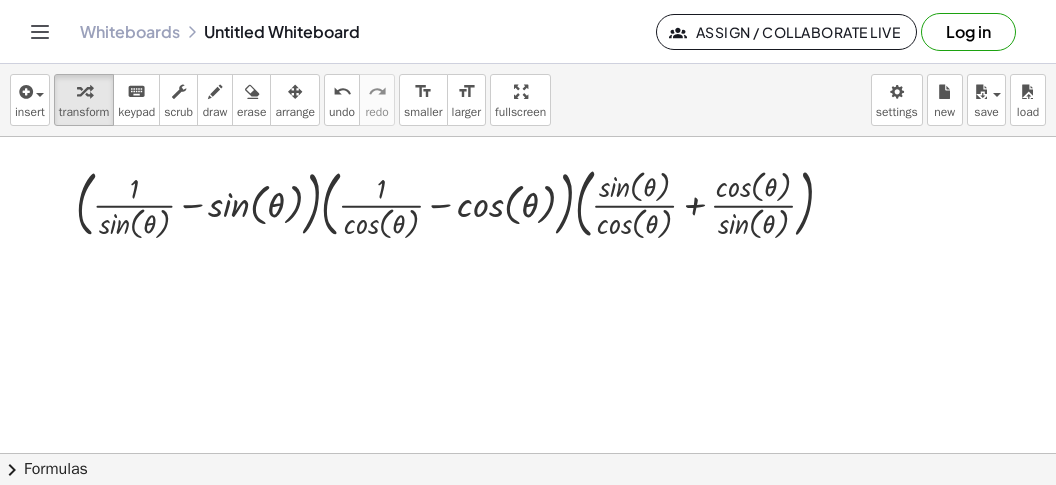 click at bounding box center [623, -1890] 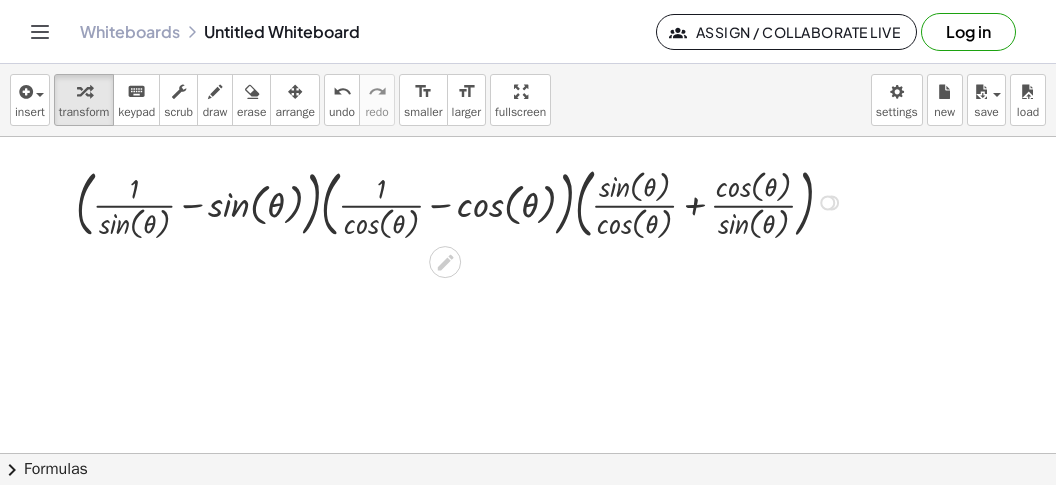 click at bounding box center [462, 201] 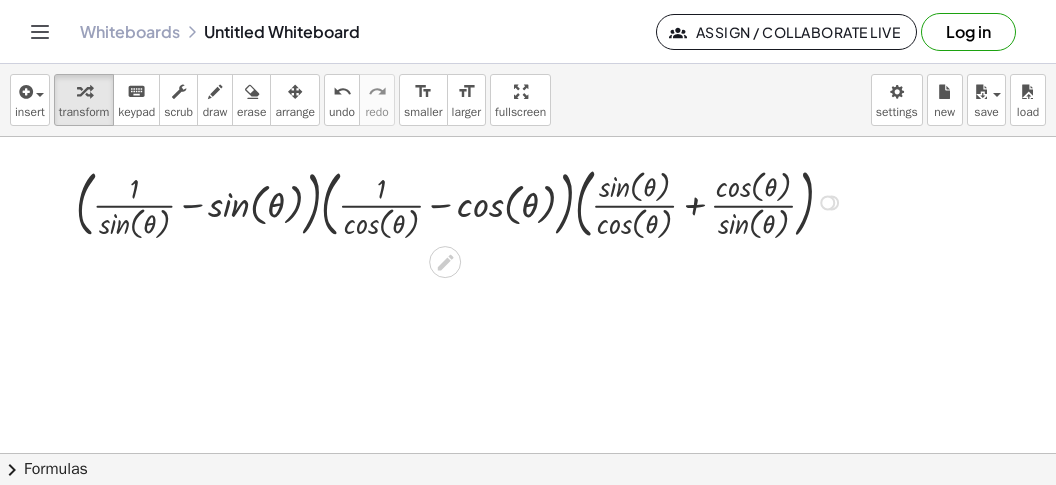 click at bounding box center [462, 201] 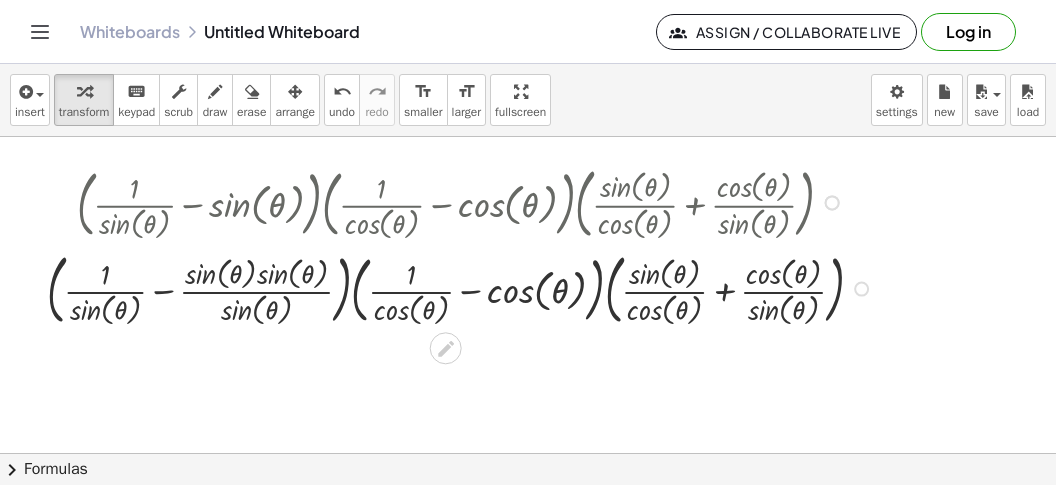 click at bounding box center [463, 287] 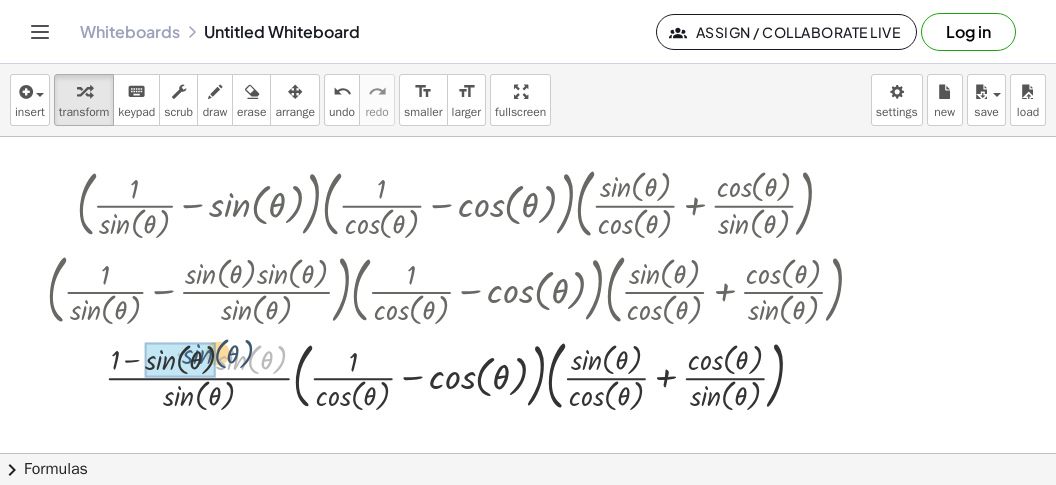 drag, startPoint x: 247, startPoint y: 366, endPoint x: 185, endPoint y: 360, distance: 62.289646 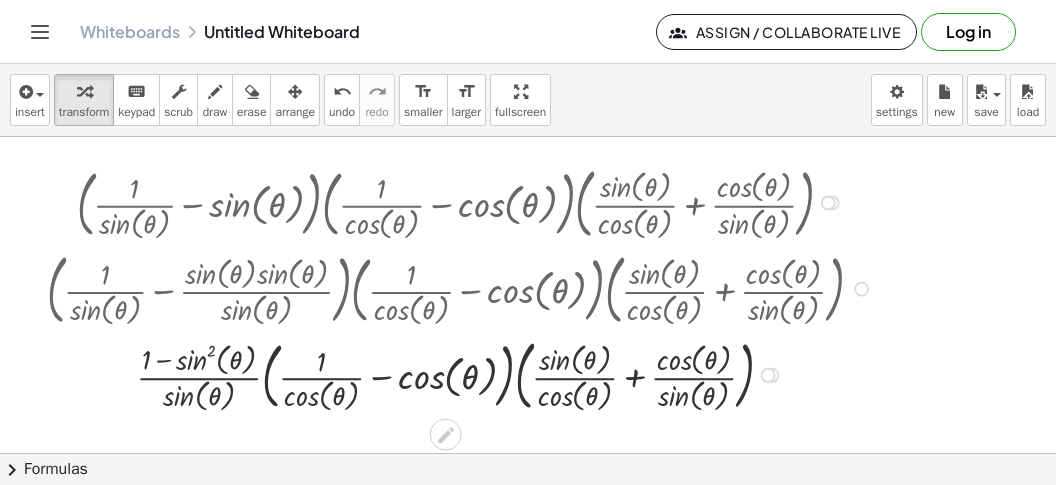 click at bounding box center (463, 373) 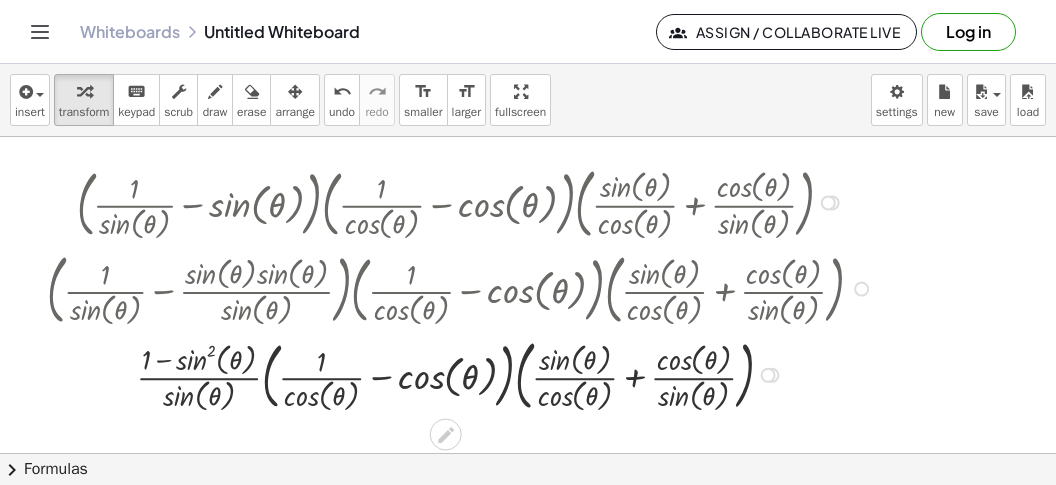 click at bounding box center [463, 373] 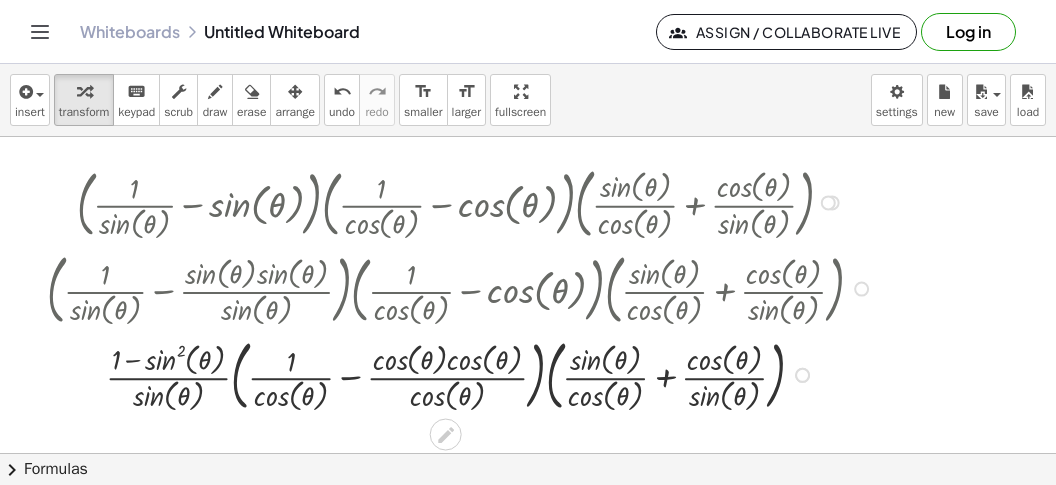 drag, startPoint x: 344, startPoint y: 383, endPoint x: 382, endPoint y: 391, distance: 38.832977 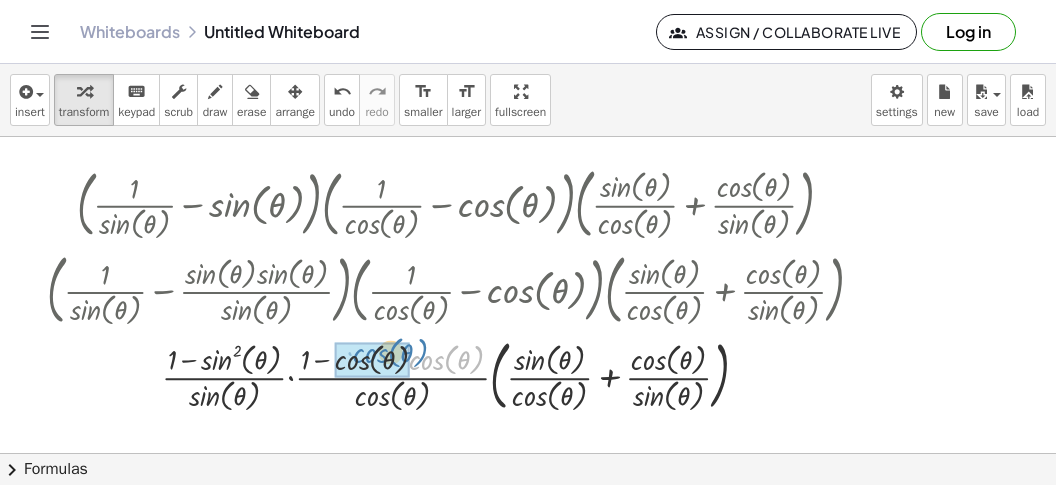 drag, startPoint x: 441, startPoint y: 368, endPoint x: 382, endPoint y: 361, distance: 59.413803 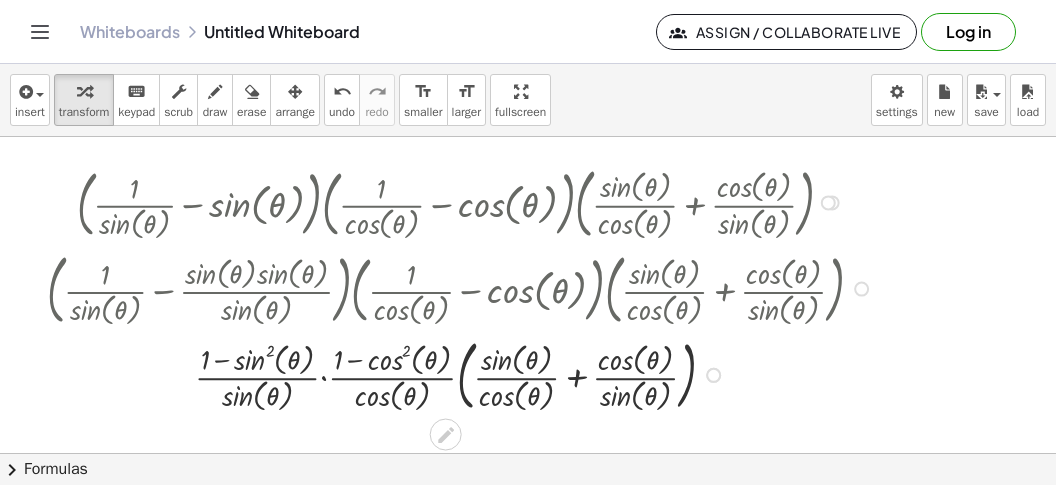 click at bounding box center [463, 373] 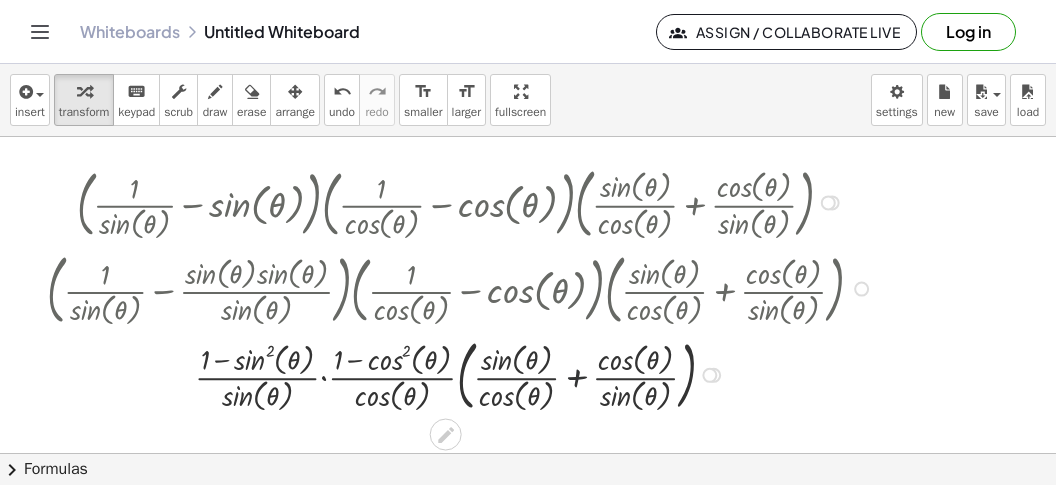click at bounding box center (463, 373) 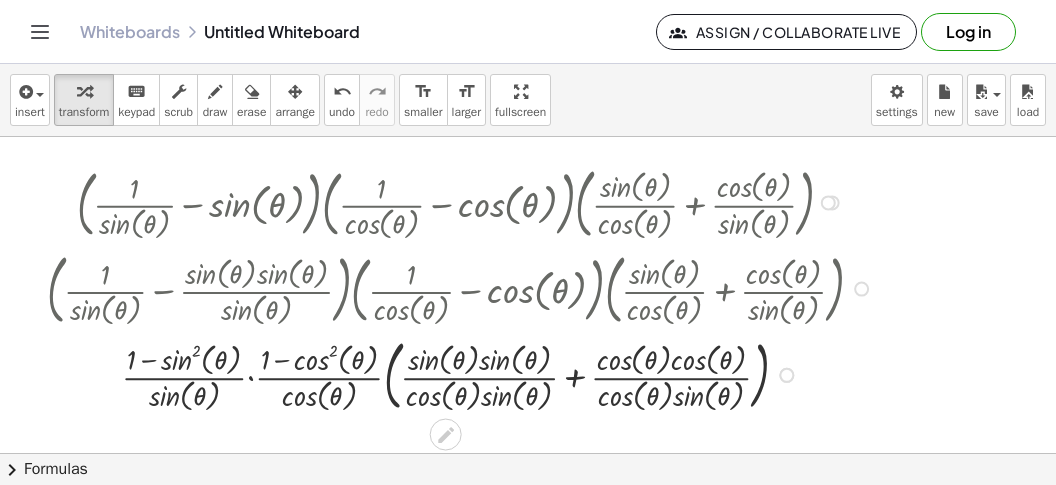 click at bounding box center (463, 373) 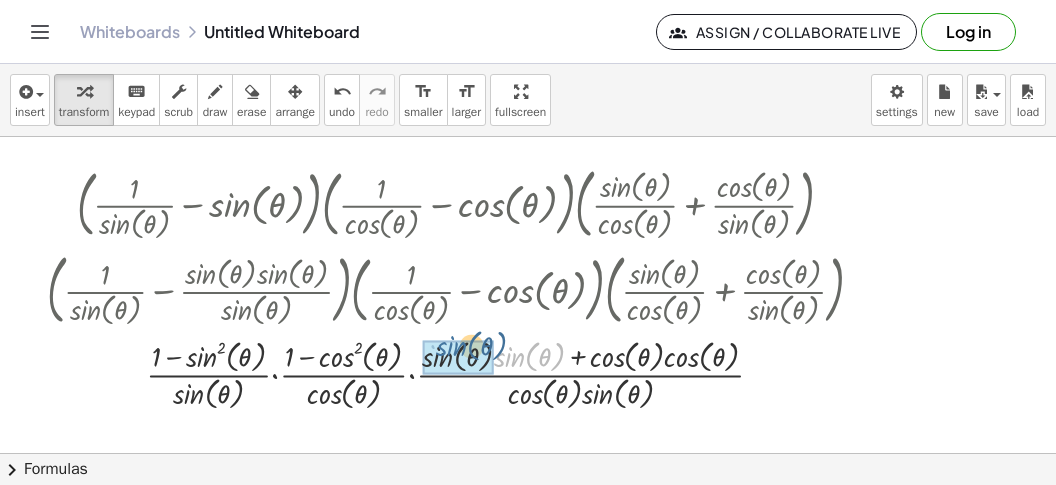 drag, startPoint x: 514, startPoint y: 353, endPoint x: 455, endPoint y: 342, distance: 60.016663 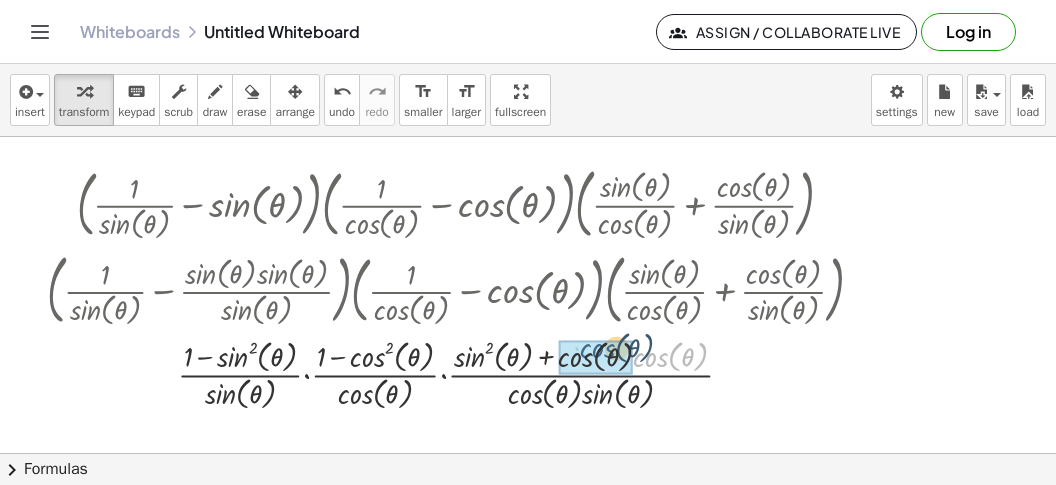 drag, startPoint x: 651, startPoint y: 360, endPoint x: 586, endPoint y: 366, distance: 65.27634 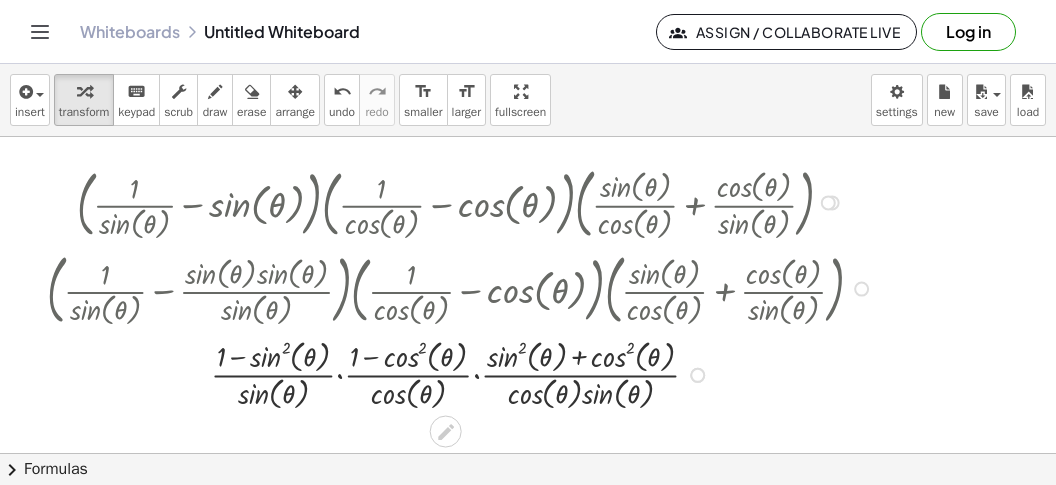 scroll, scrollTop: 4687, scrollLeft: 111, axis: both 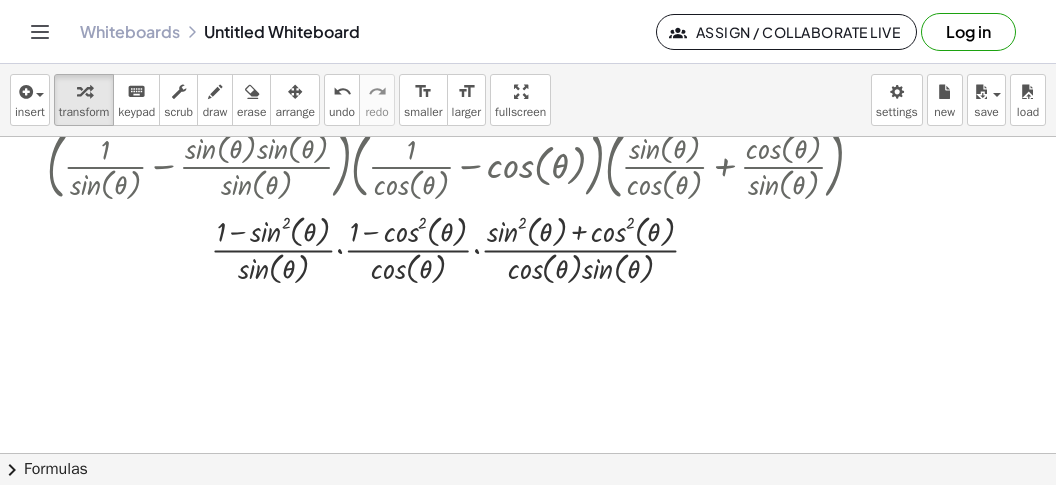click on "chevron_right  Formulas" 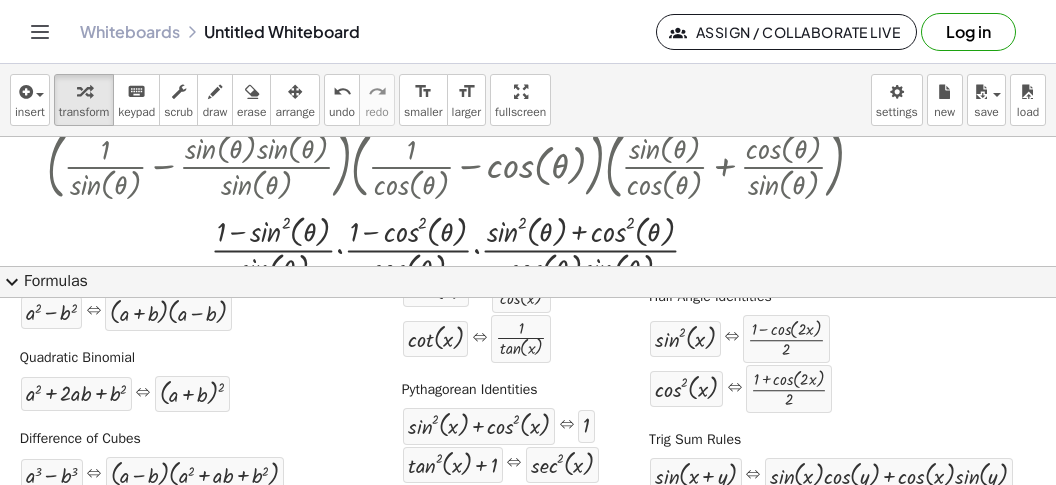 scroll, scrollTop: 327, scrollLeft: 0, axis: vertical 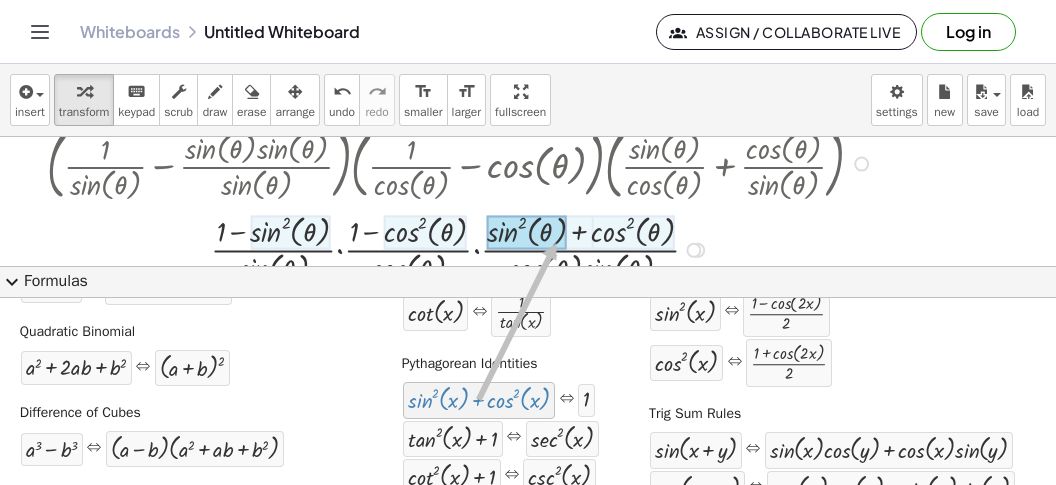 drag, startPoint x: 472, startPoint y: 402, endPoint x: 558, endPoint y: 239, distance: 184.29596 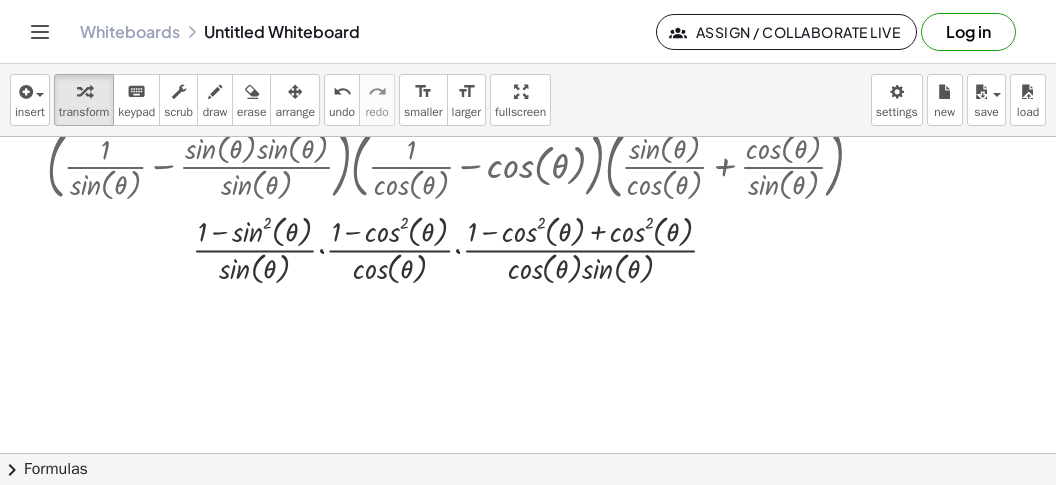 click on "chevron_right  Formulas" 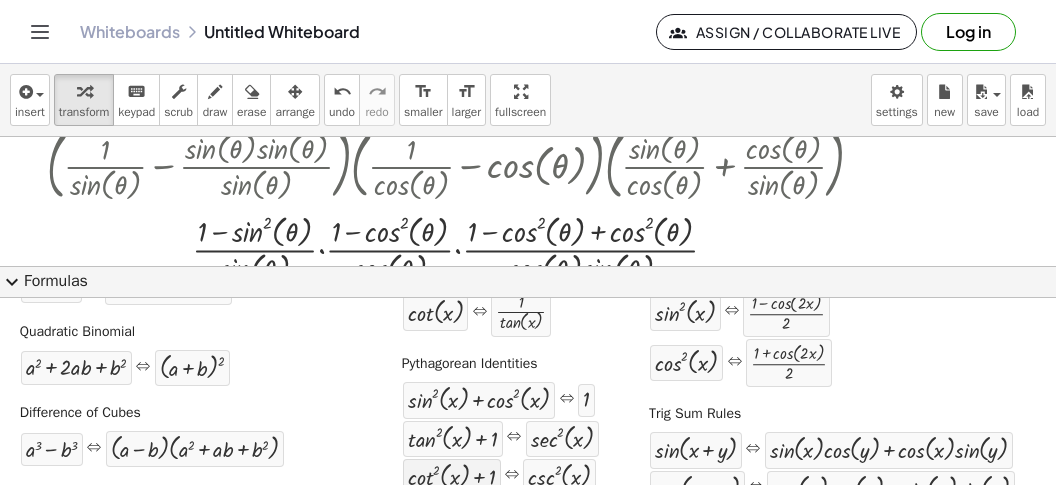 scroll, scrollTop: 327, scrollLeft: 0, axis: vertical 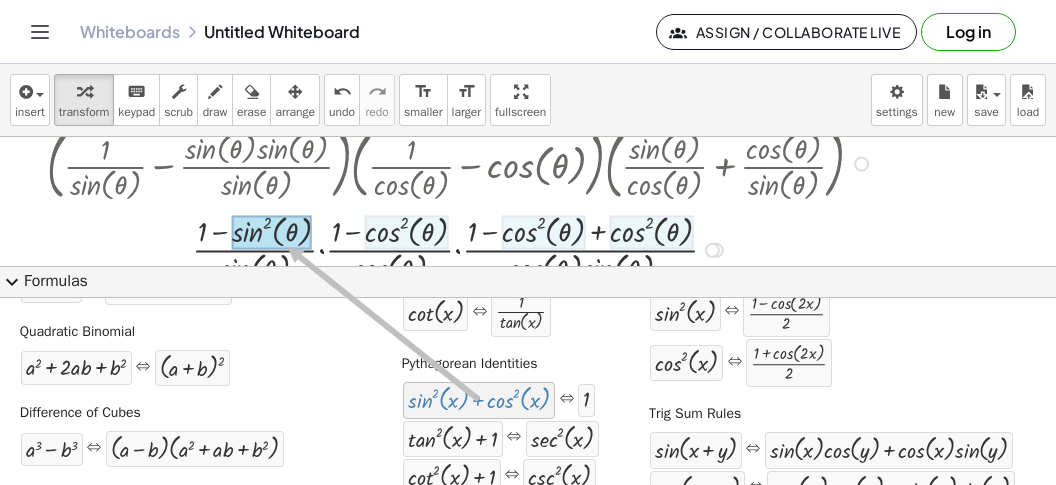 drag, startPoint x: 438, startPoint y: 396, endPoint x: 289, endPoint y: 243, distance: 213.56497 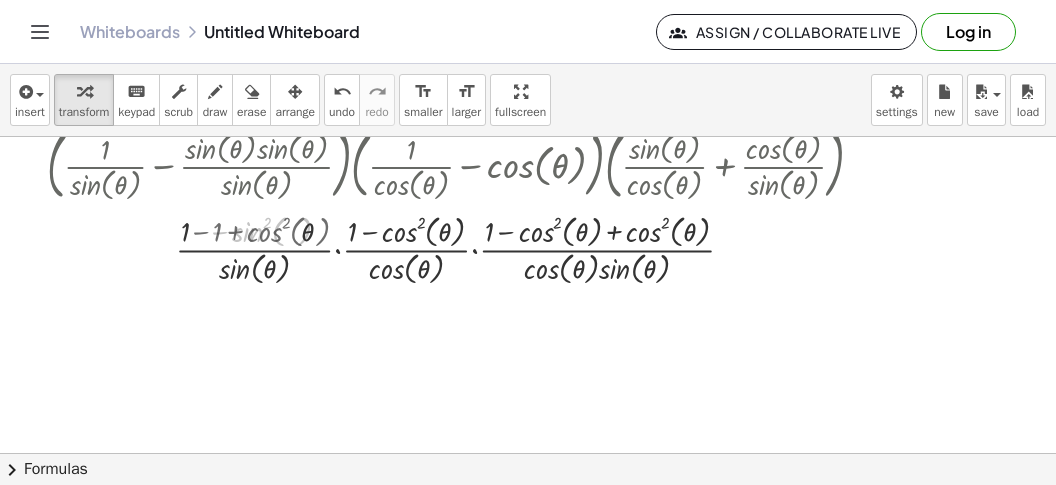 click on "chevron_right  Formulas" 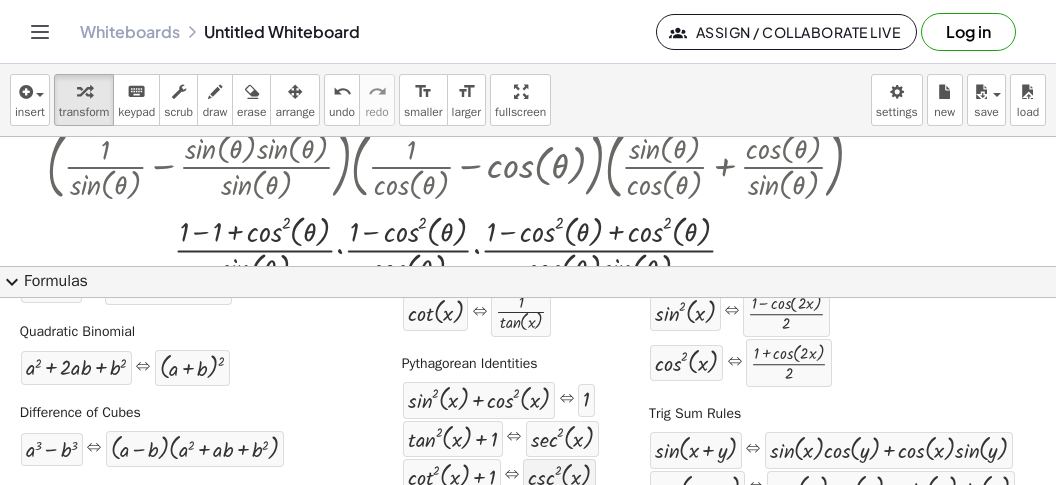 scroll, scrollTop: 327, scrollLeft: 0, axis: vertical 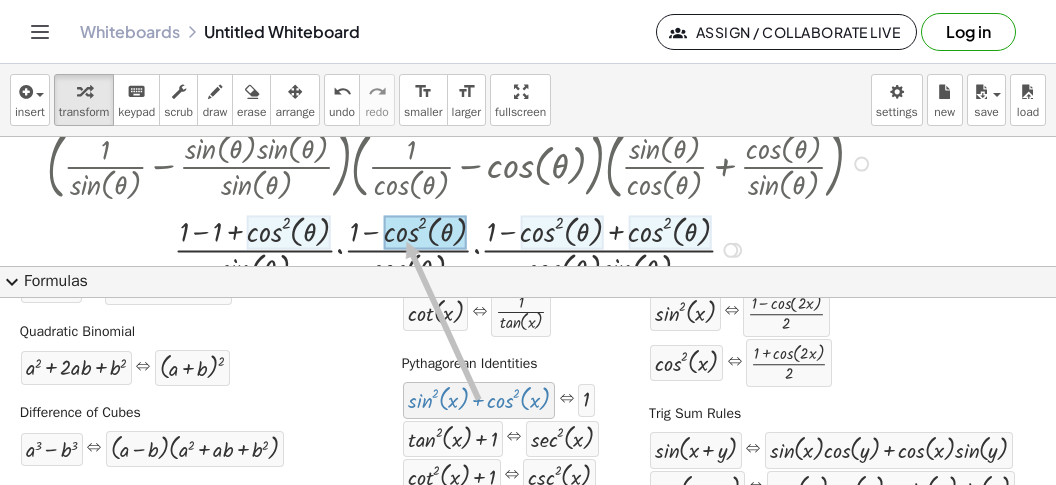 drag, startPoint x: 503, startPoint y: 398, endPoint x: 408, endPoint y: 237, distance: 186.93849 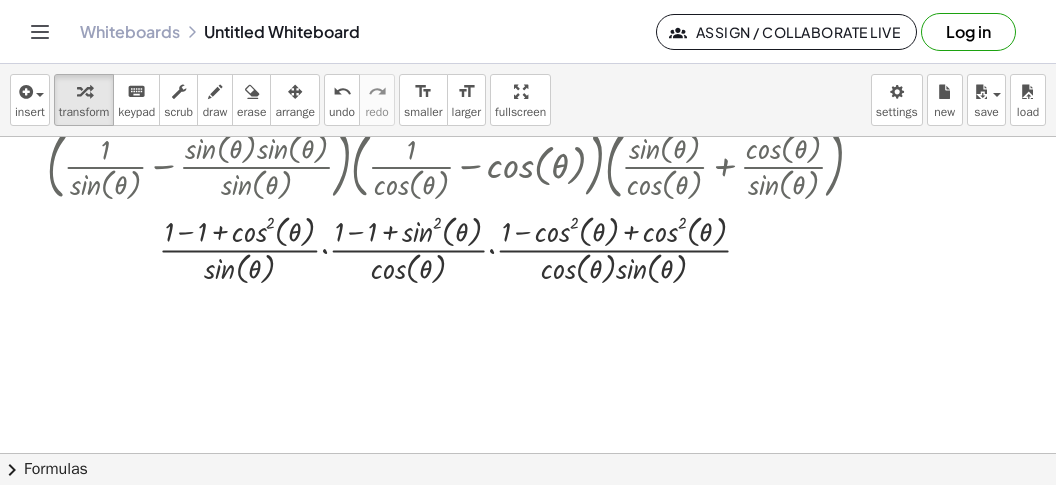 click at bounding box center (623, -2015) 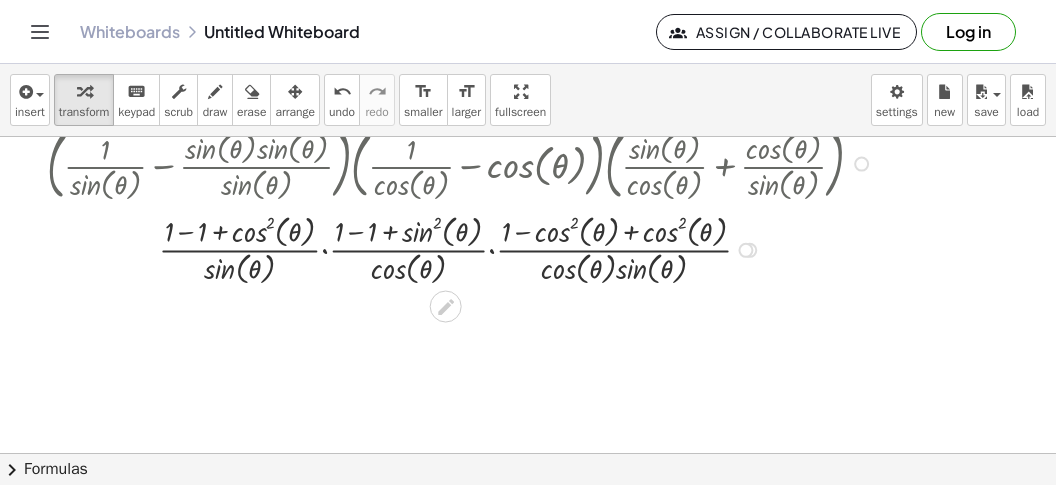 click at bounding box center (463, 248) 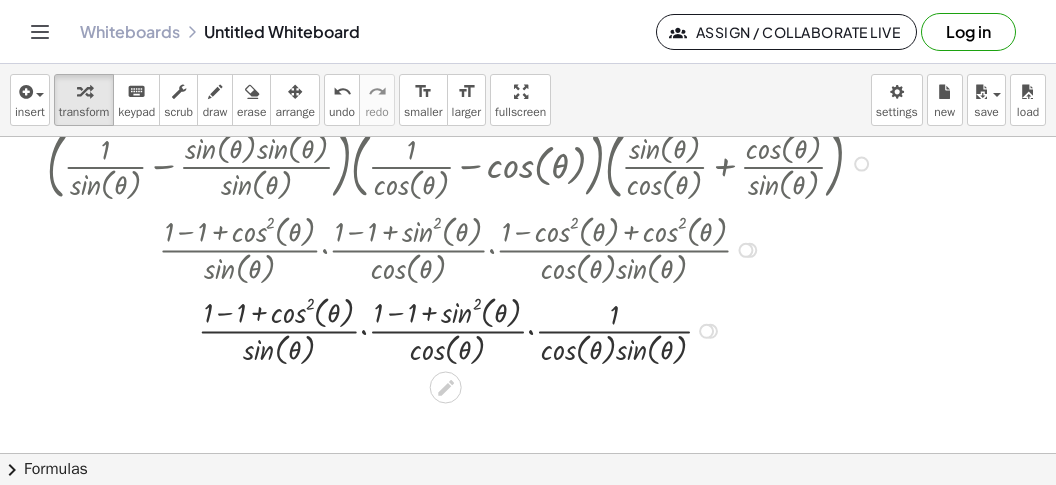 click at bounding box center (463, 329) 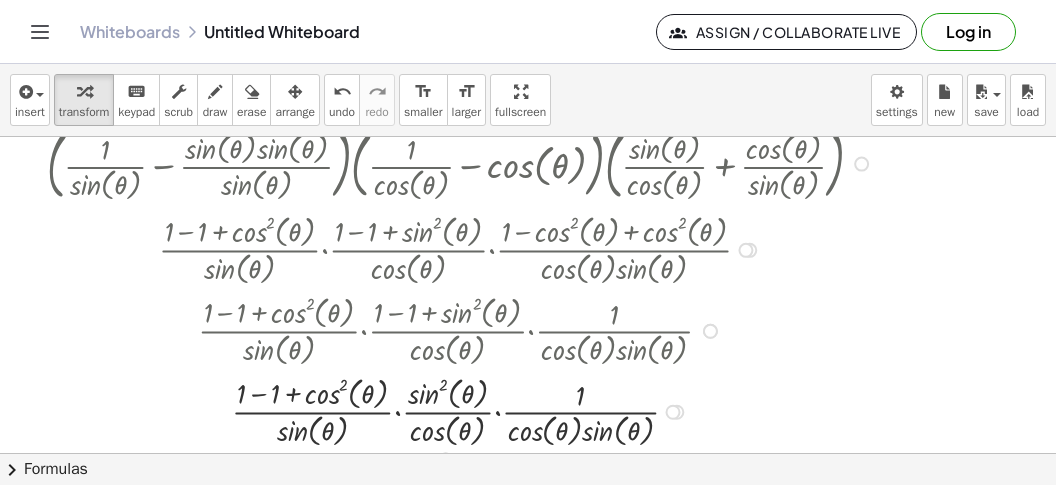 drag, startPoint x: 273, startPoint y: 392, endPoint x: 283, endPoint y: 395, distance: 10.440307 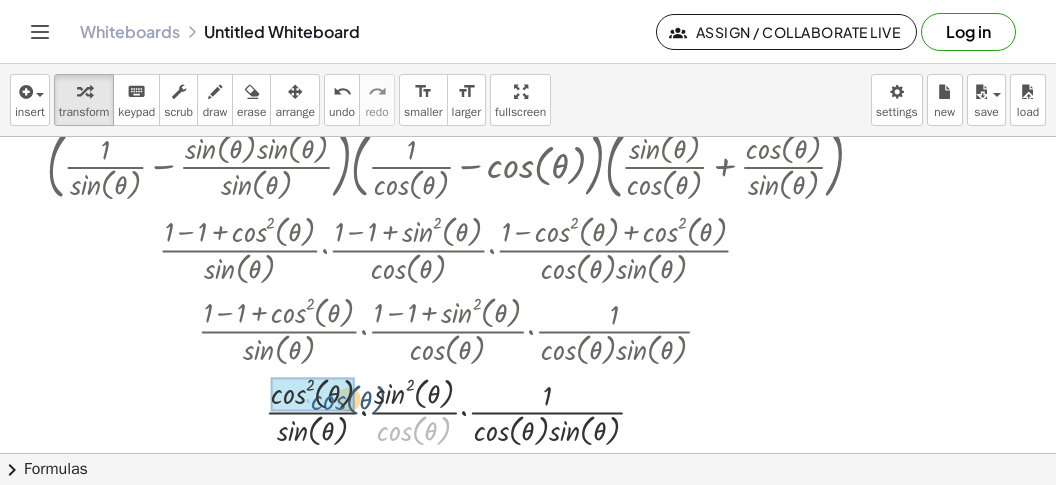 drag, startPoint x: 391, startPoint y: 439, endPoint x: 304, endPoint y: 400, distance: 95.34149 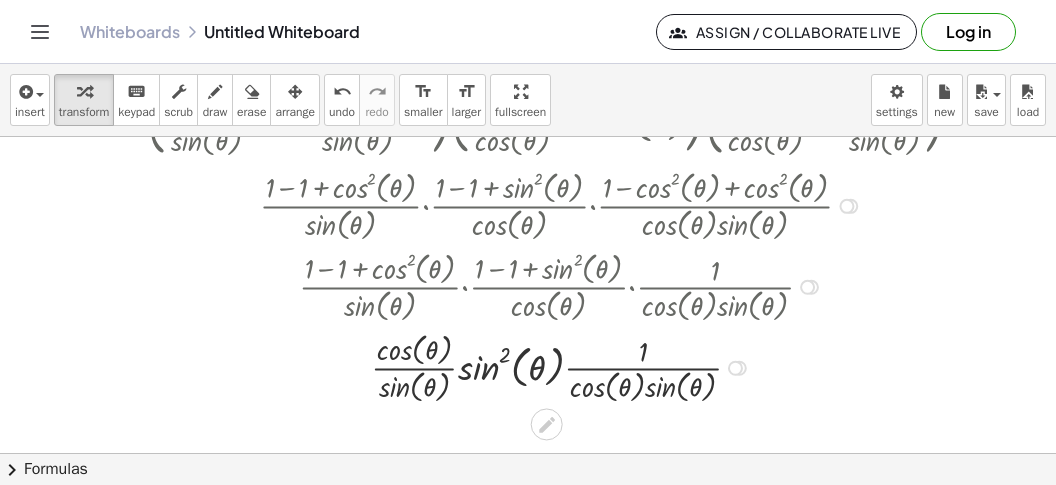 scroll, scrollTop: 4754, scrollLeft: 10, axis: both 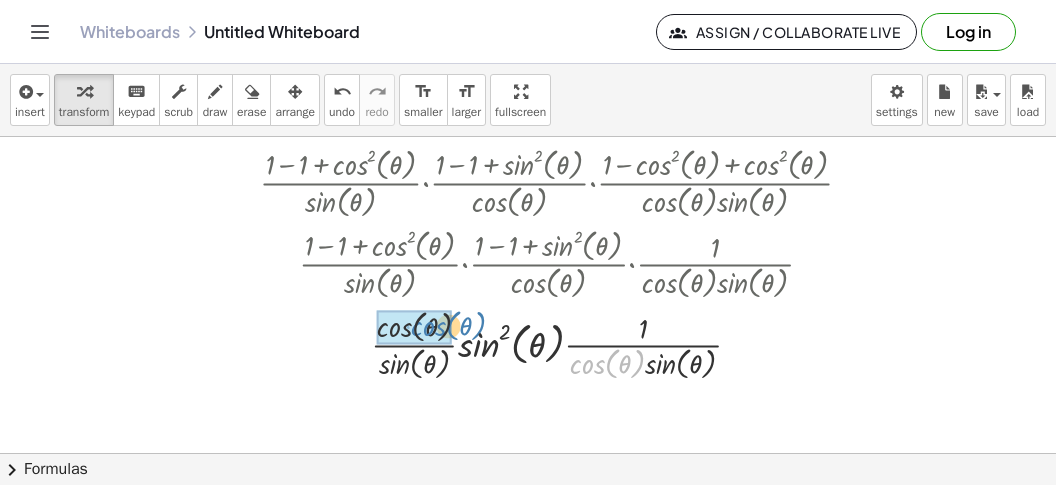 drag, startPoint x: 595, startPoint y: 369, endPoint x: 421, endPoint y: 334, distance: 177.48521 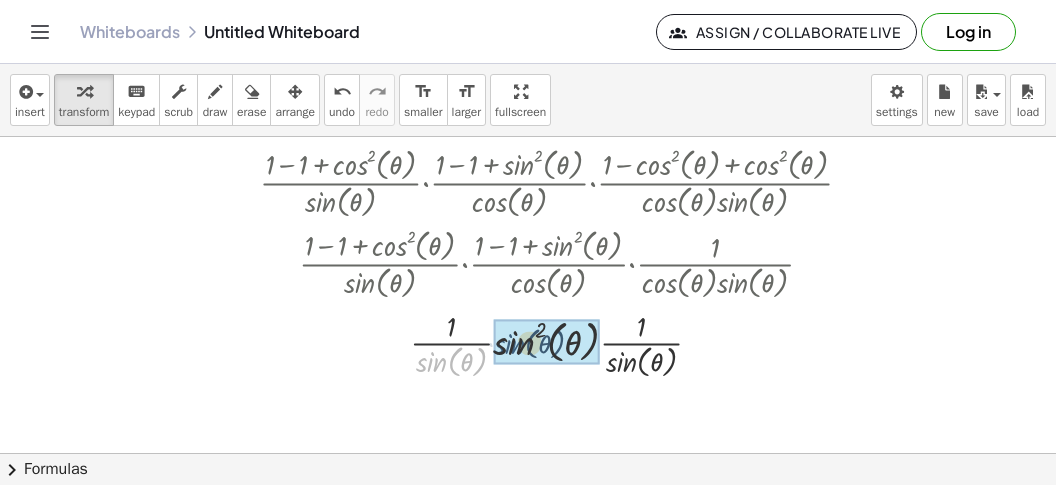 drag, startPoint x: 437, startPoint y: 373, endPoint x: 539, endPoint y: 364, distance: 102.396286 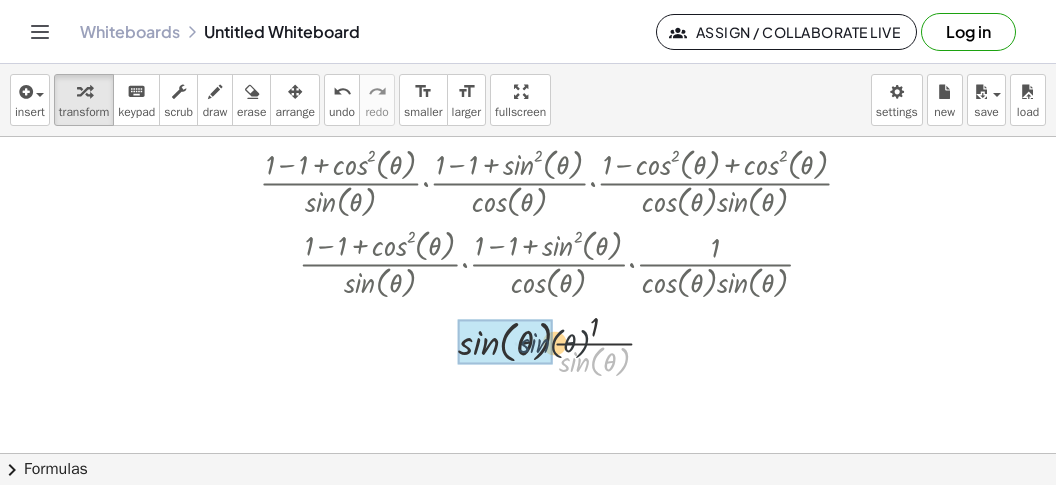 drag, startPoint x: 584, startPoint y: 362, endPoint x: 493, endPoint y: 333, distance: 95.50916 